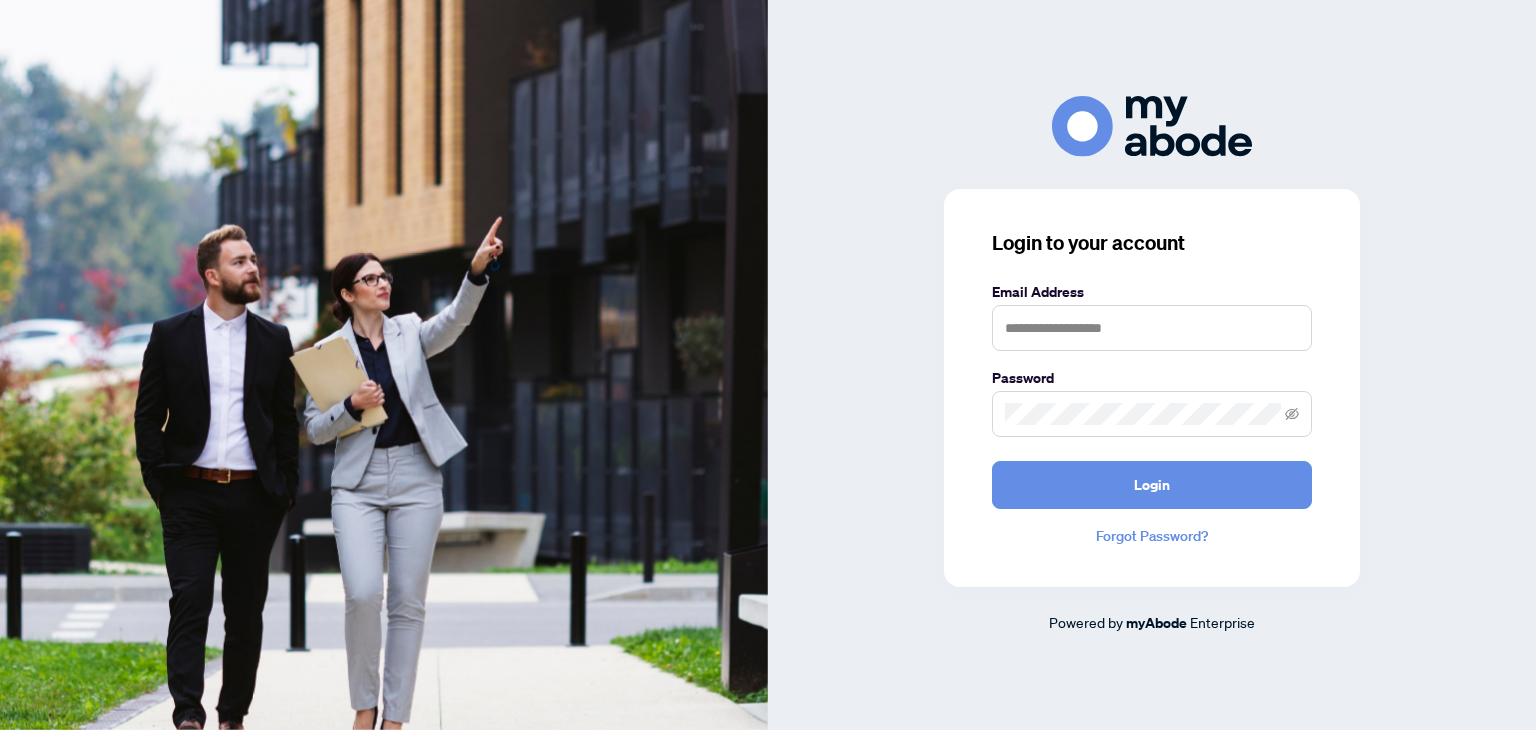 scroll, scrollTop: 0, scrollLeft: 0, axis: both 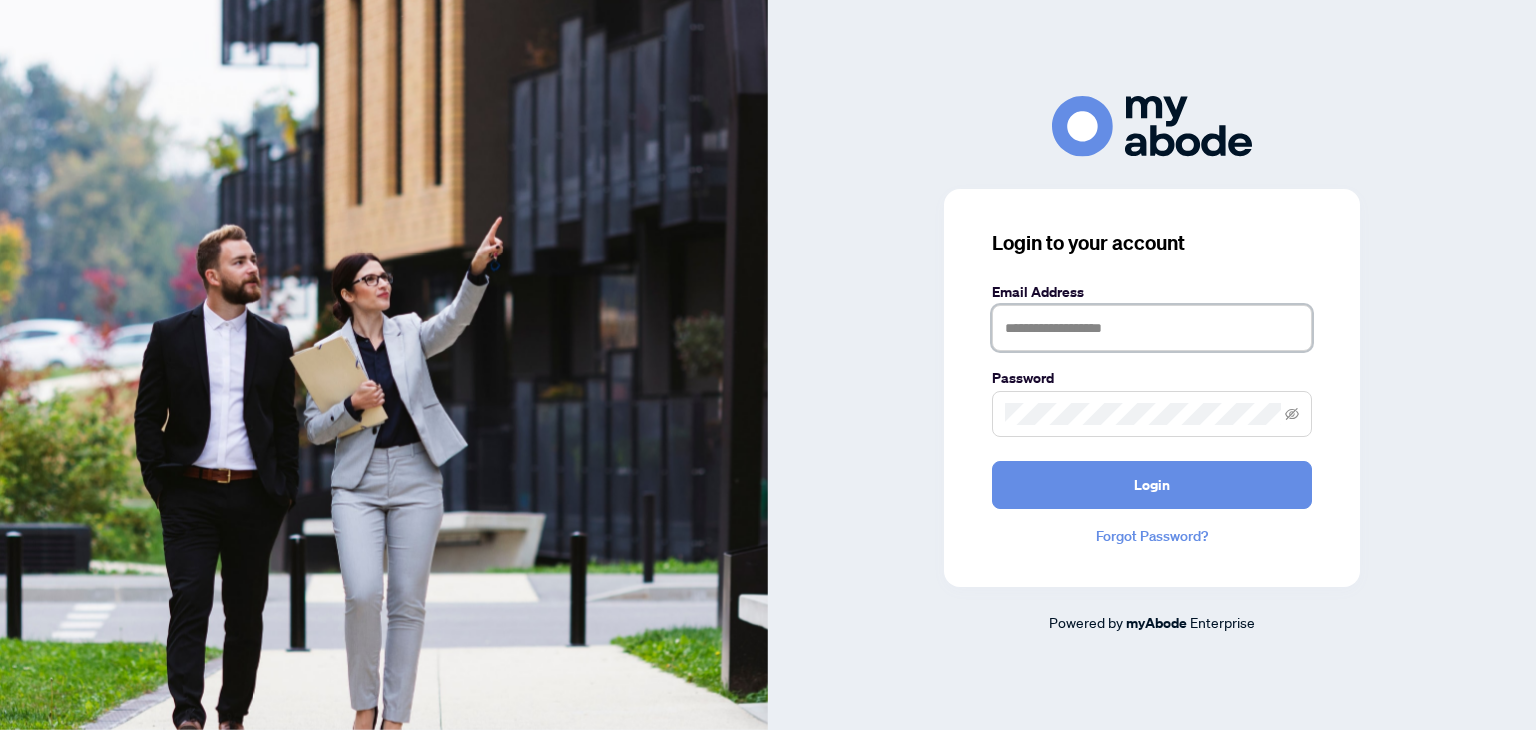 click at bounding box center (1152, 328) 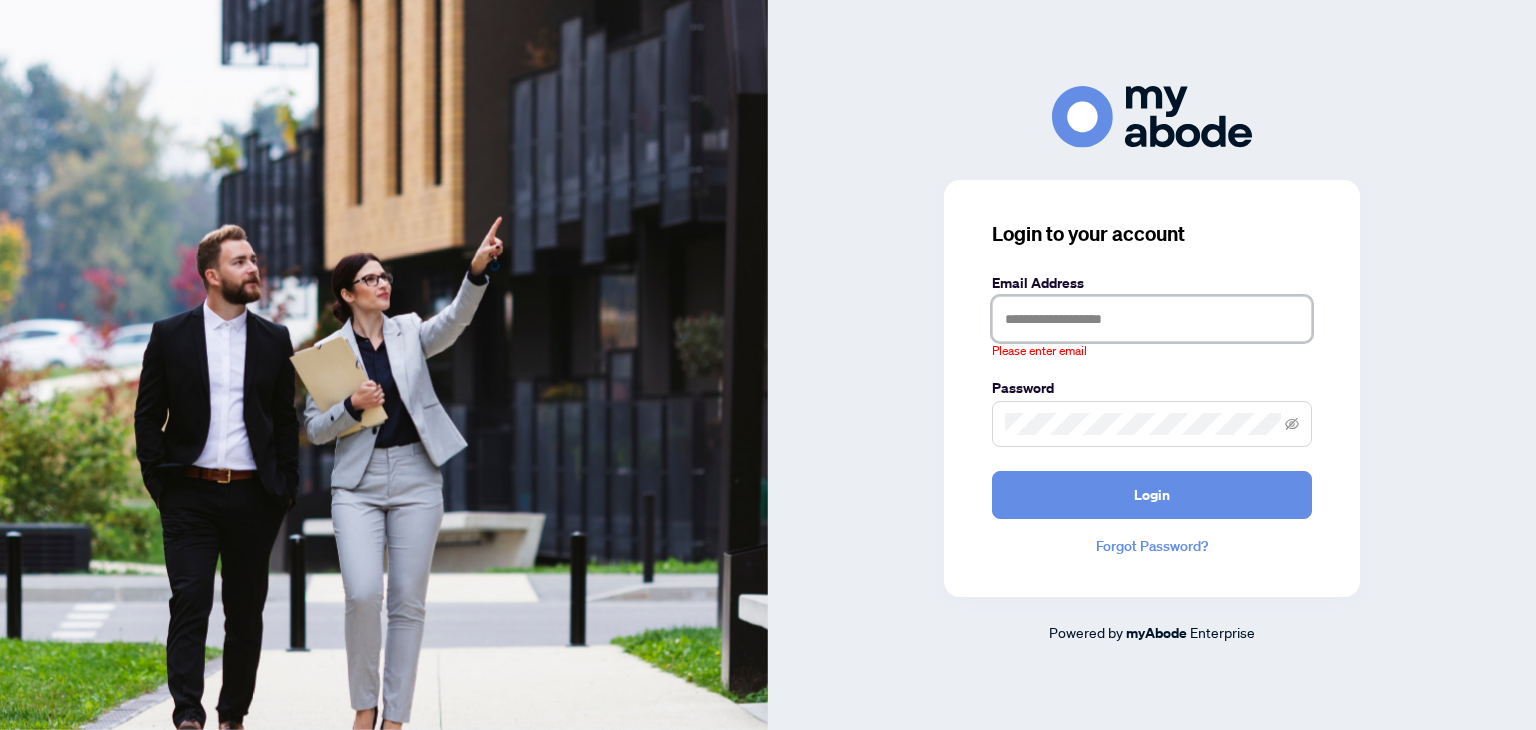 type on "**********" 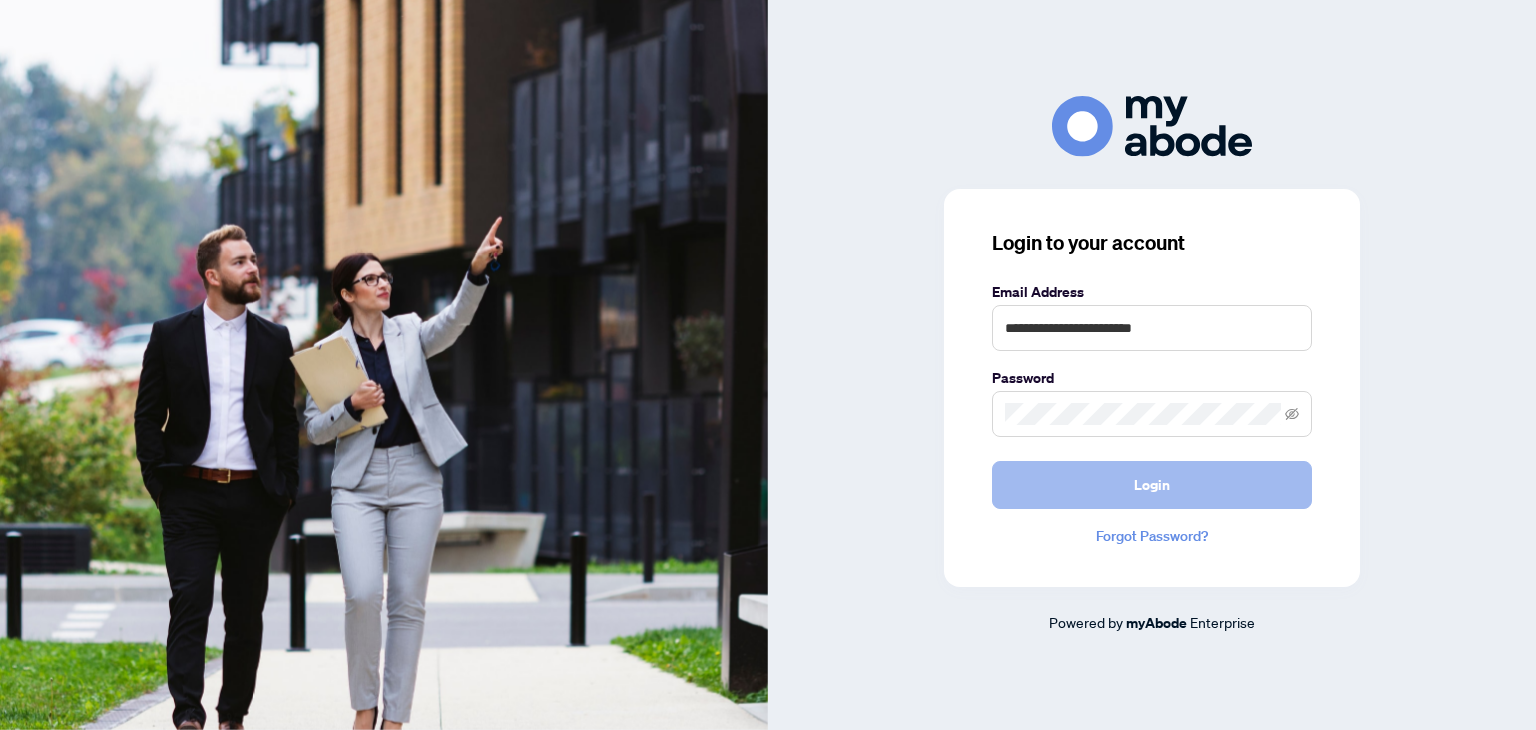 click on "Login" at bounding box center [1152, 485] 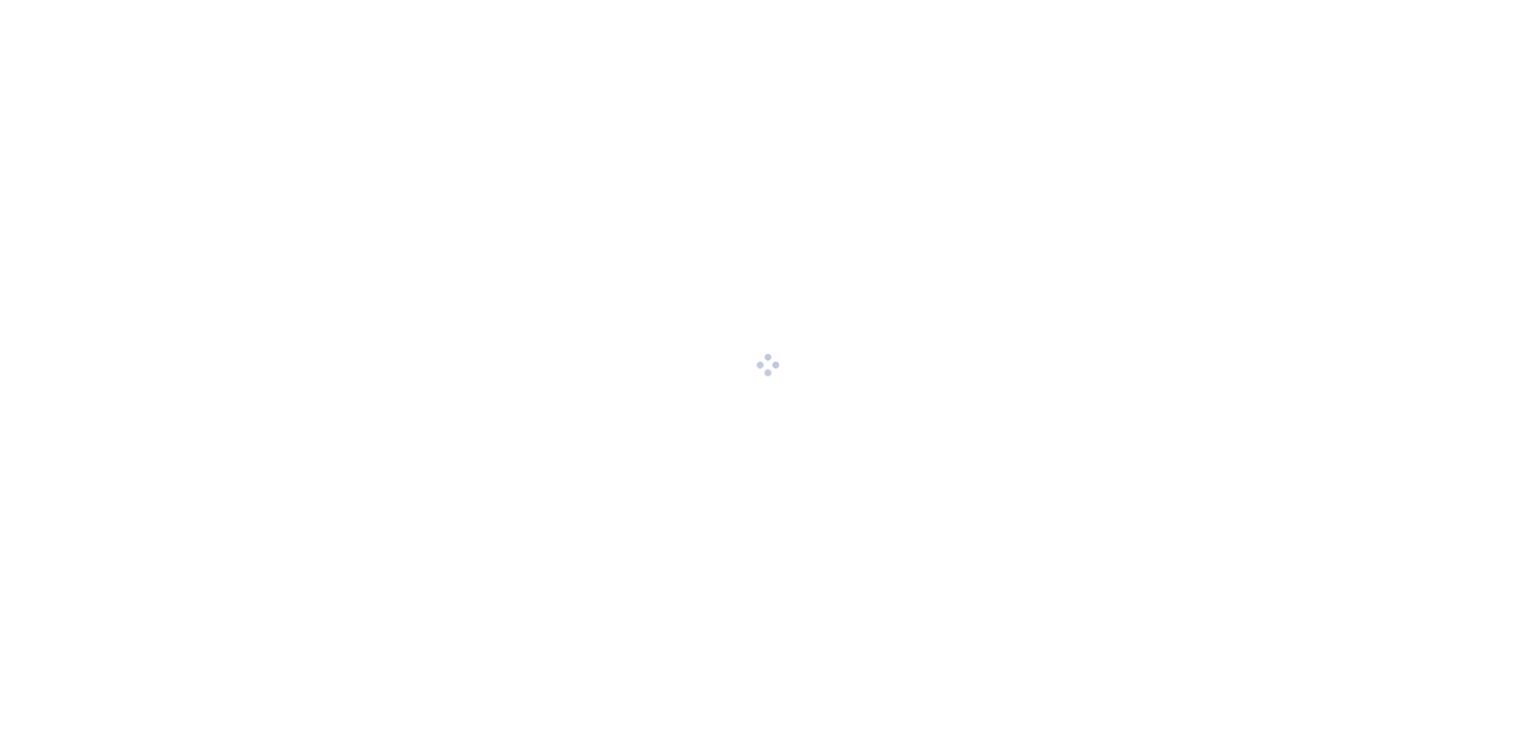 scroll, scrollTop: 0, scrollLeft: 0, axis: both 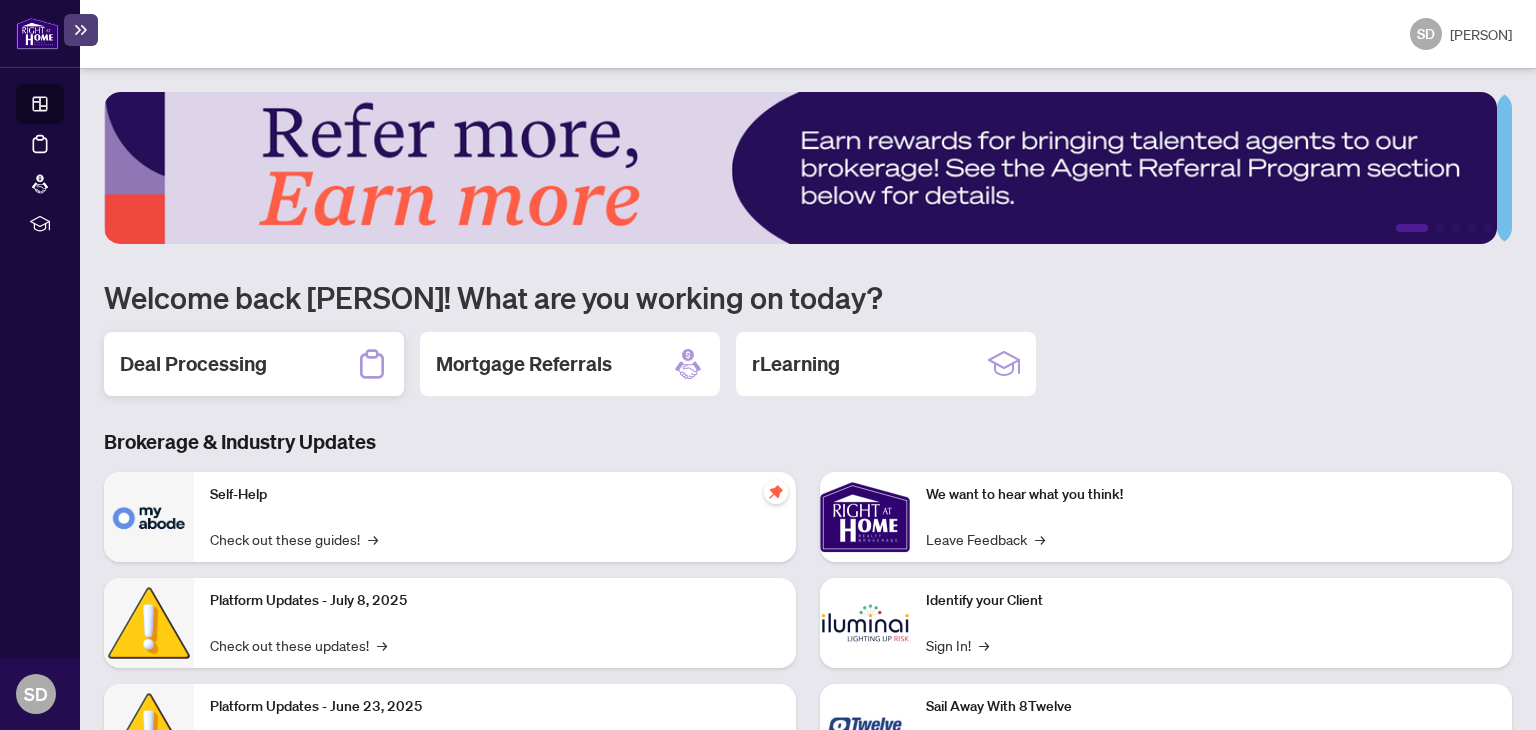 click on "Deal Processing" at bounding box center [193, 364] 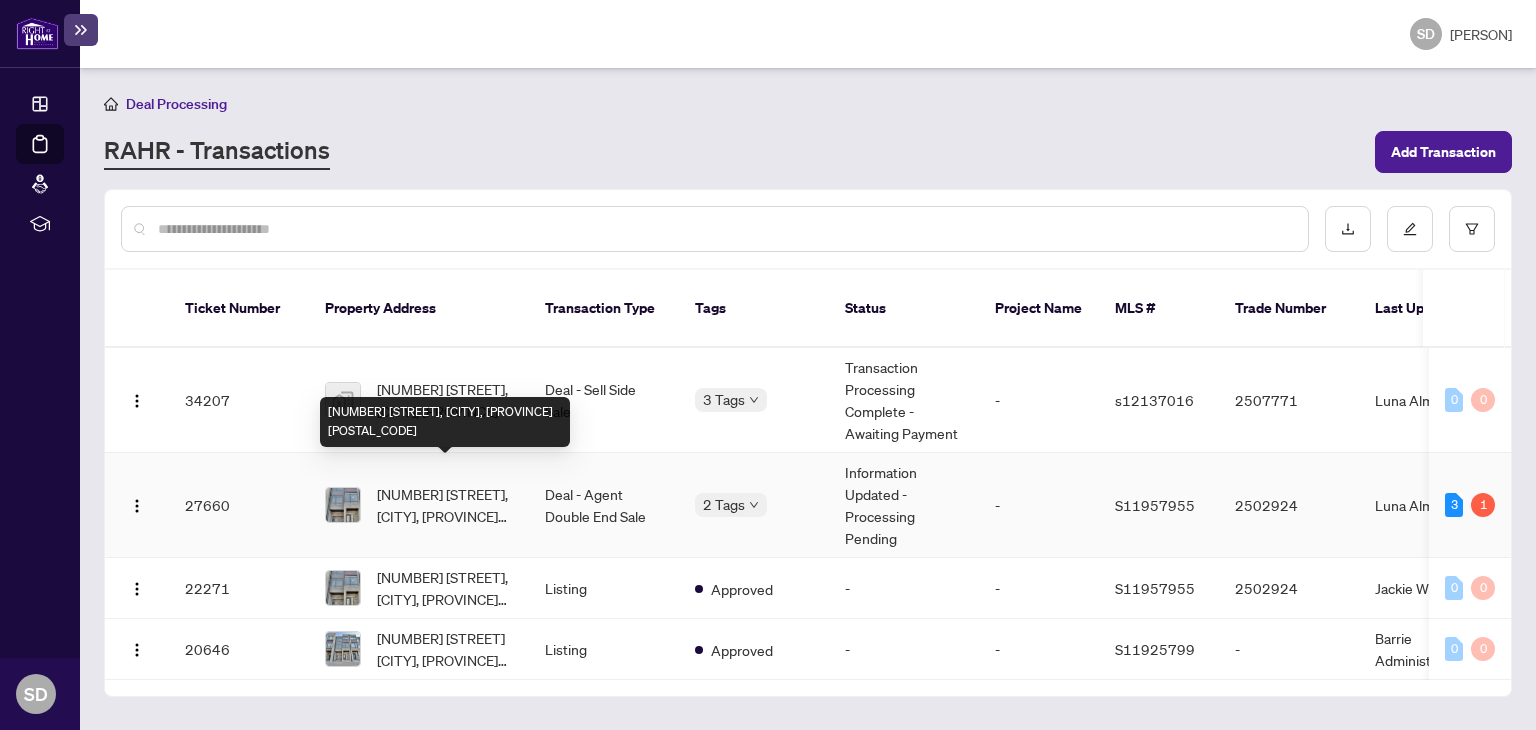 click on "[NUMBER] [STREET], [CITY], [PROVINCE] [POSTAL_CODE]" at bounding box center [445, 505] 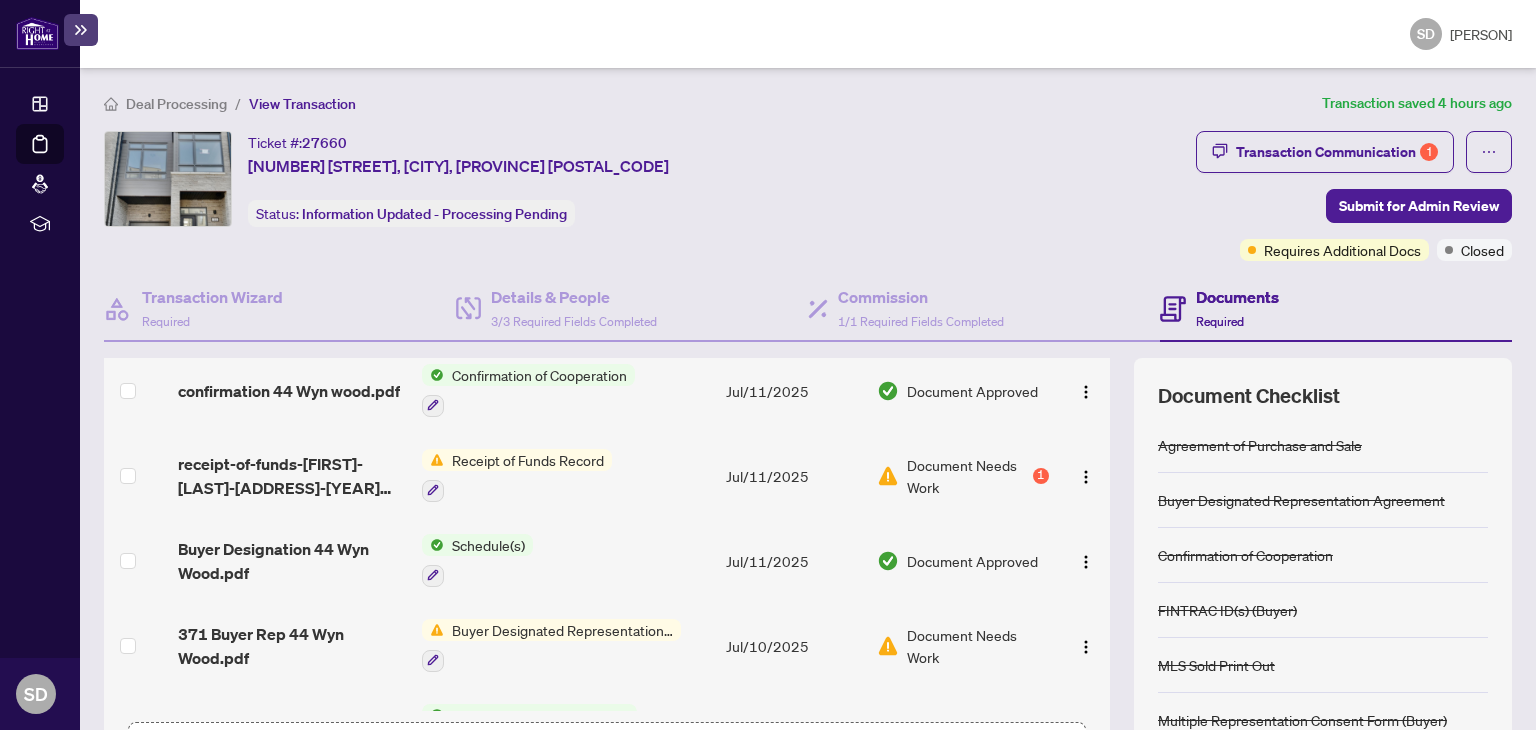 scroll, scrollTop: 67, scrollLeft: 0, axis: vertical 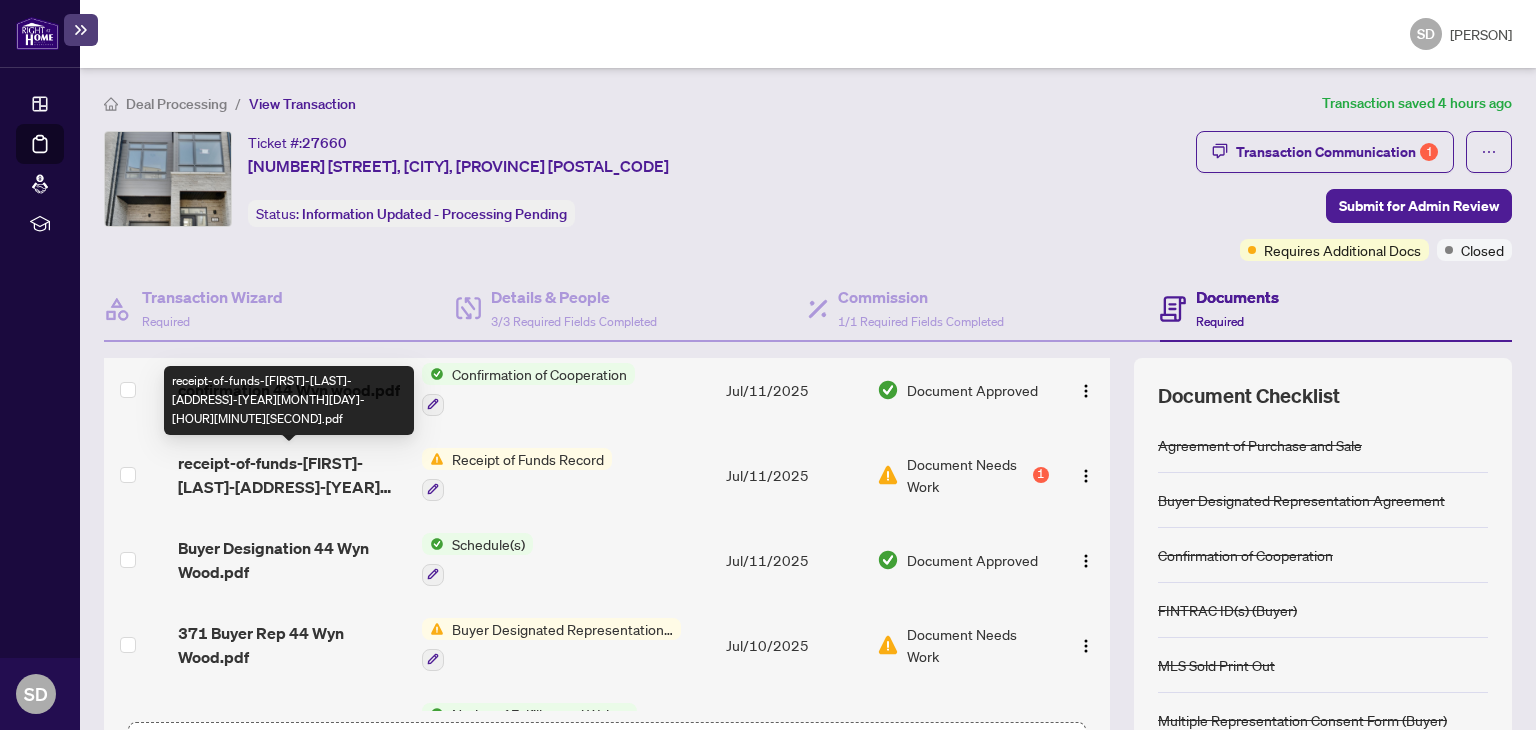 click on "receipt-of-funds-[FIRST]-[LAST]-[ADDRESS]-[YEAR][MONTH][DAY]-[HOUR][MINUTE][SECOND].pdf" at bounding box center [291, 475] 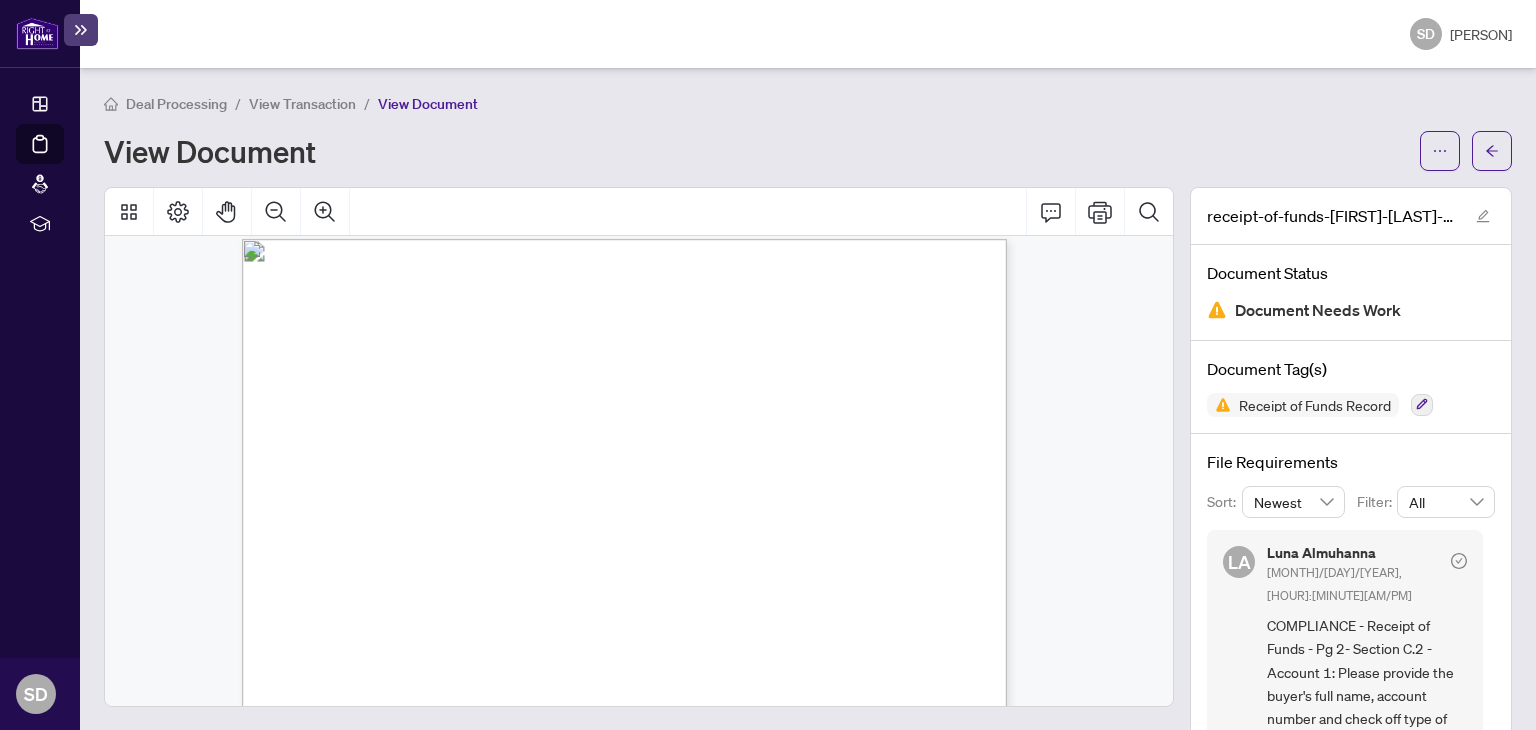 scroll, scrollTop: 1032, scrollLeft: 0, axis: vertical 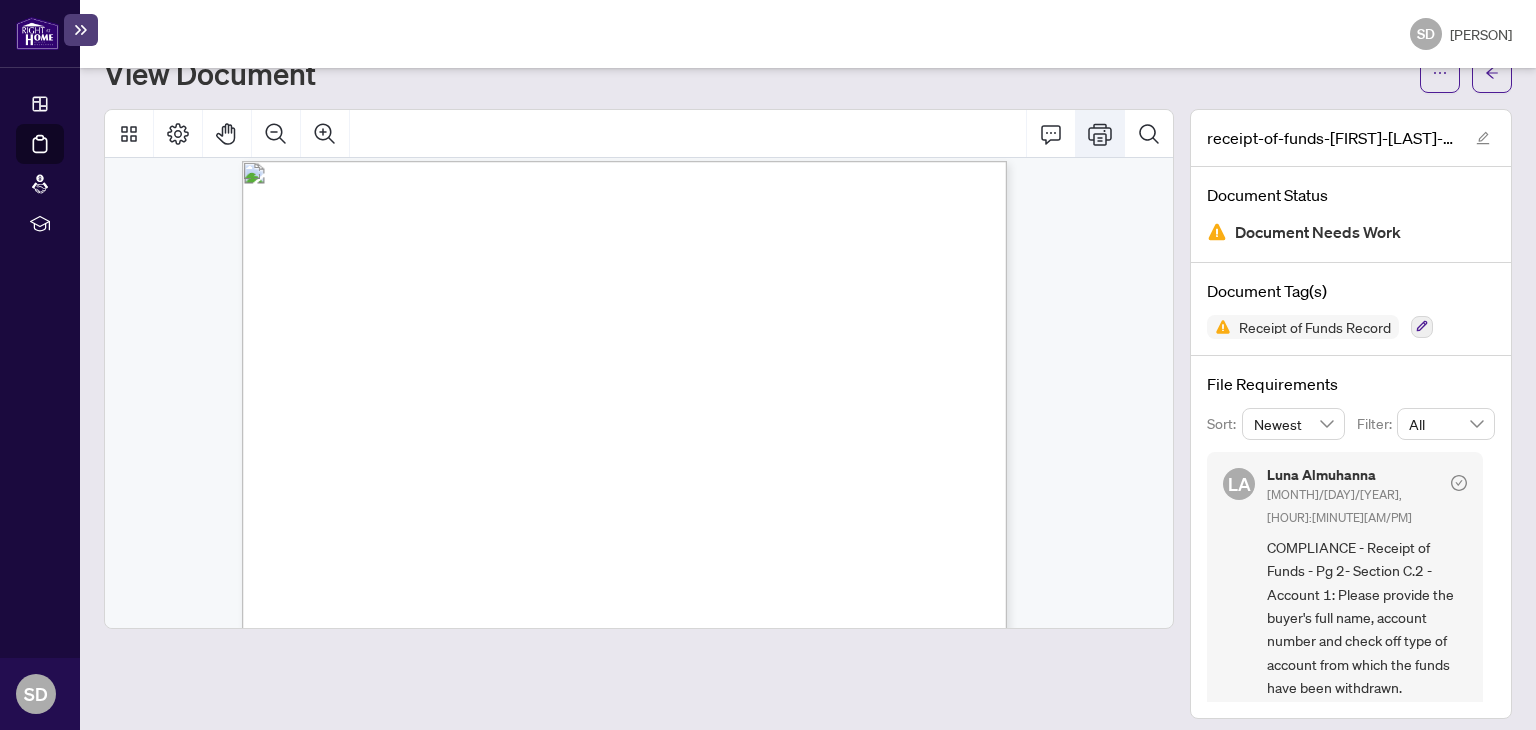 click 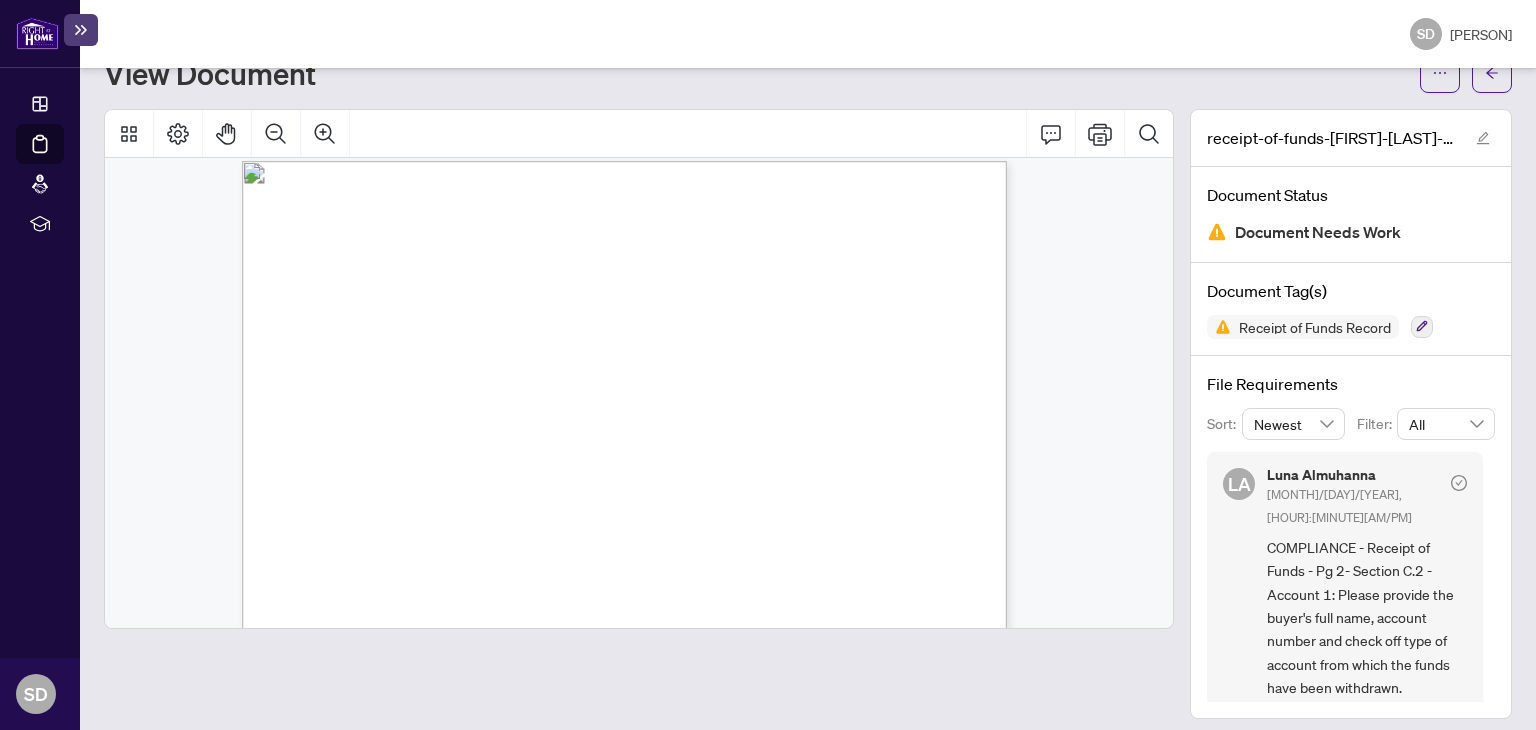 scroll, scrollTop: 78, scrollLeft: 0, axis: vertical 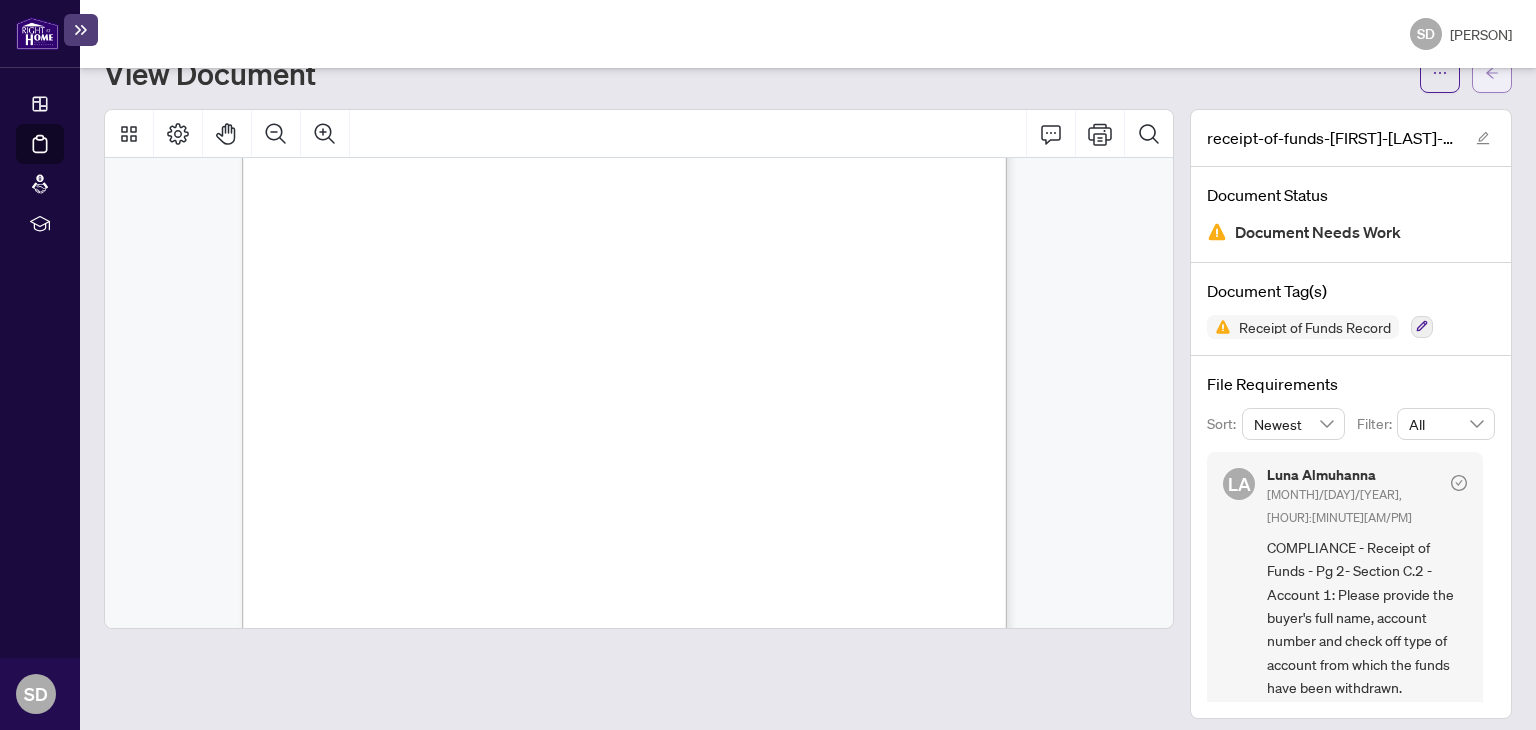 click 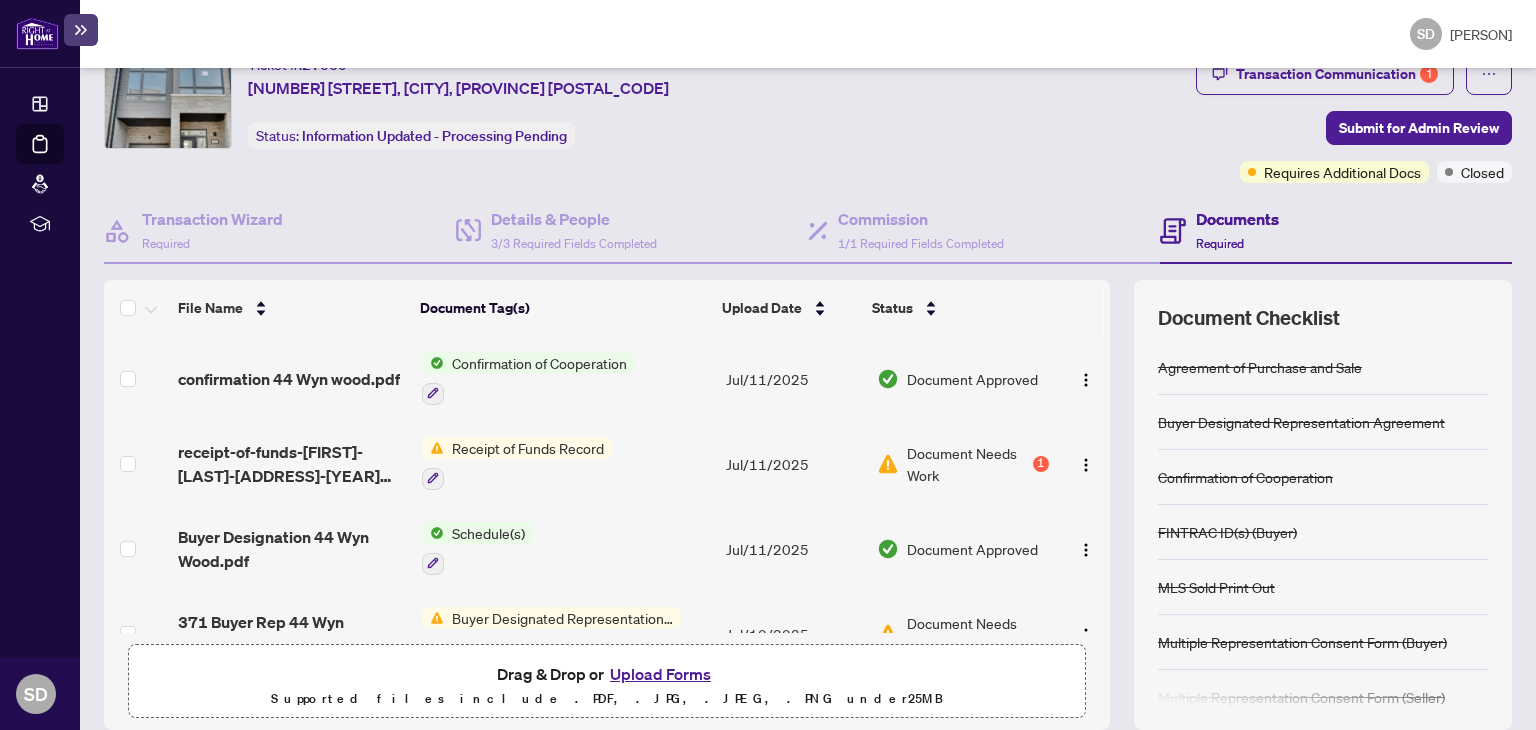 click on "Upload Forms" at bounding box center [660, 674] 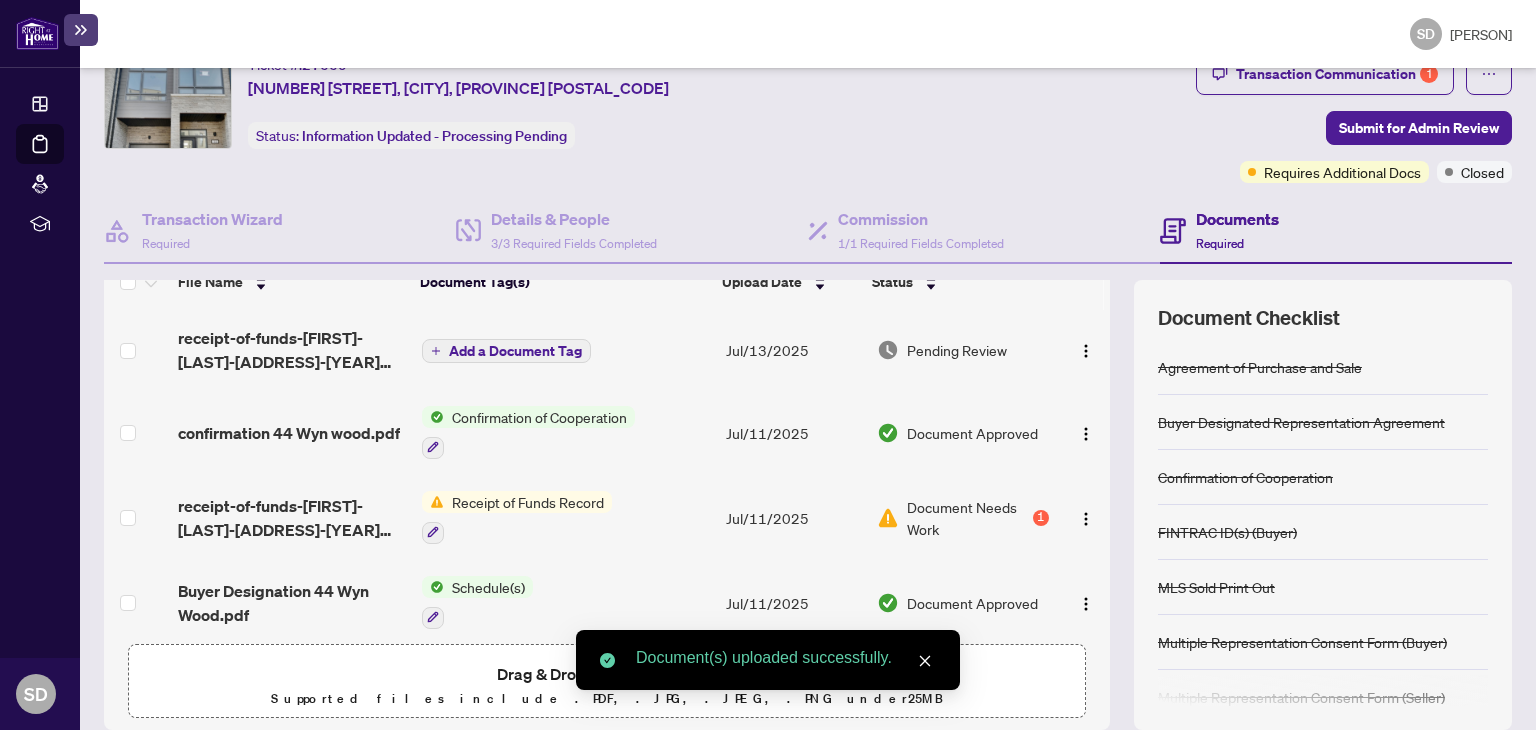 scroll, scrollTop: 0, scrollLeft: 0, axis: both 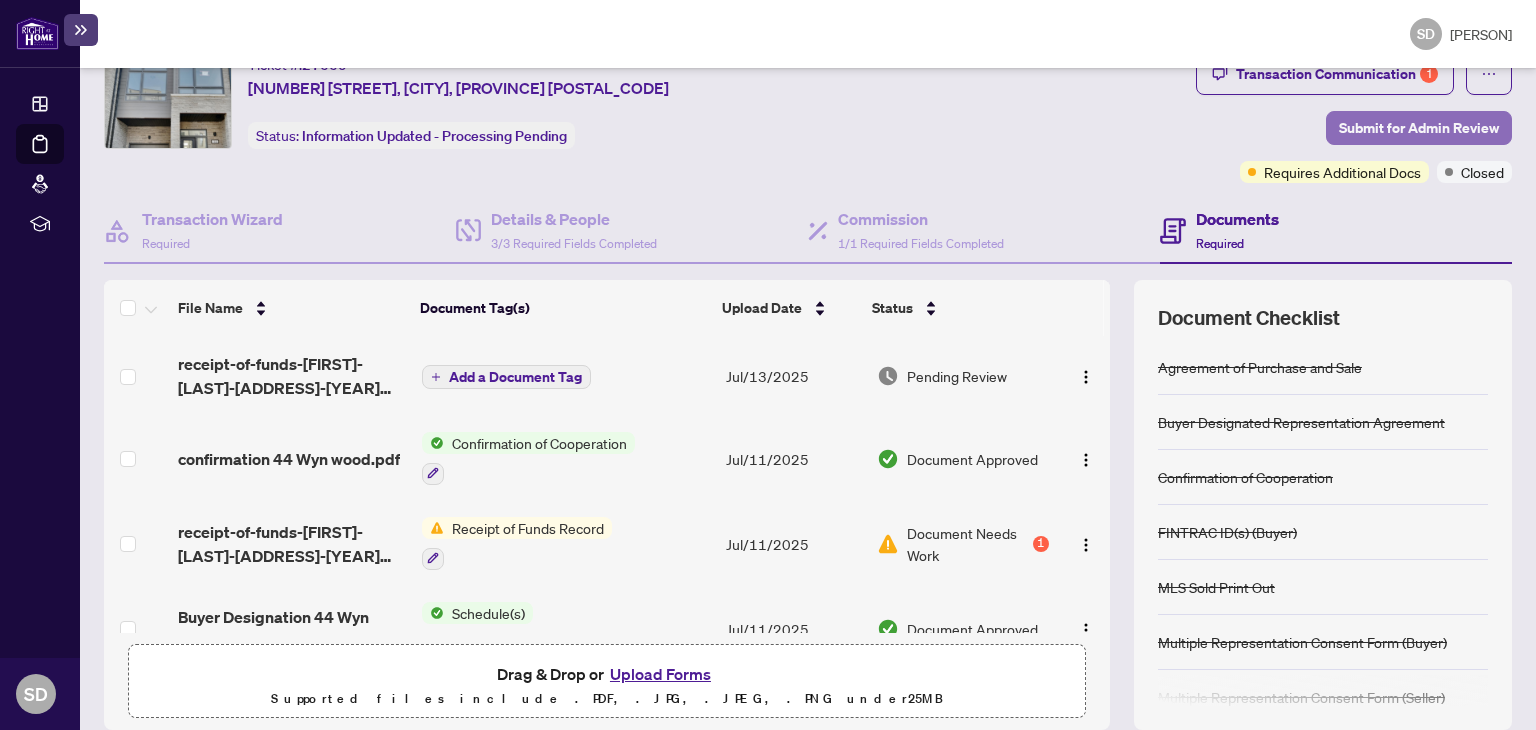 click on "Submit for Admin Review" at bounding box center (1419, 128) 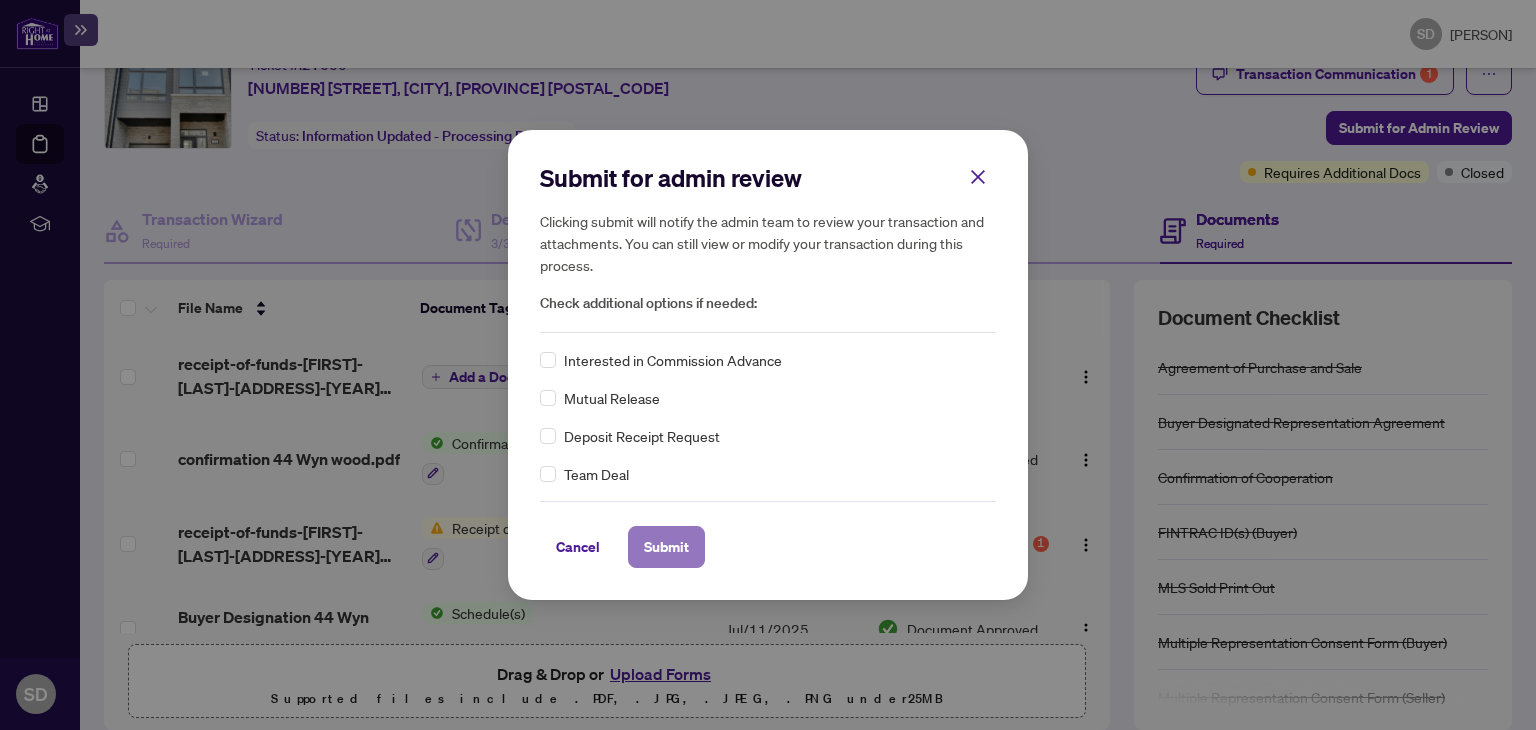 click on "Submit" at bounding box center [666, 547] 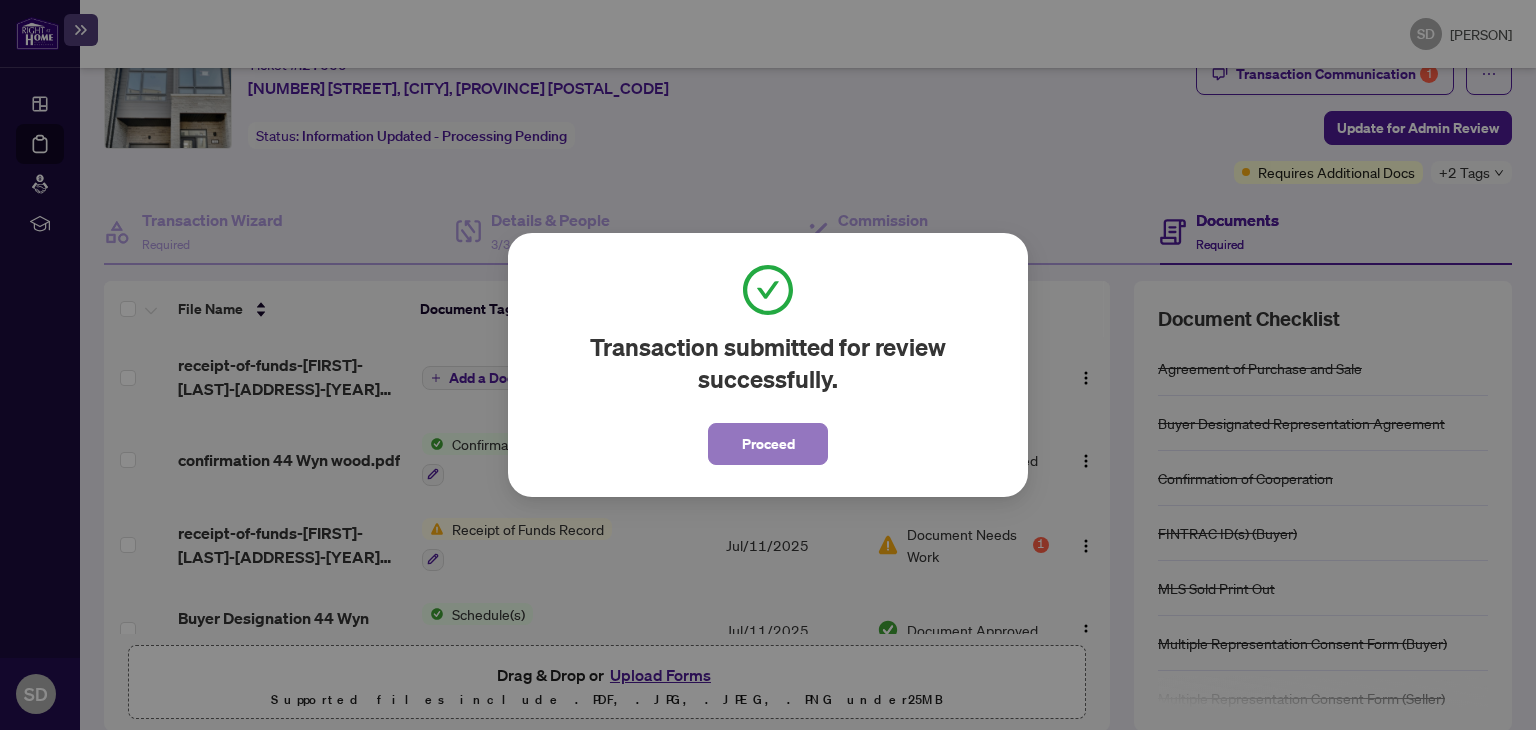 click on "Proceed" at bounding box center (768, 444) 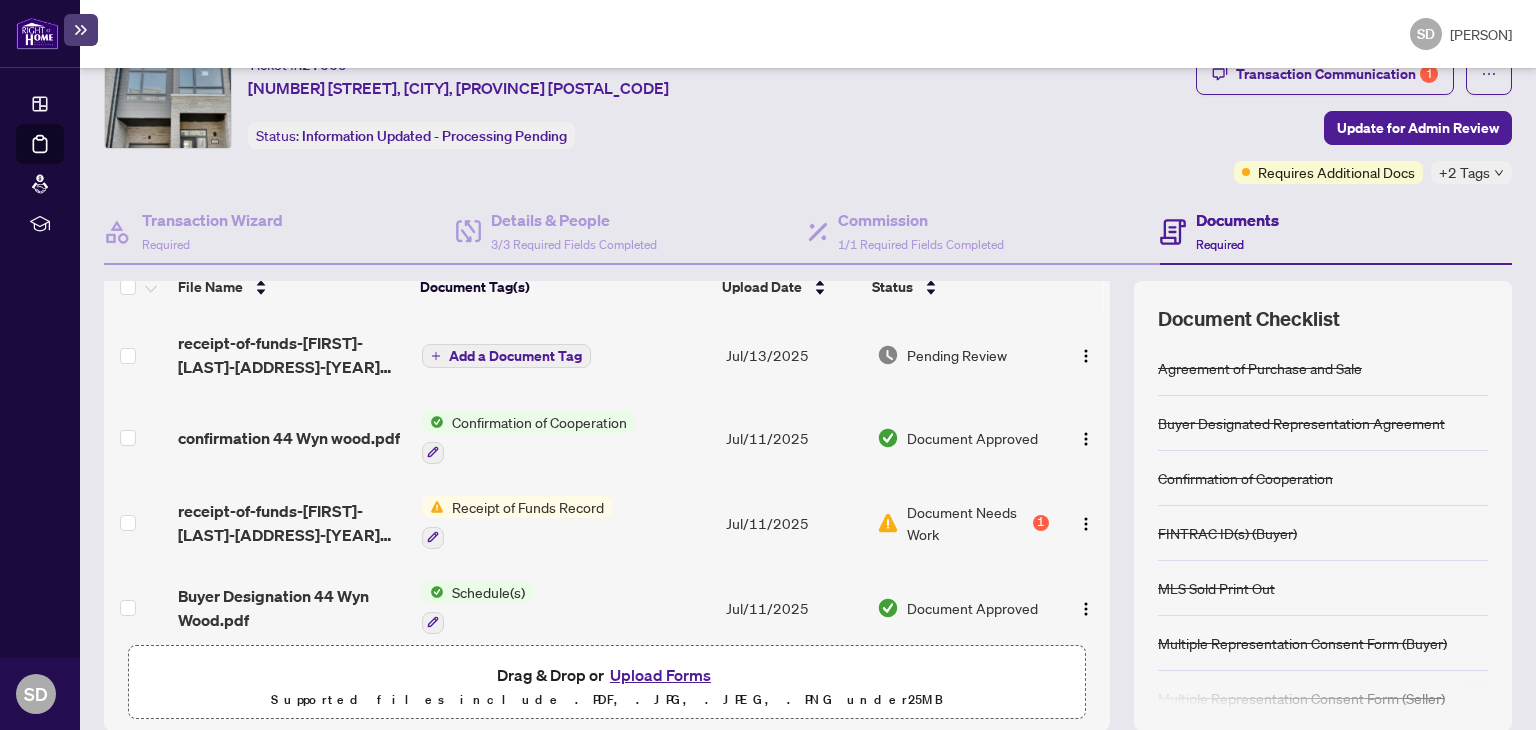 scroll, scrollTop: 0, scrollLeft: 0, axis: both 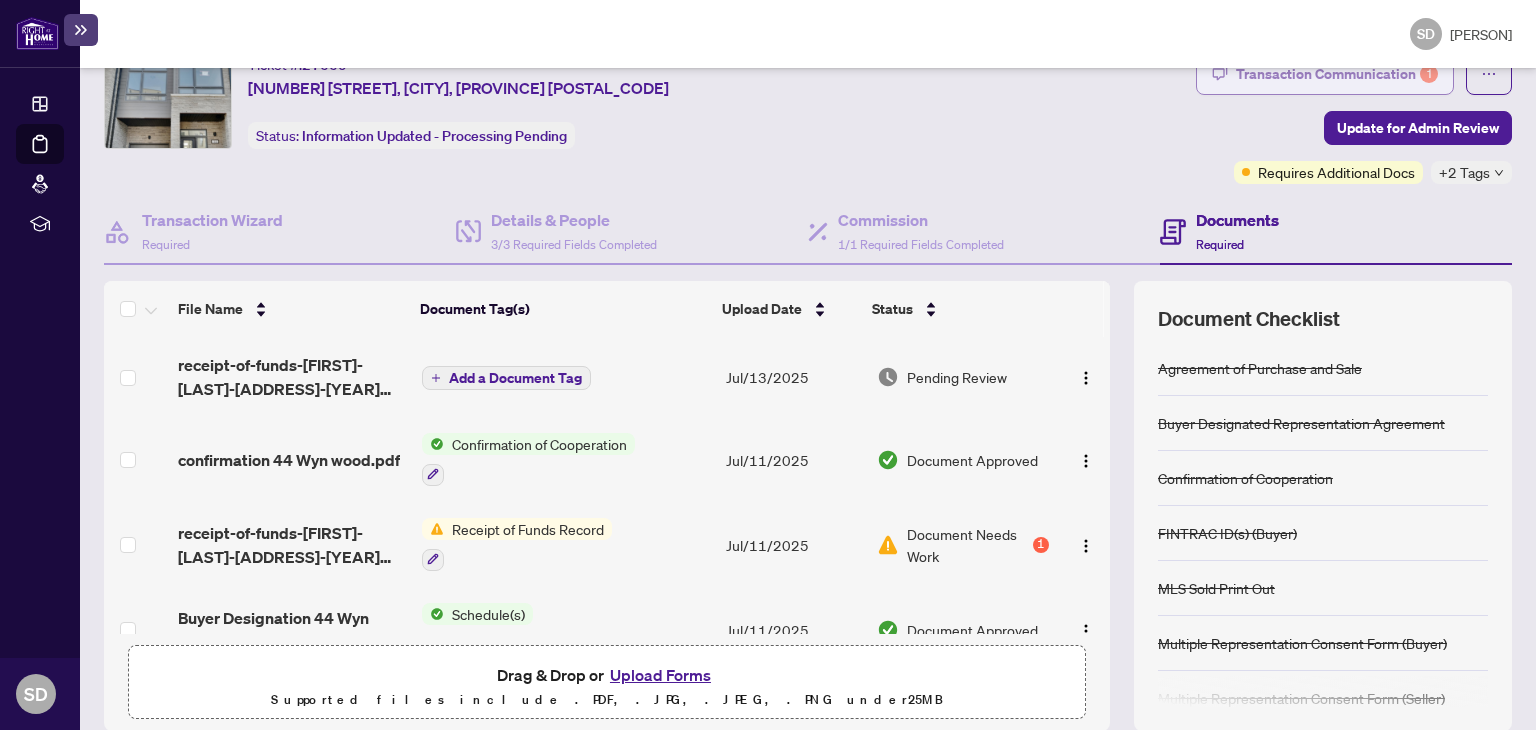 click on "Transaction Communication 1" at bounding box center (1337, 74) 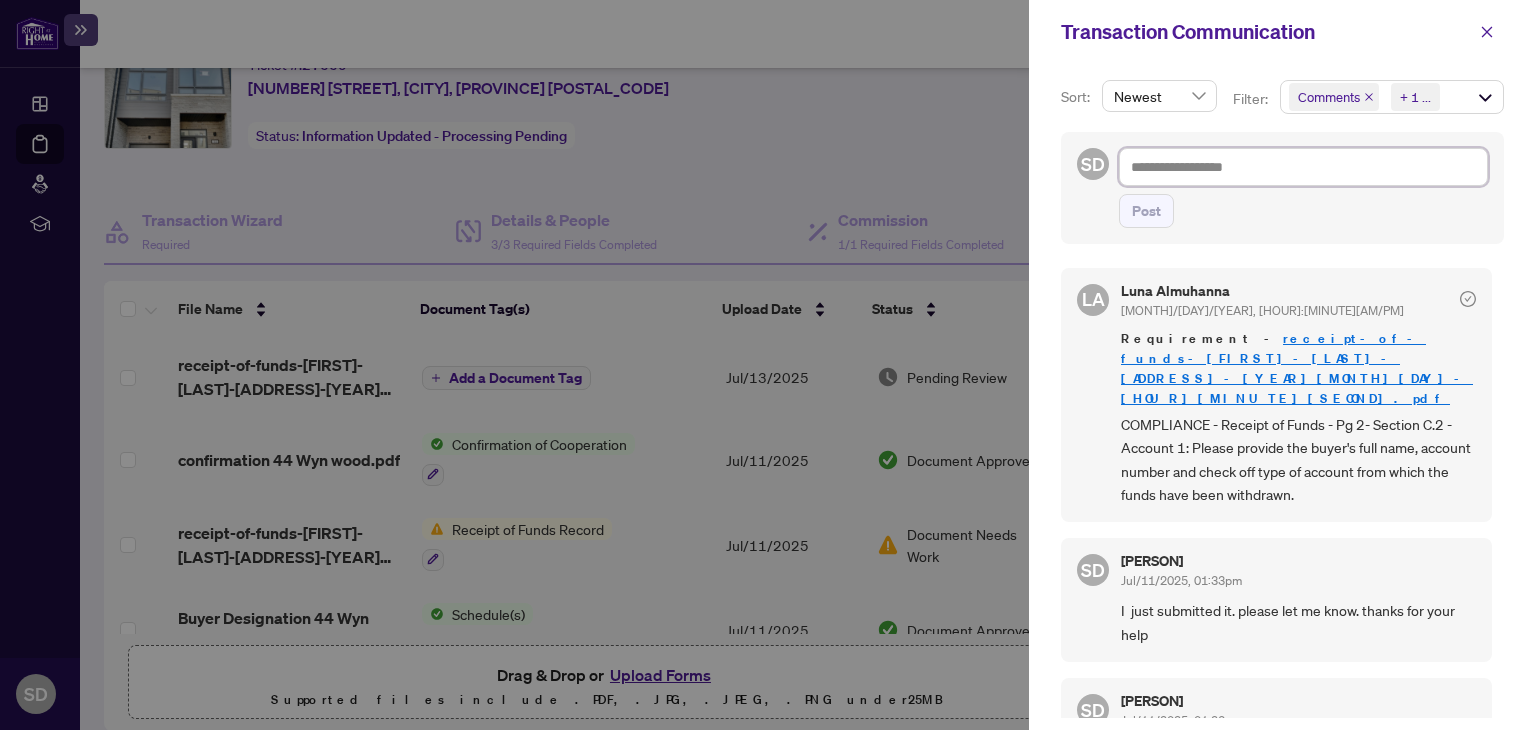 click at bounding box center (1303, 167) 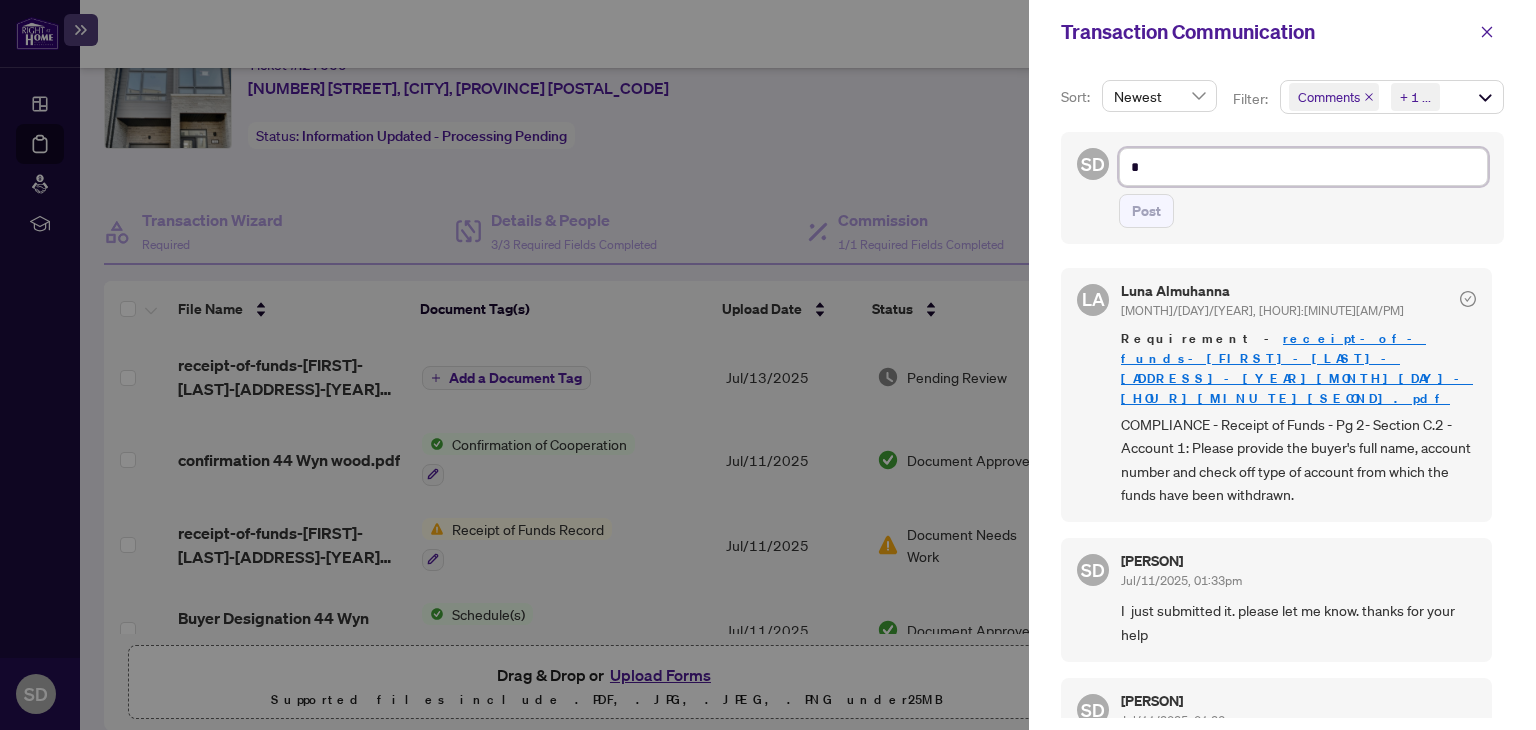 type on "**" 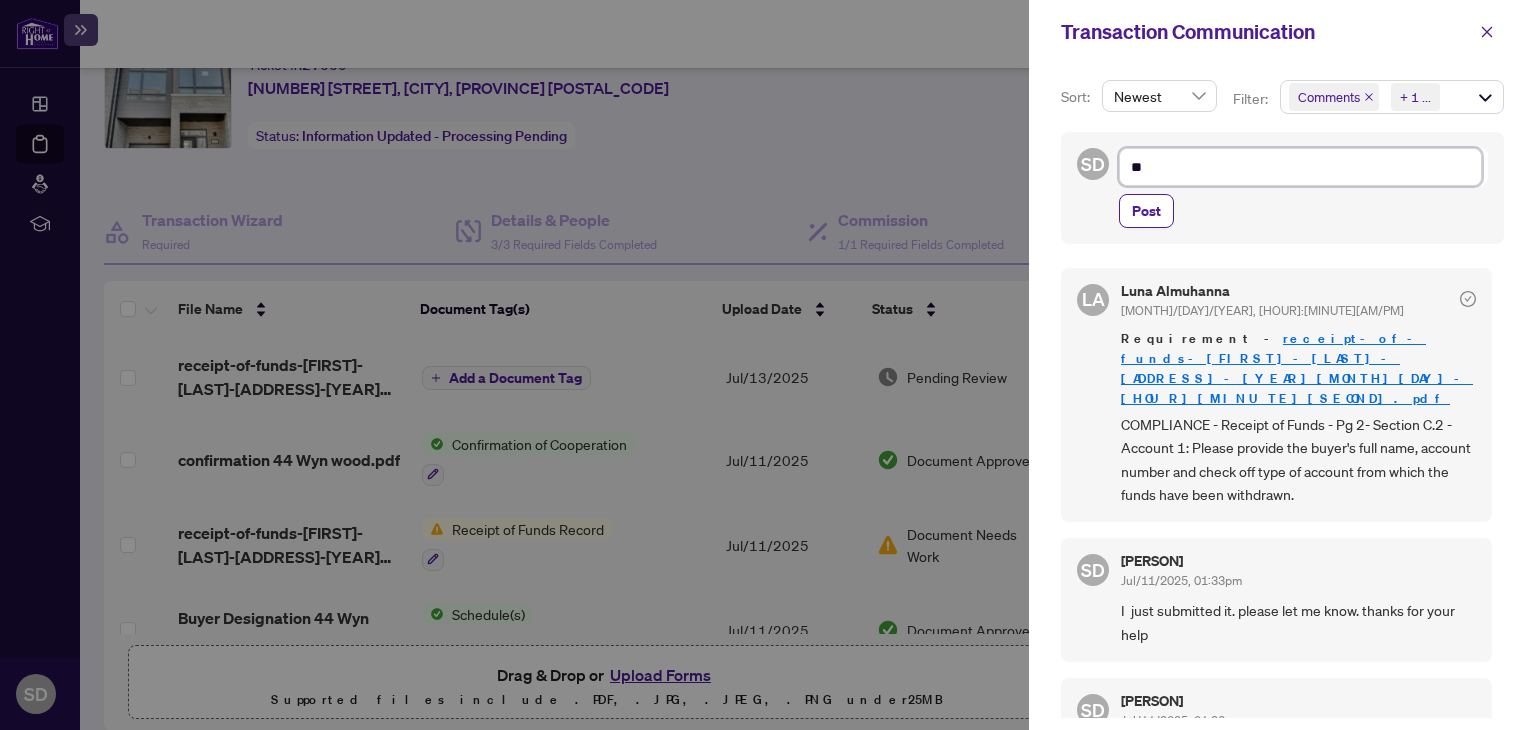 type on "**" 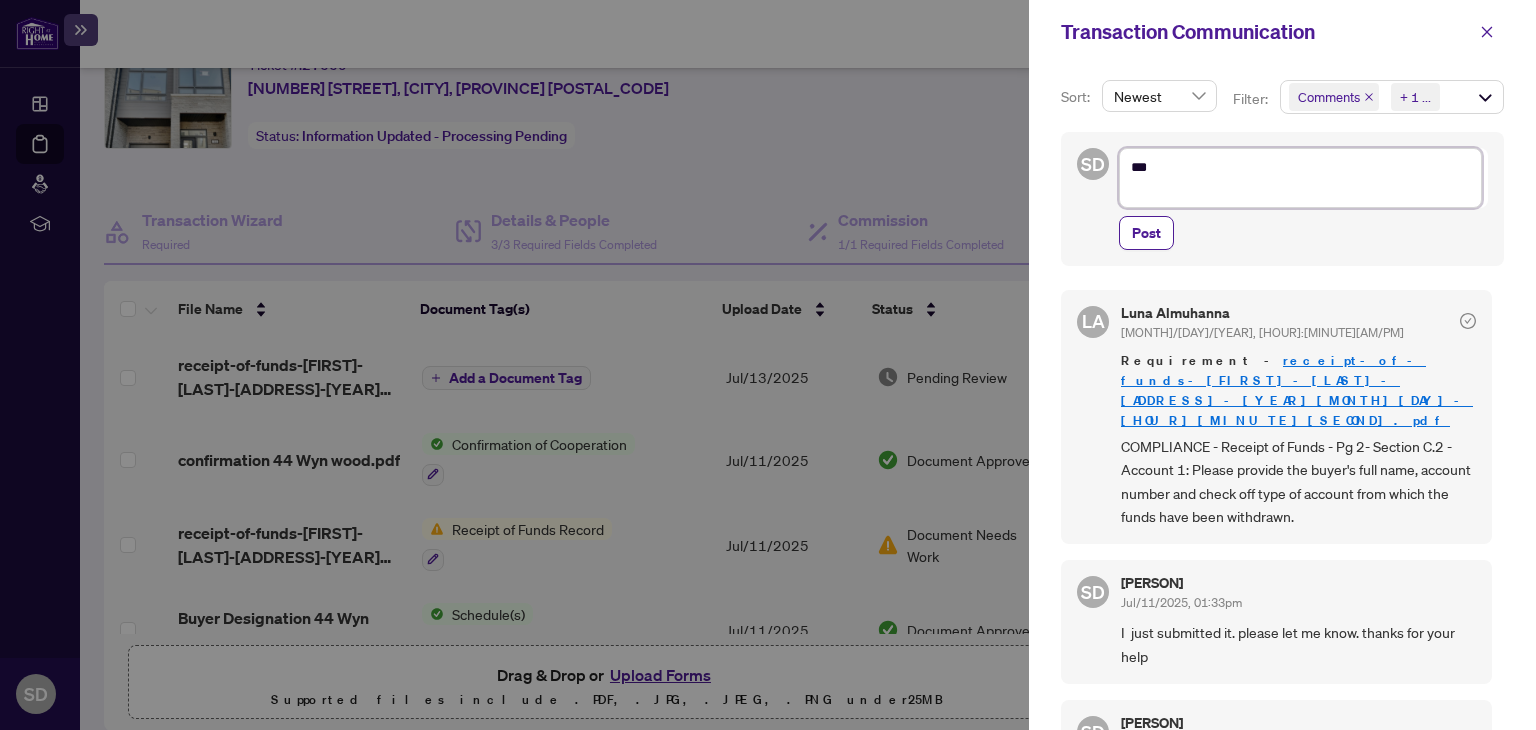 type on "**
*" 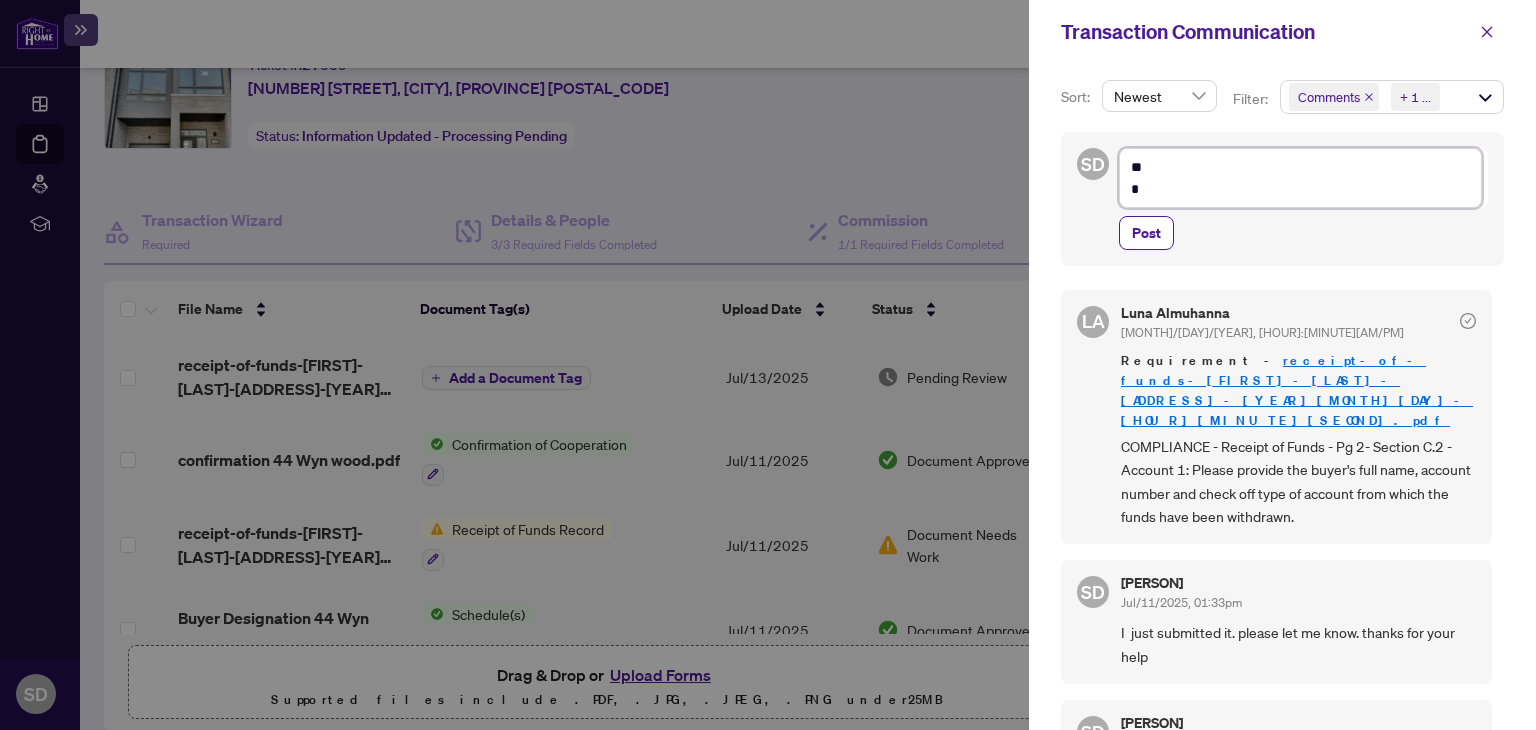 type on "**
*" 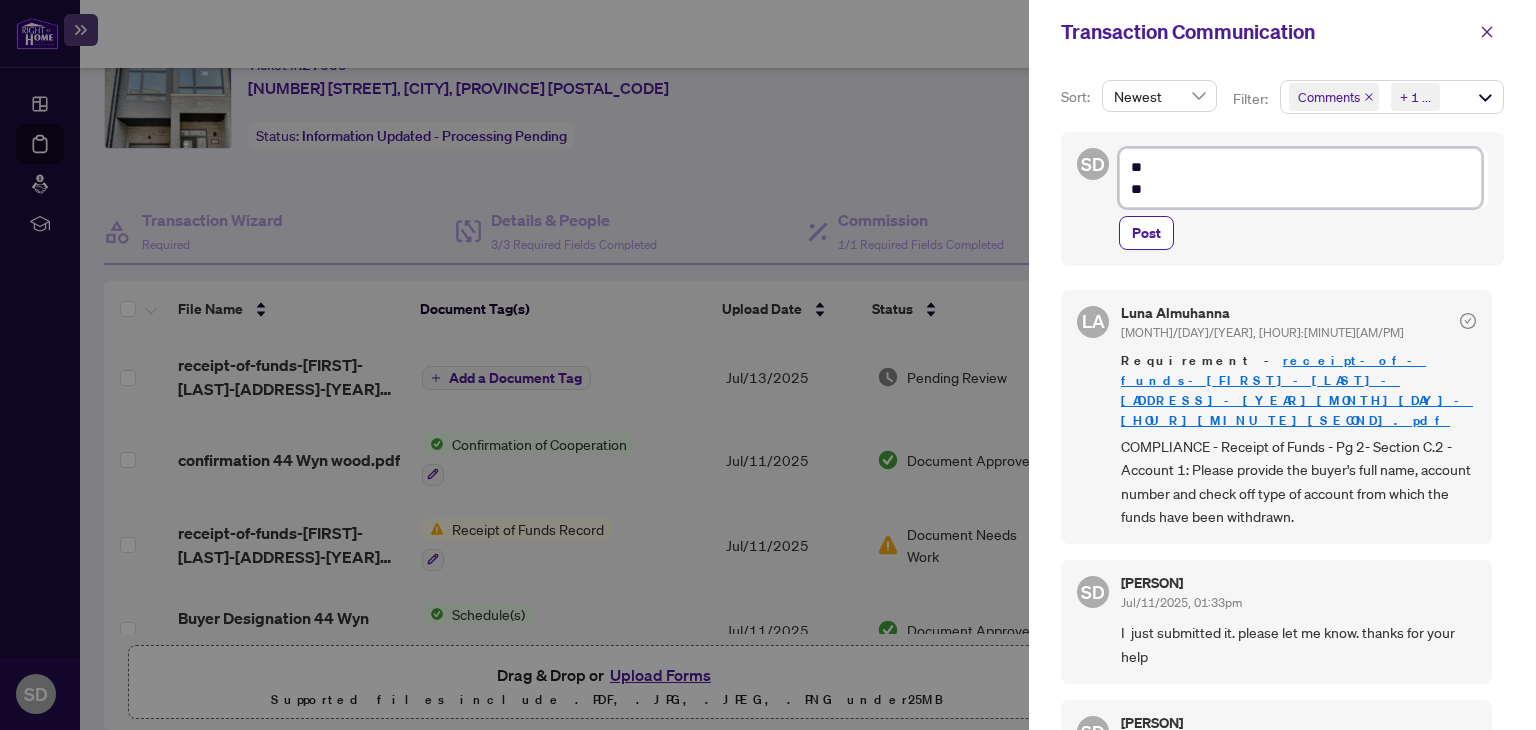 type on "**
***" 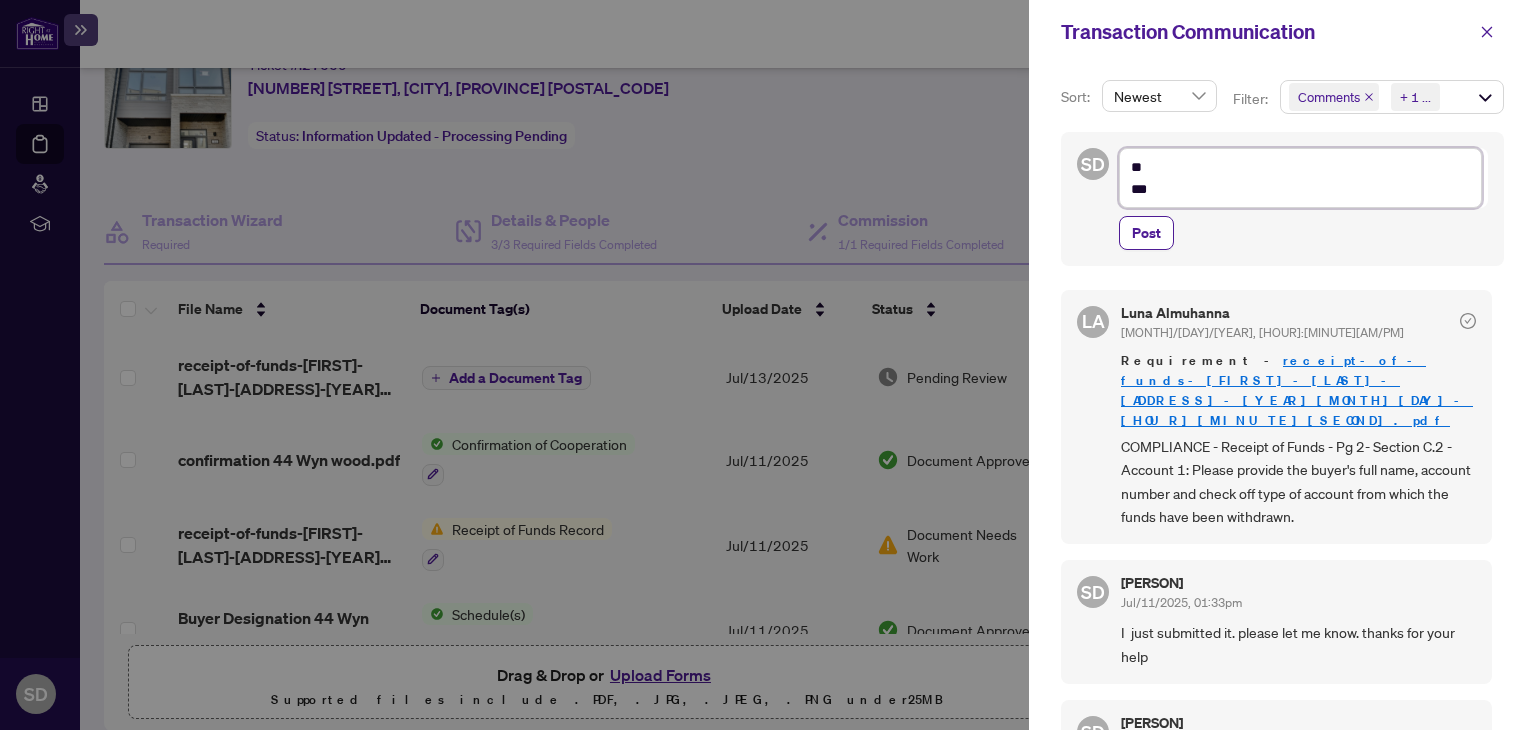 type on "**
****" 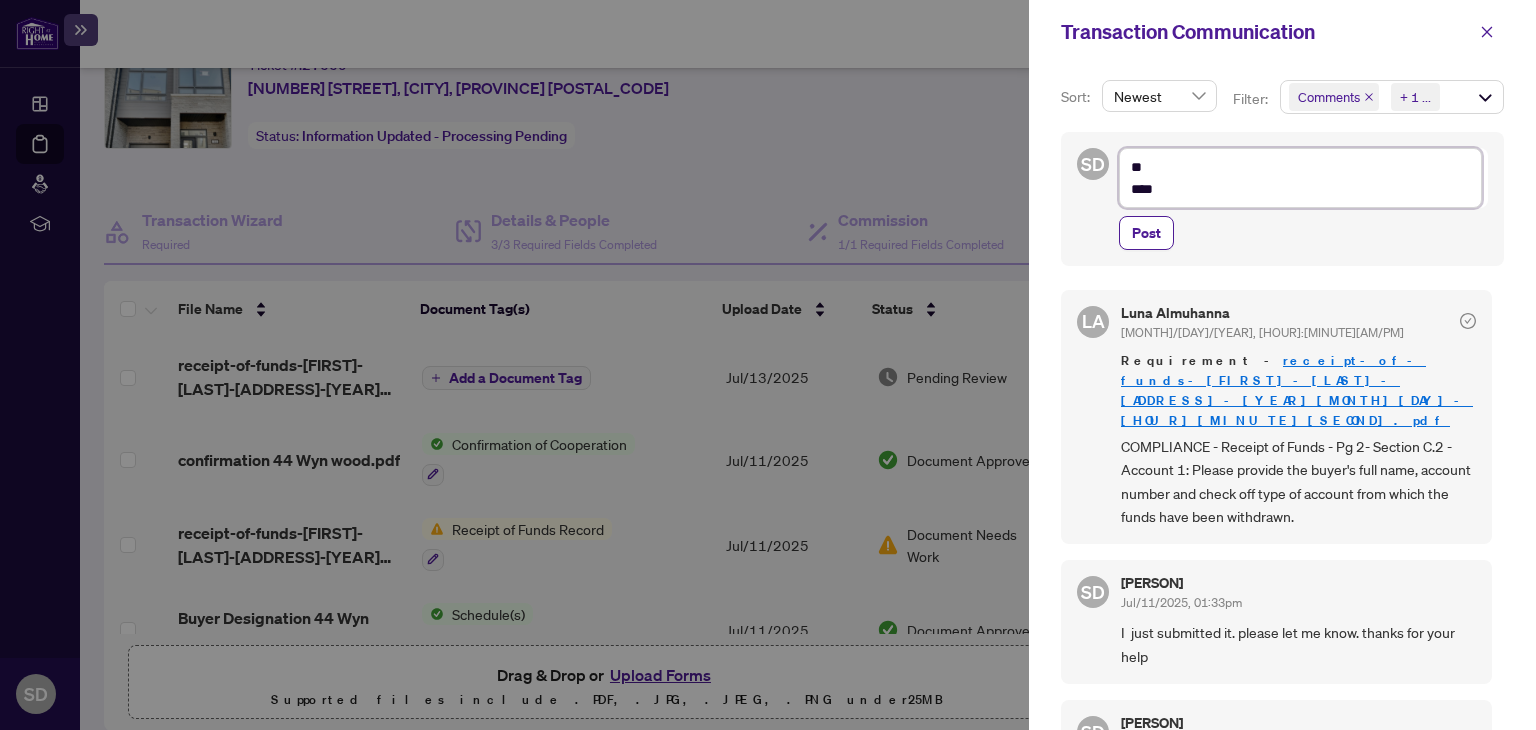 type on "**
*****" 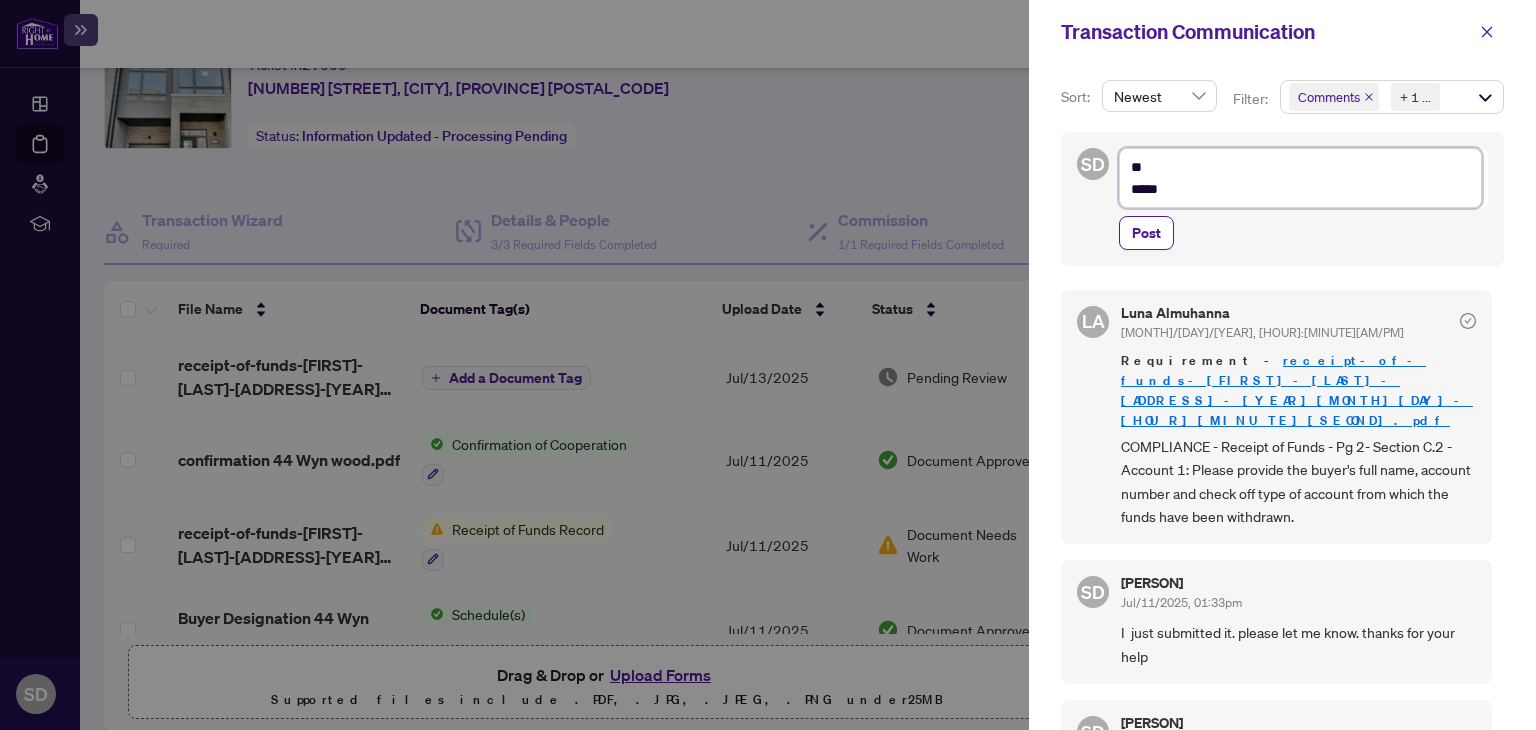 type on "**
******" 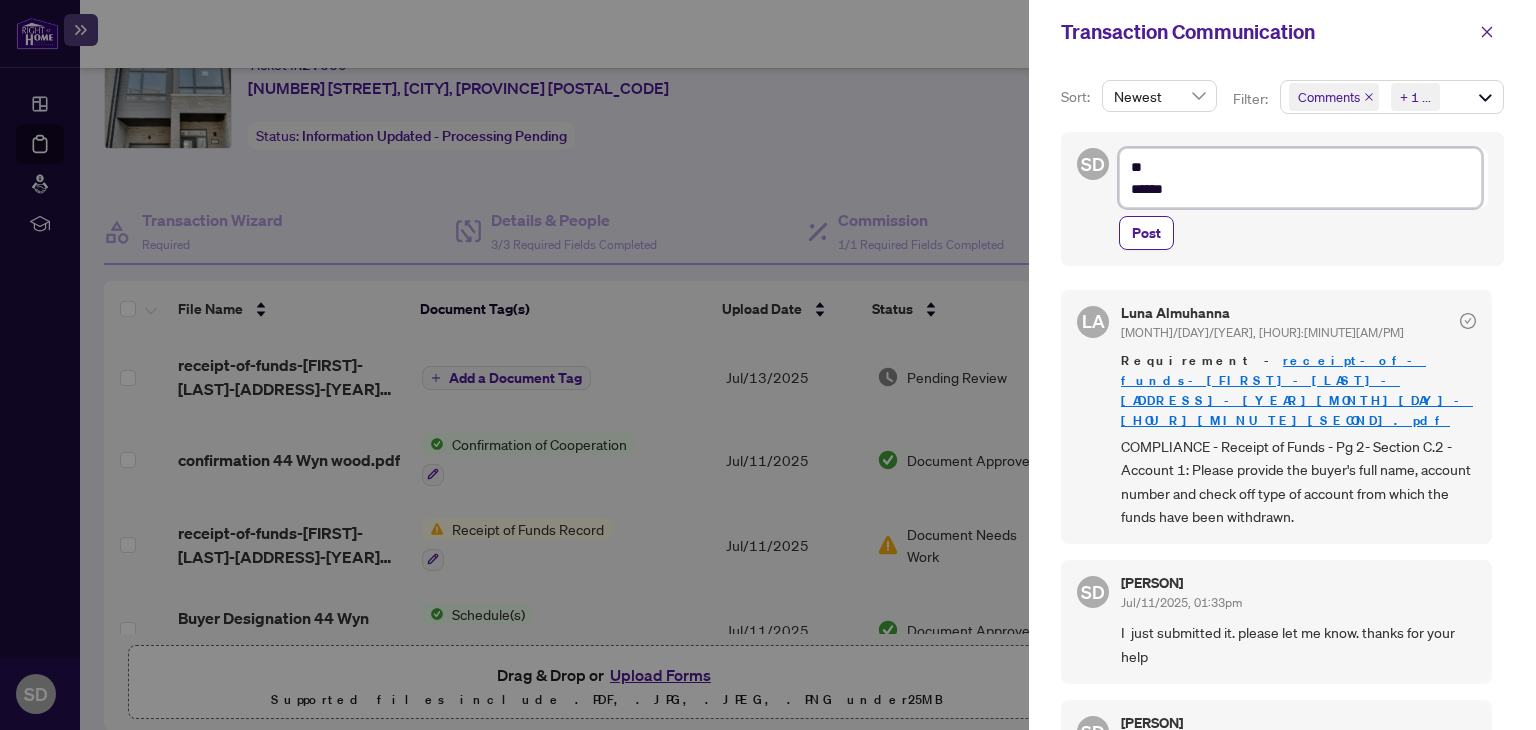 type on "**
******" 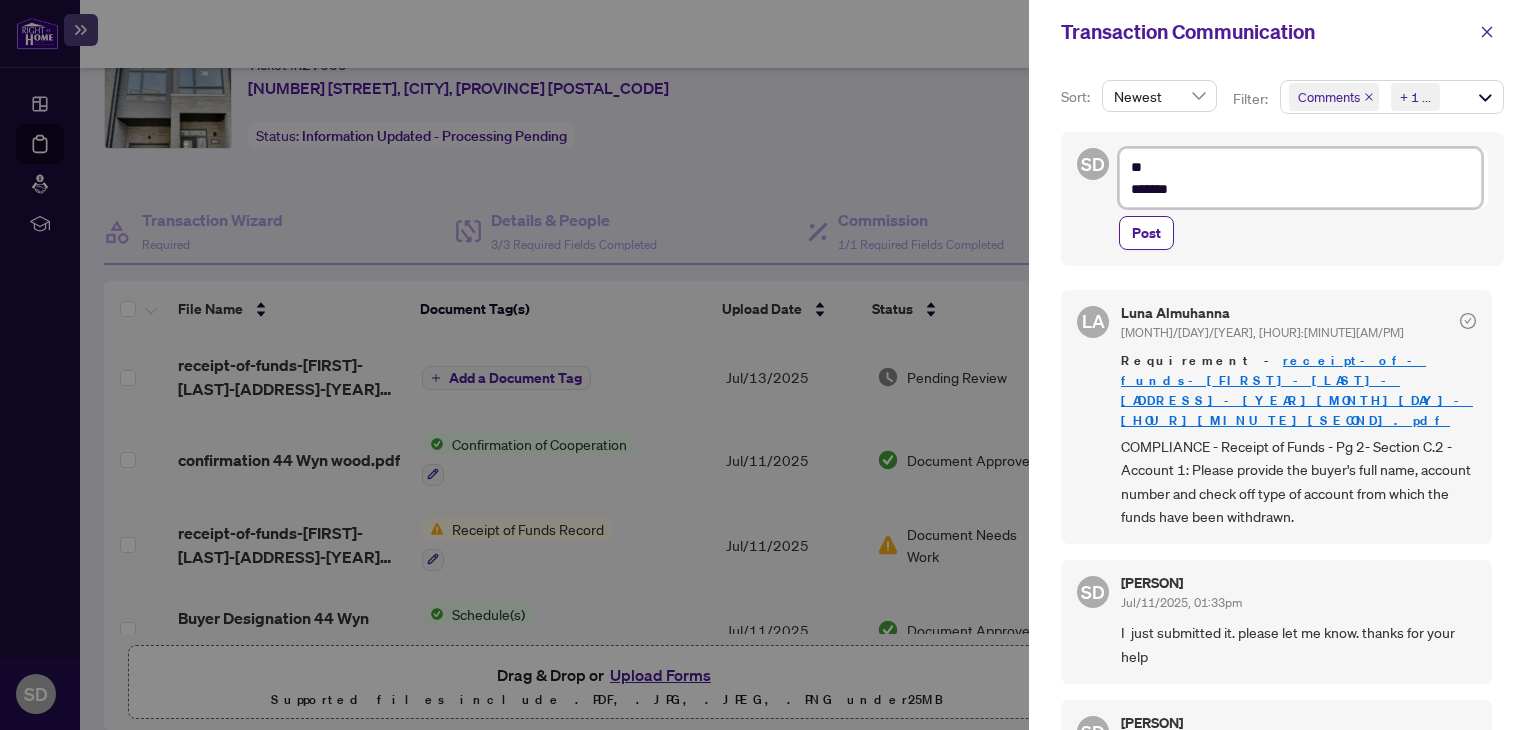 type on "**
********" 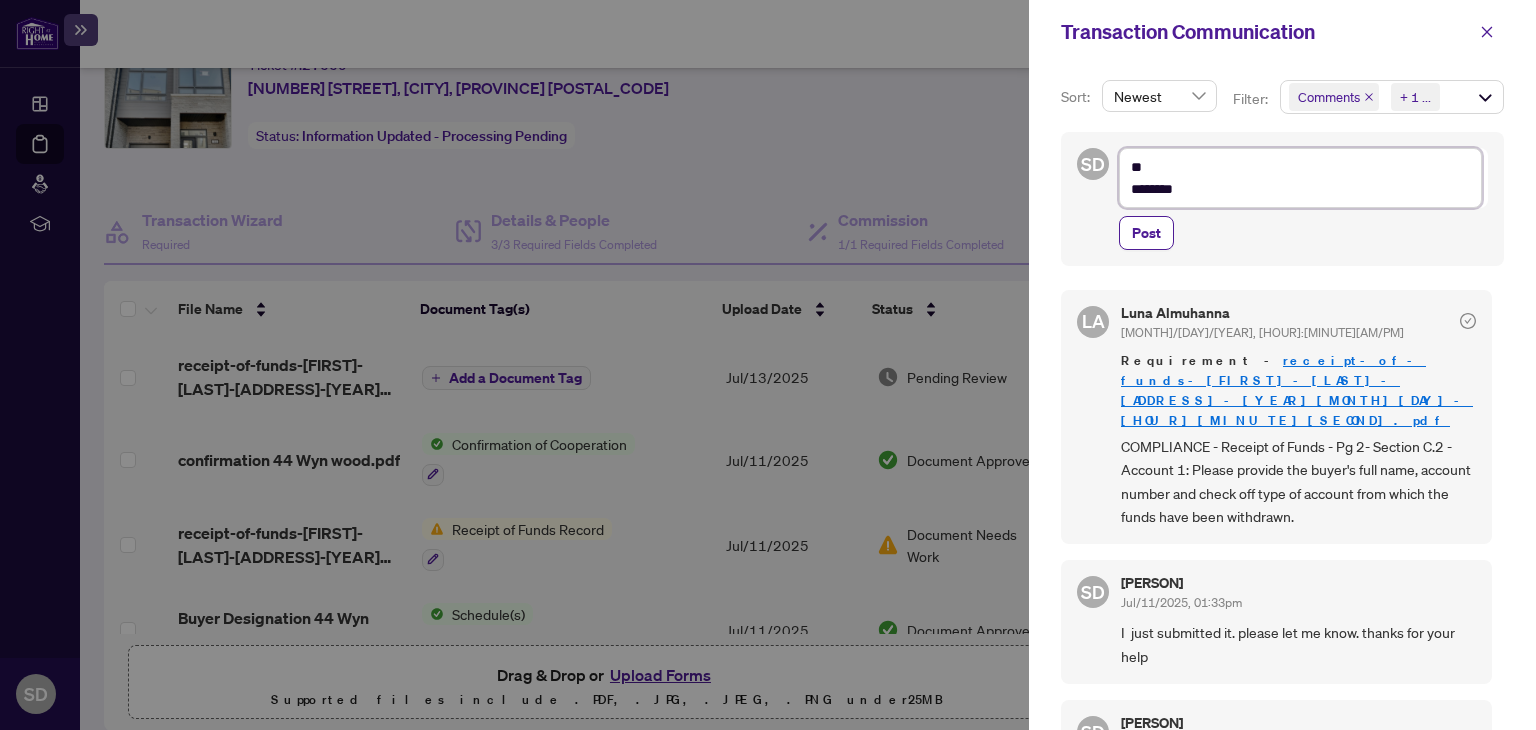 type on "**
*********" 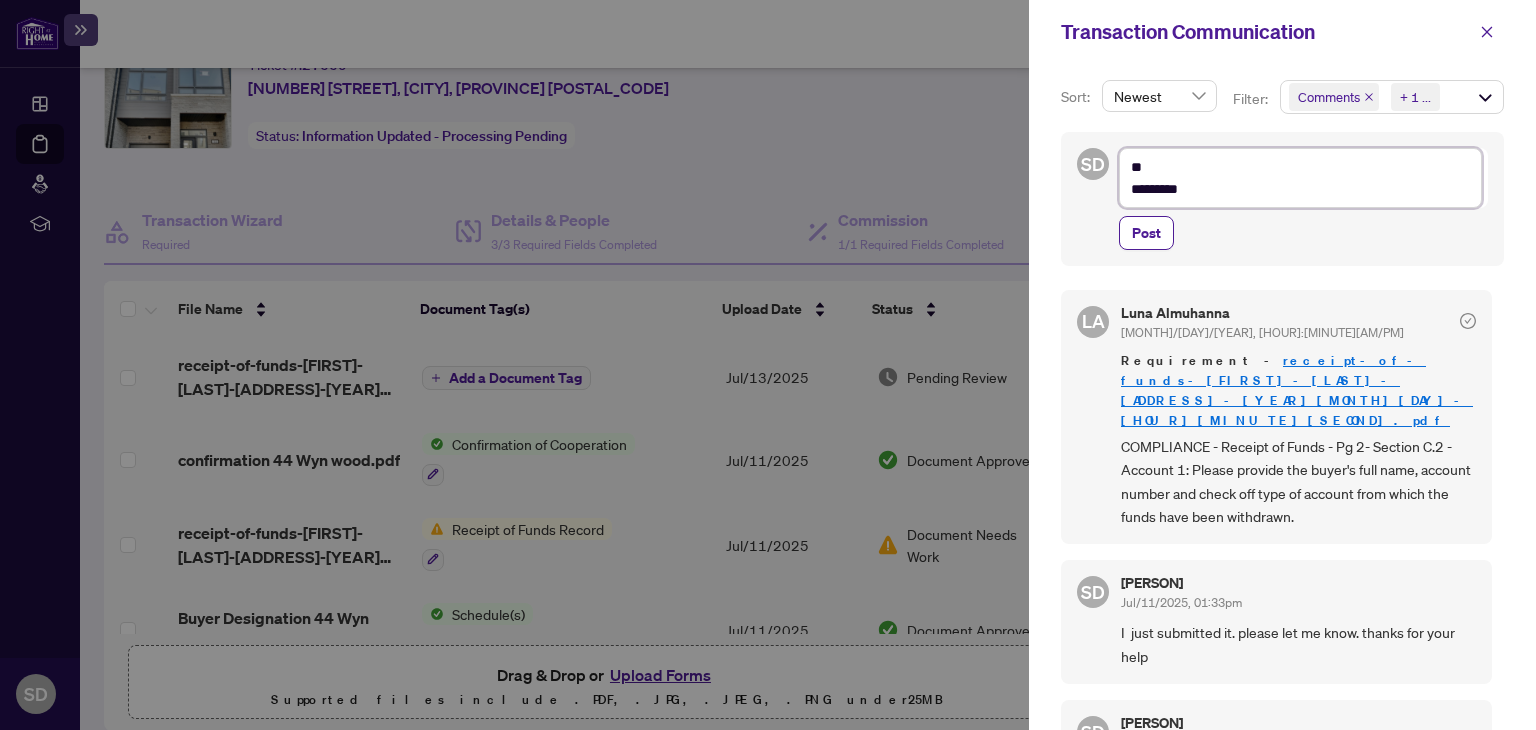 type on "**********" 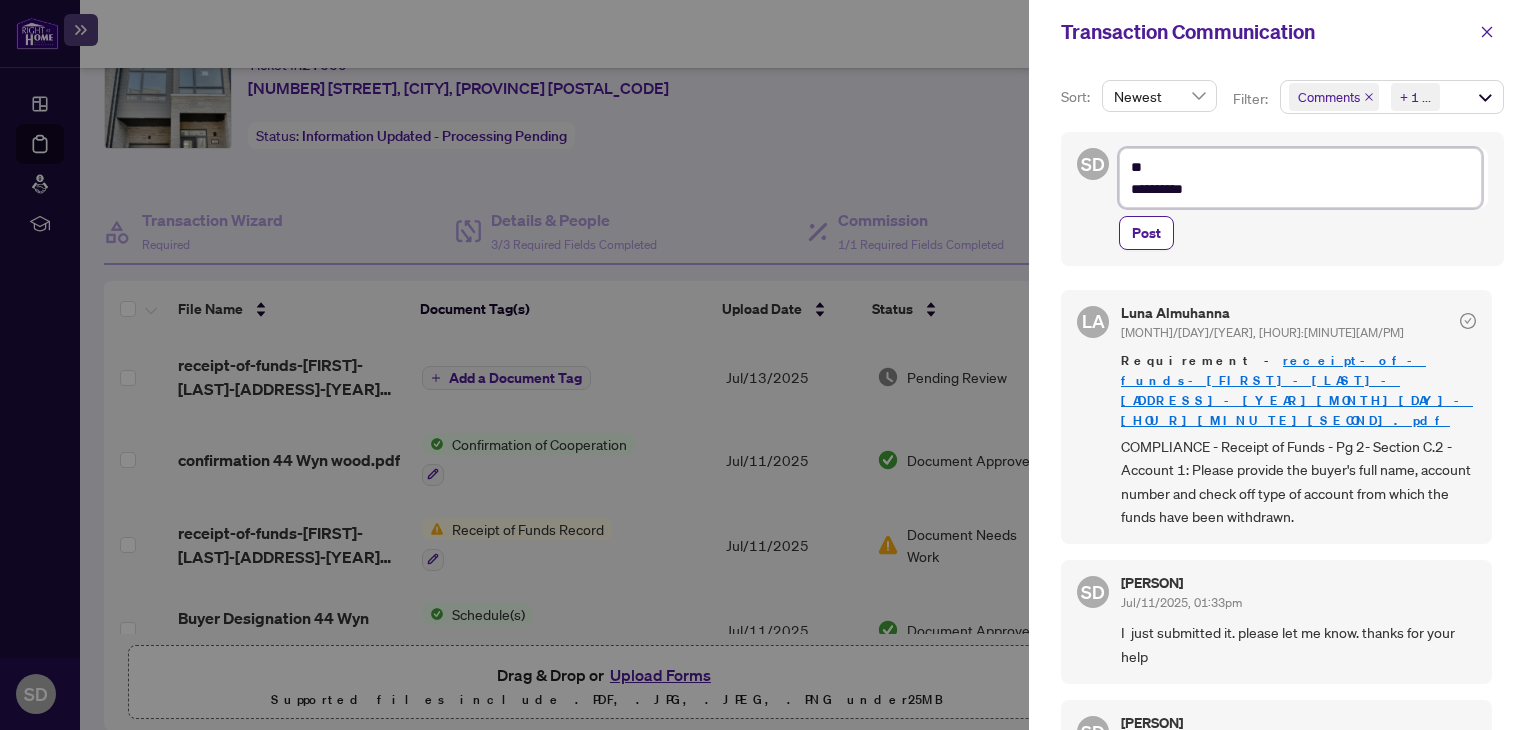 type on "**********" 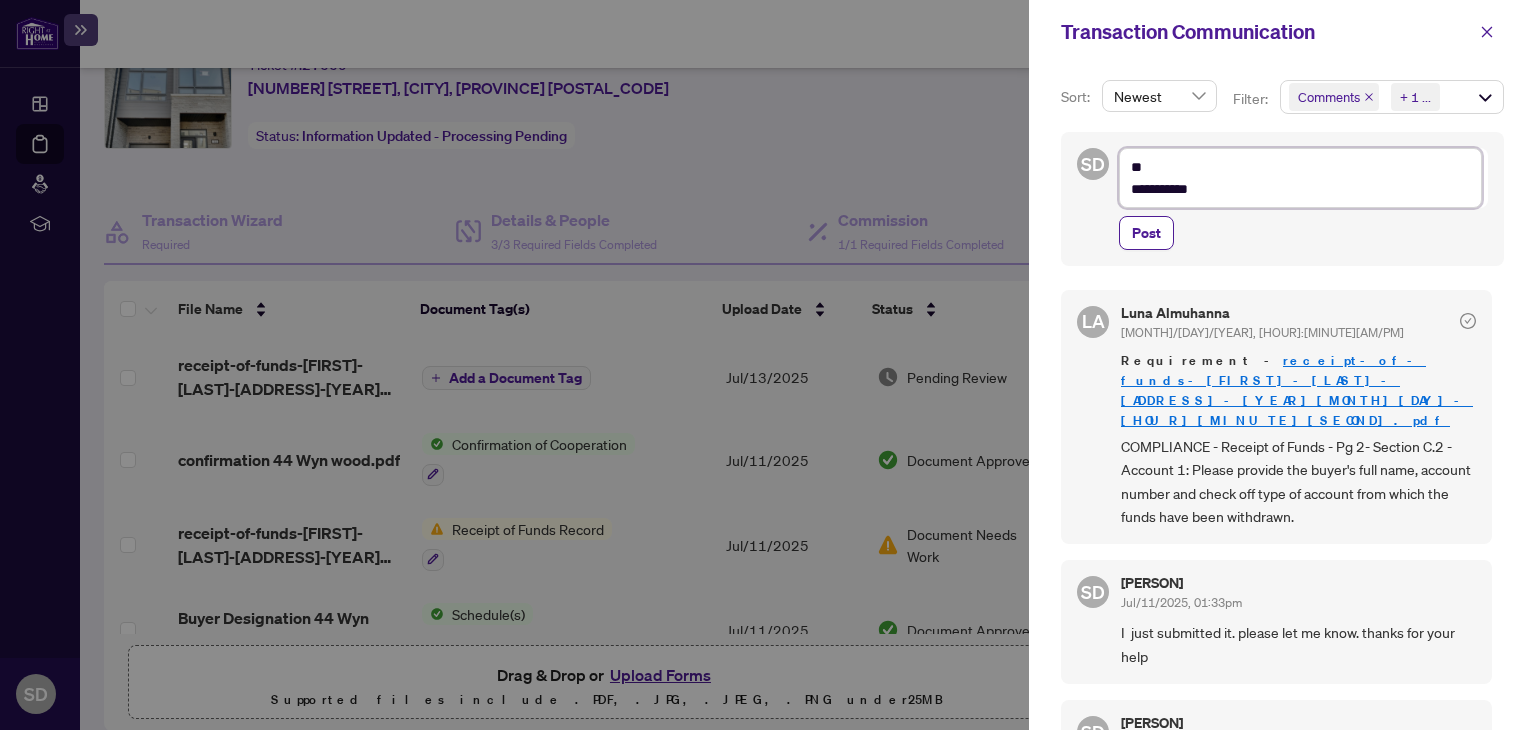 type on "**********" 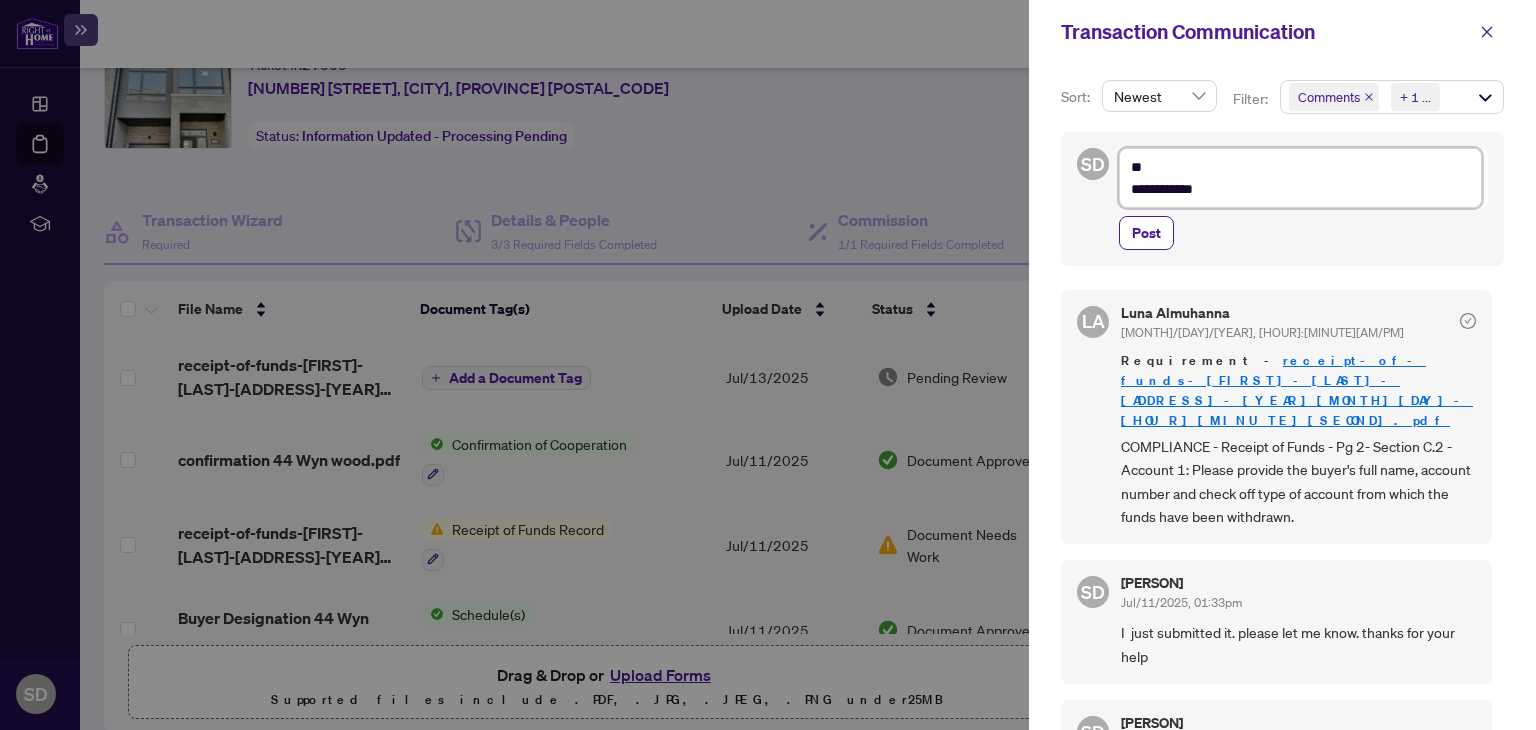 type on "**********" 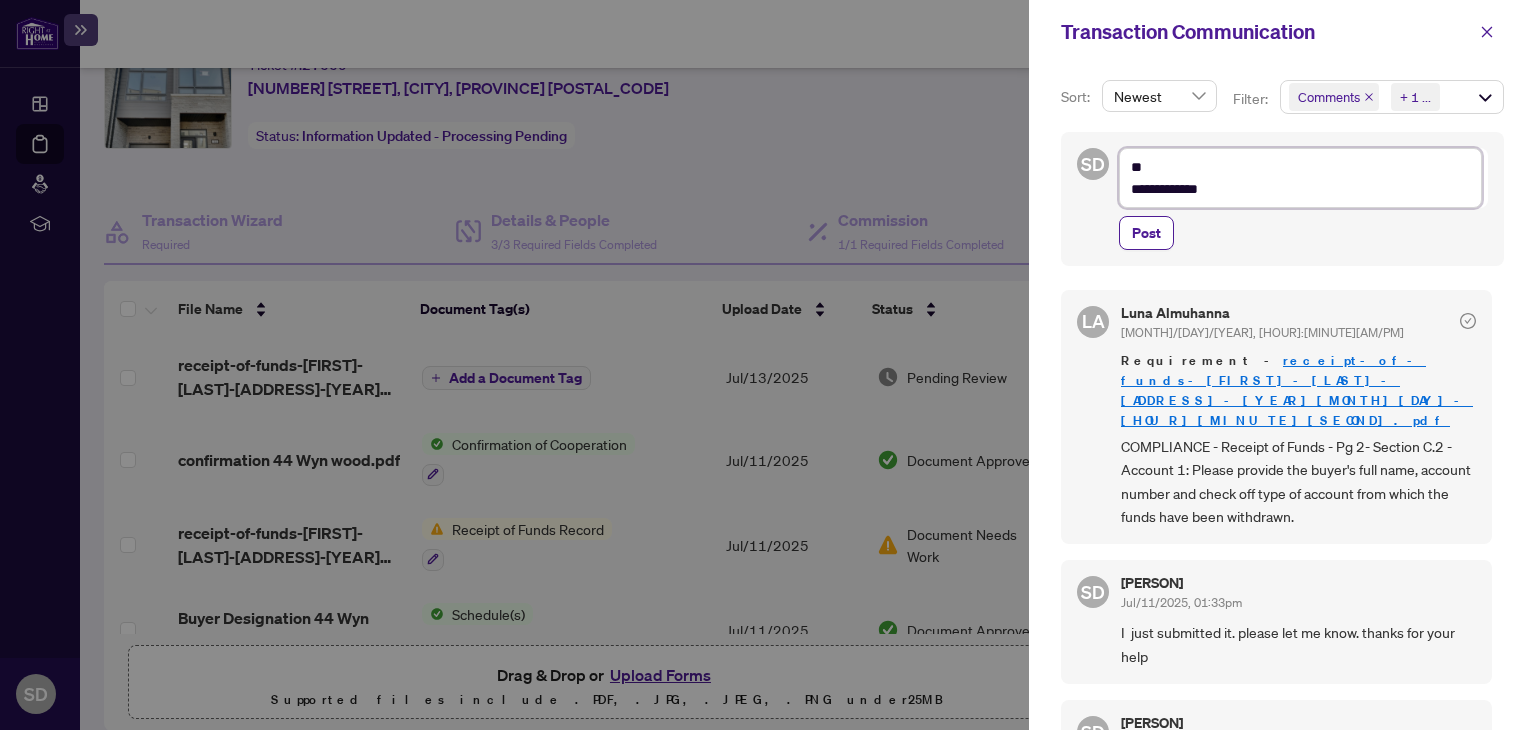 type on "**********" 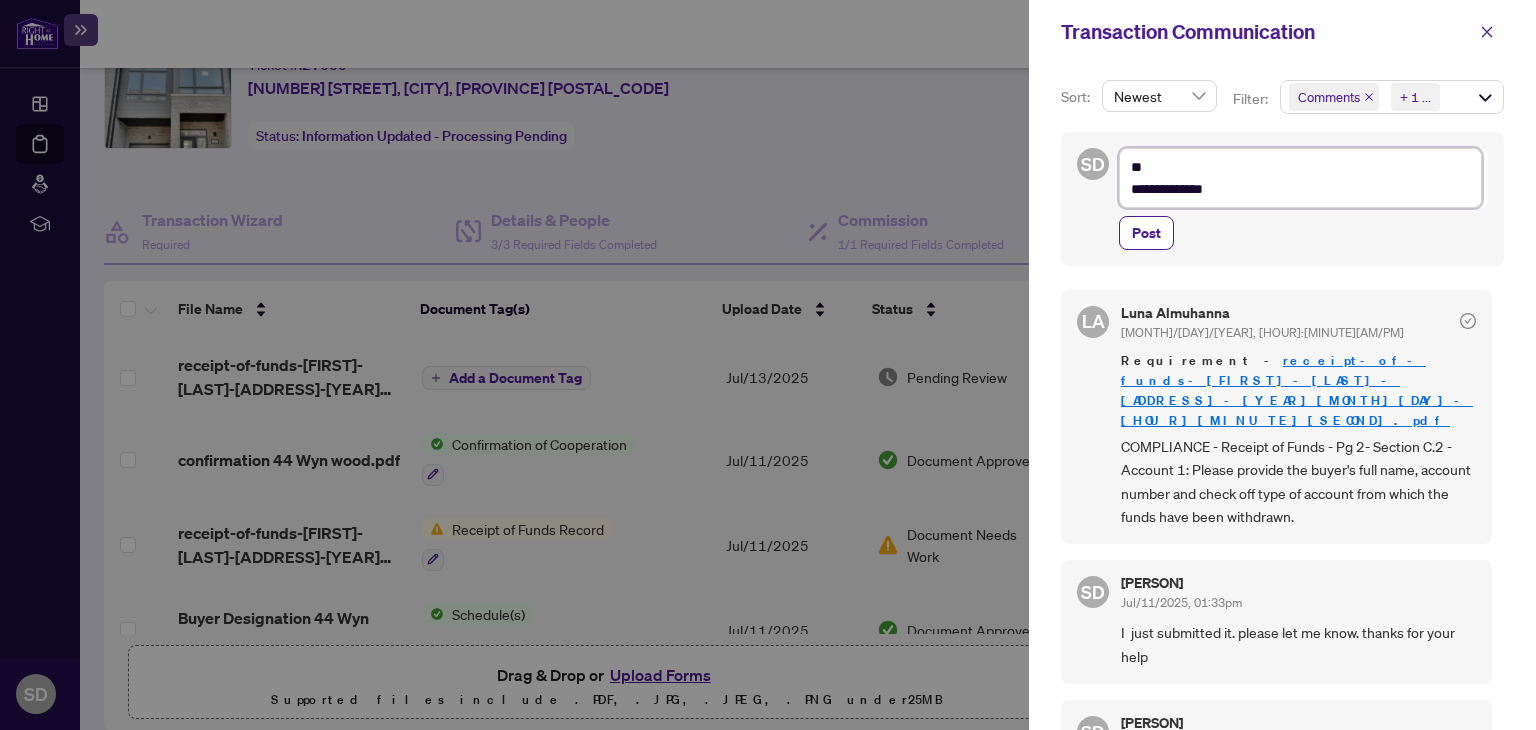 type on "**********" 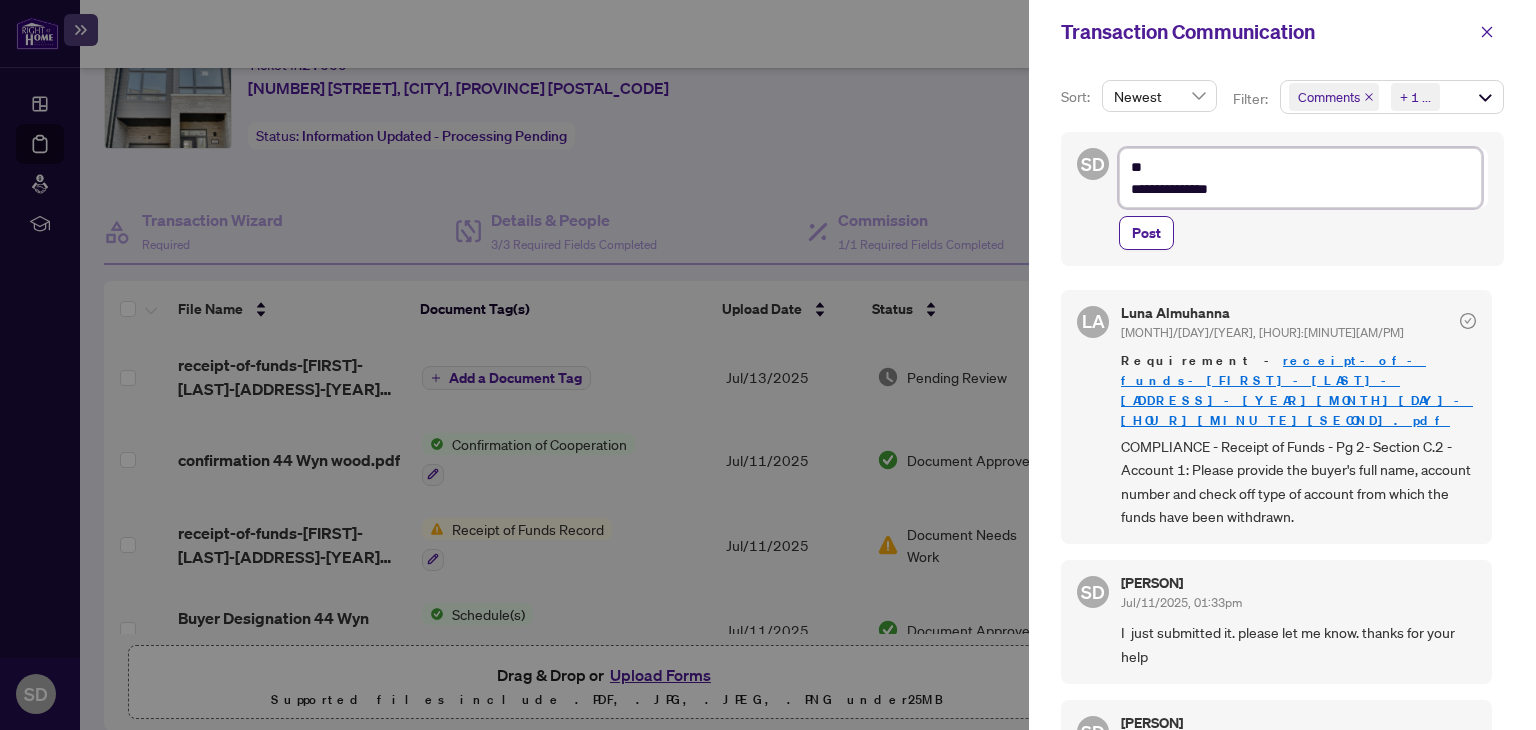 type on "**********" 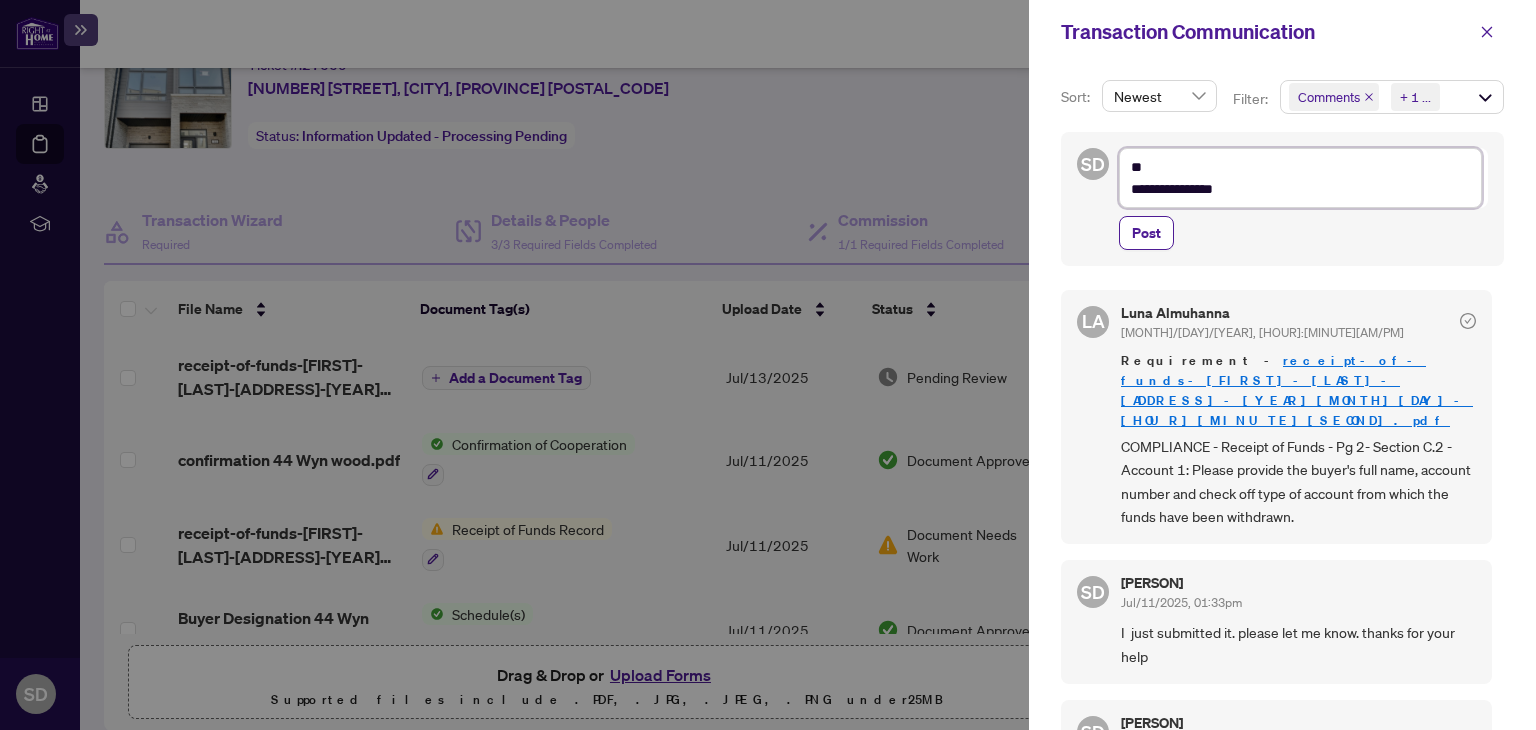 type on "**********" 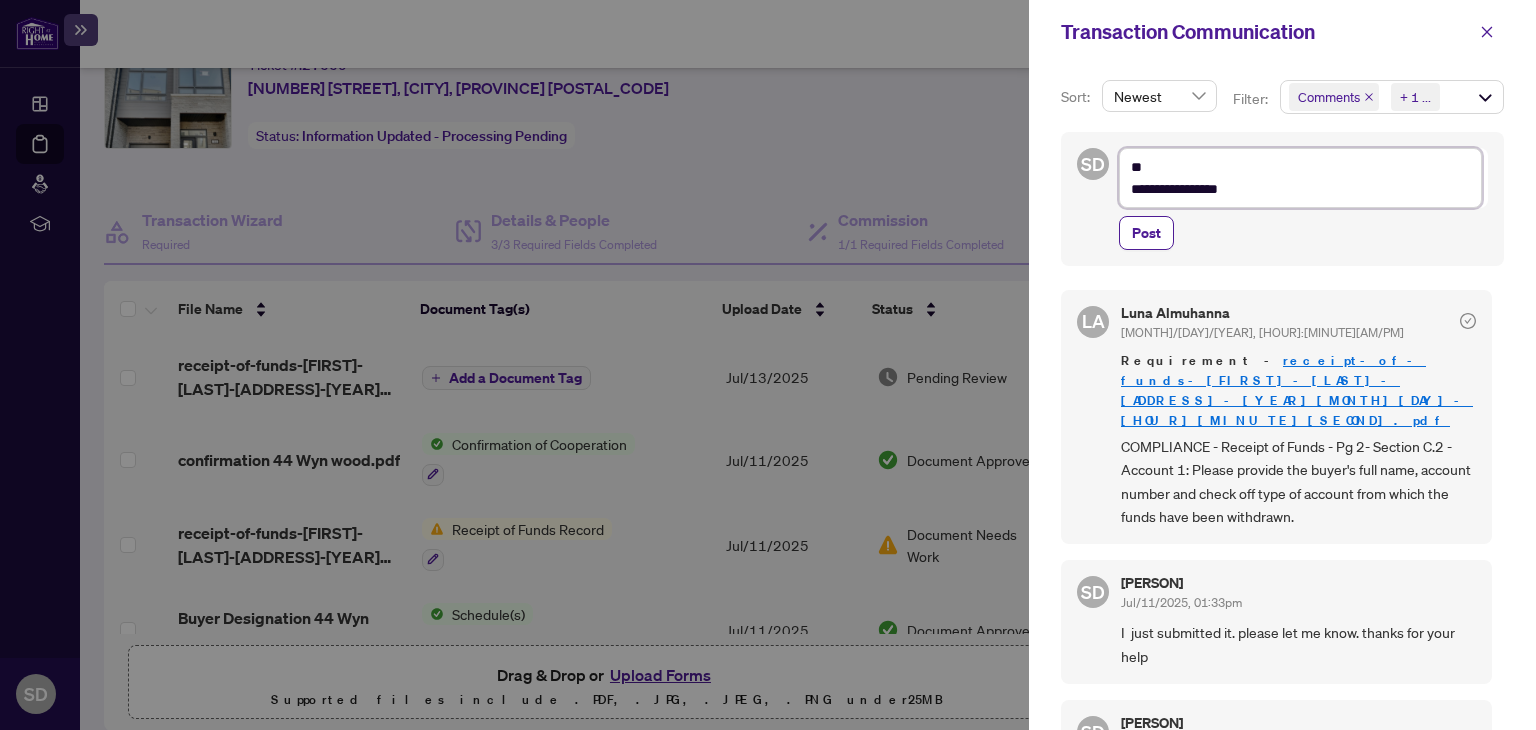 type on "**********" 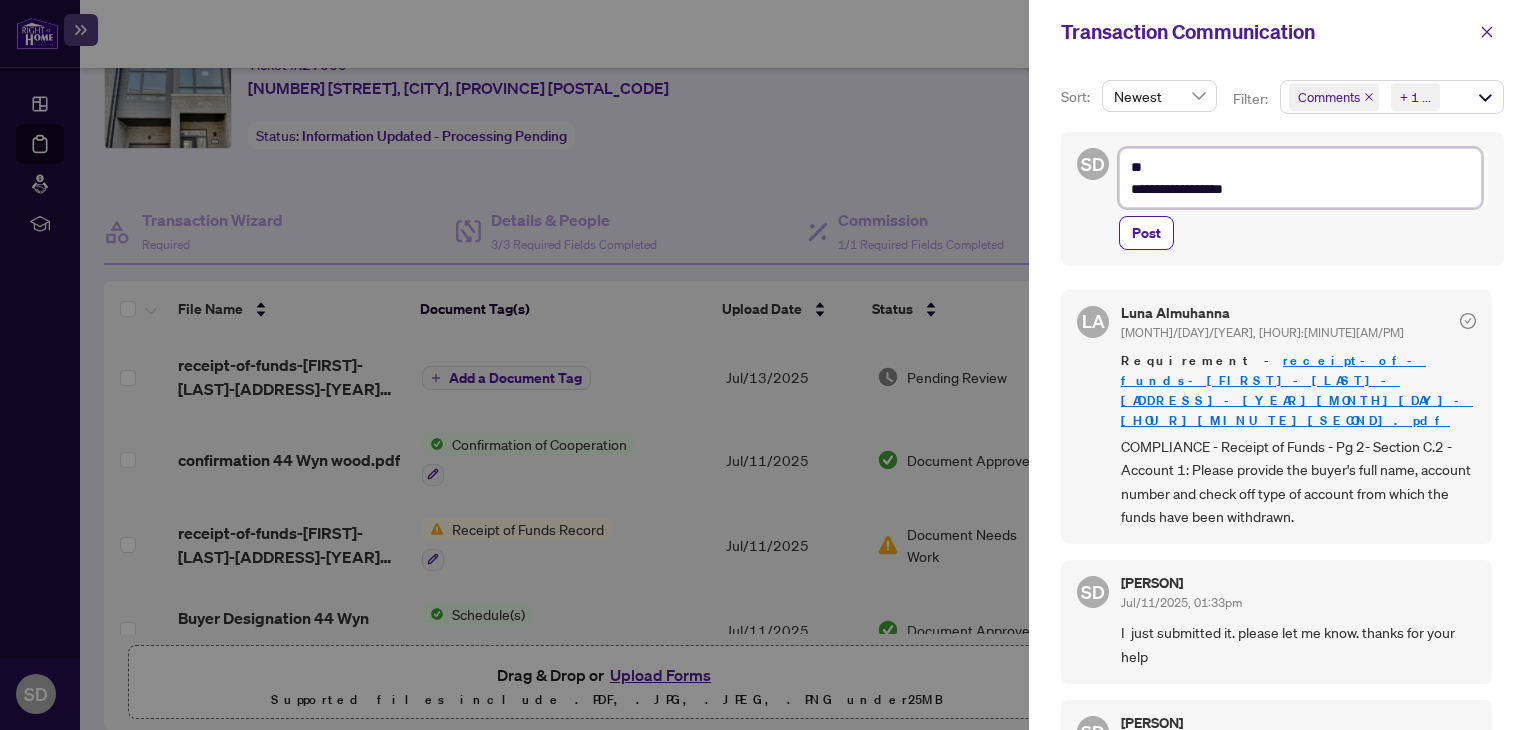 type on "**********" 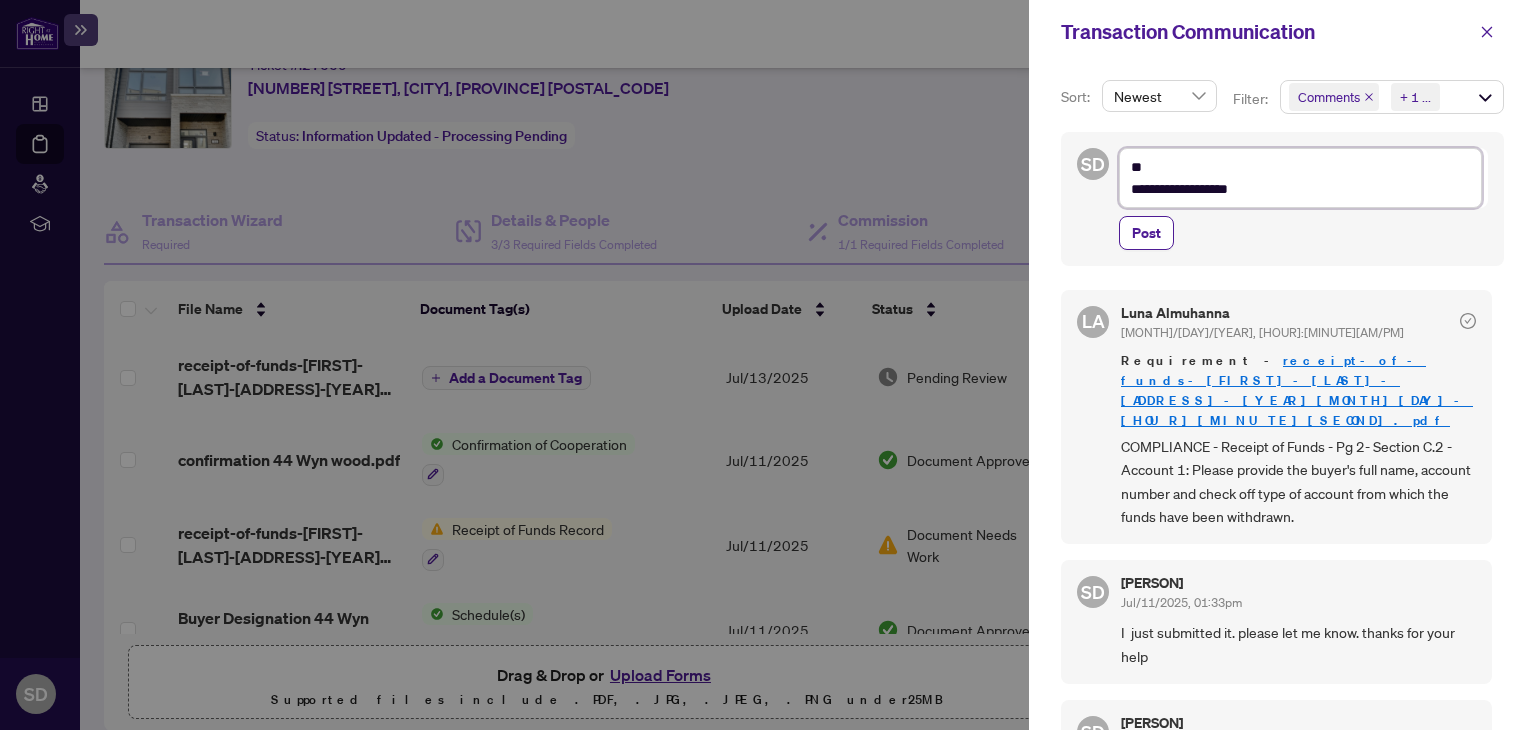 type on "**********" 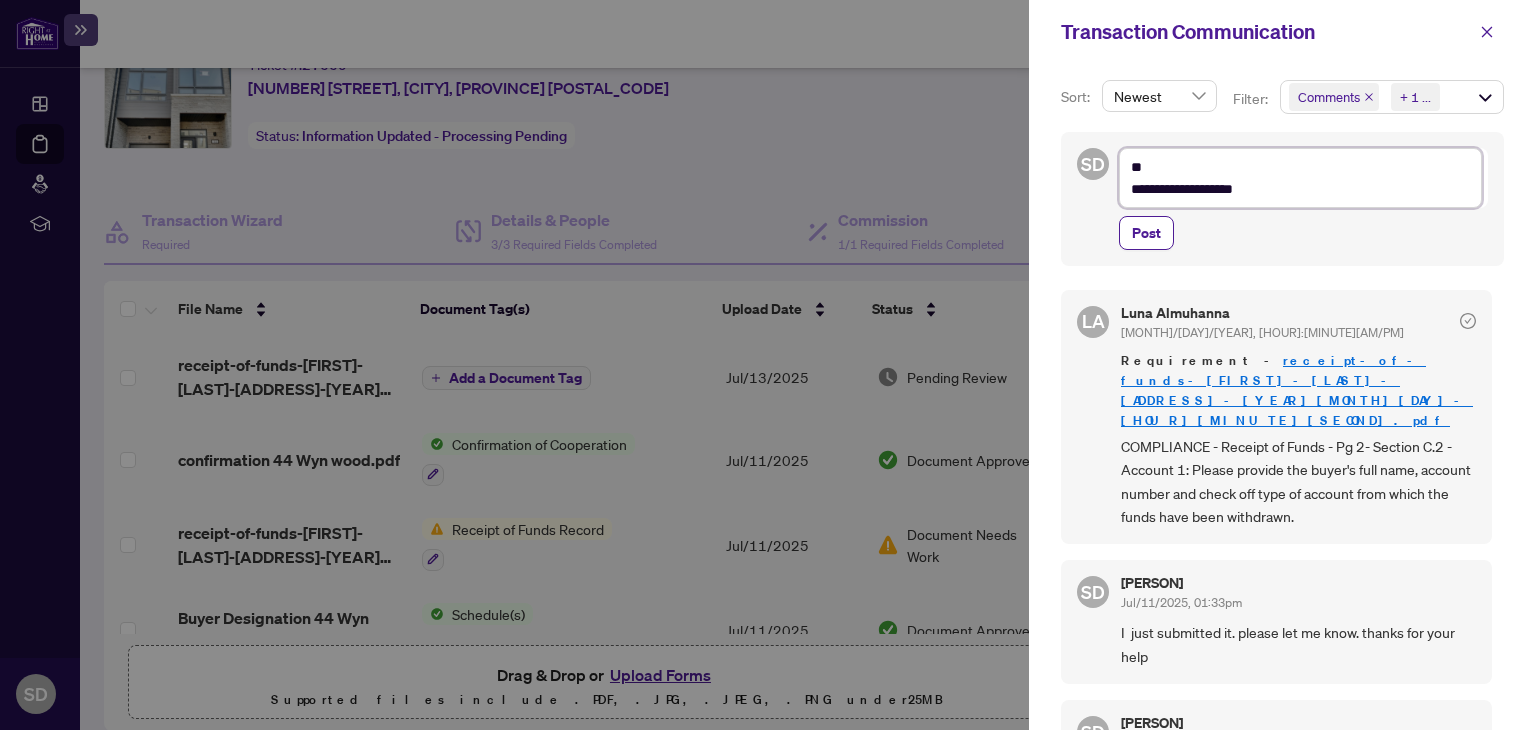 type on "**********" 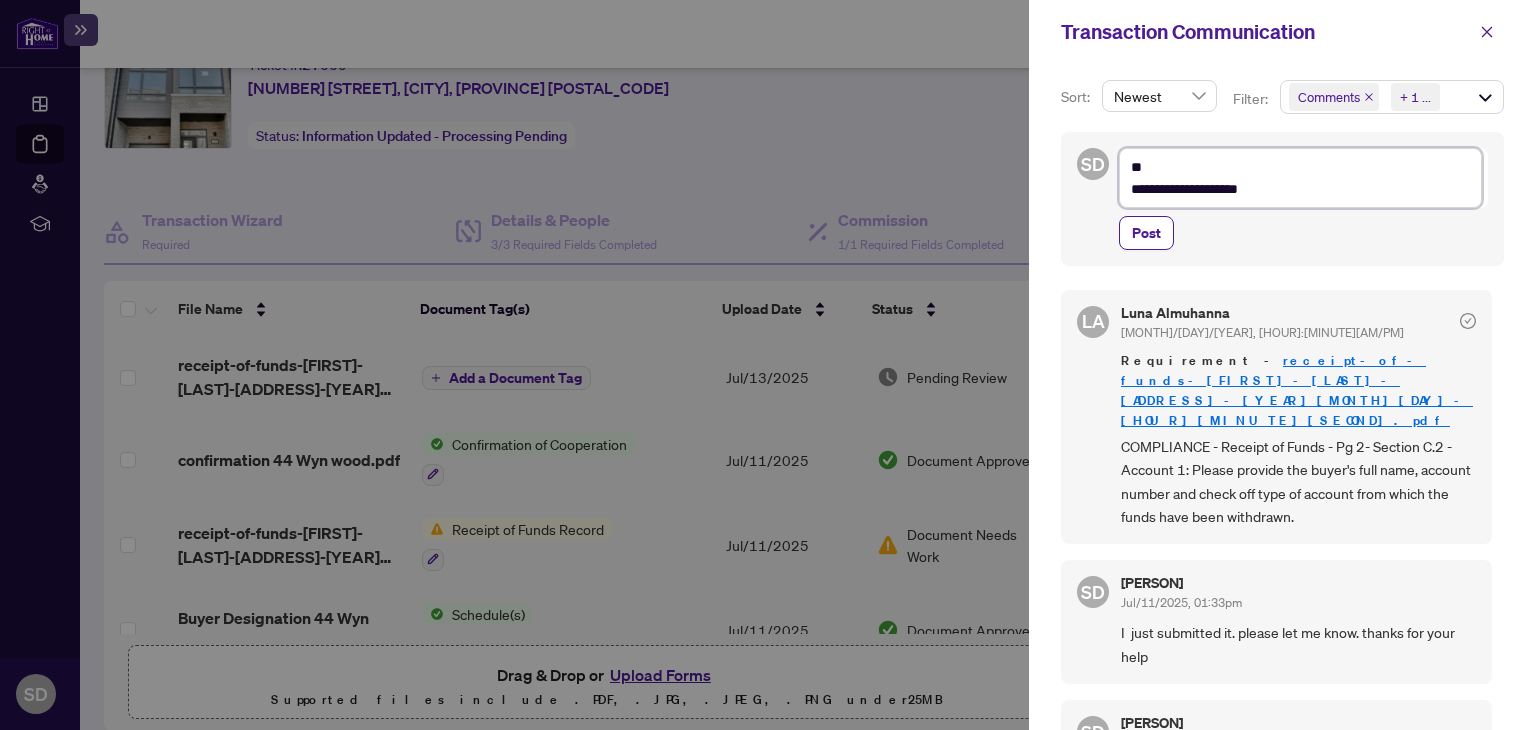 type on "**********" 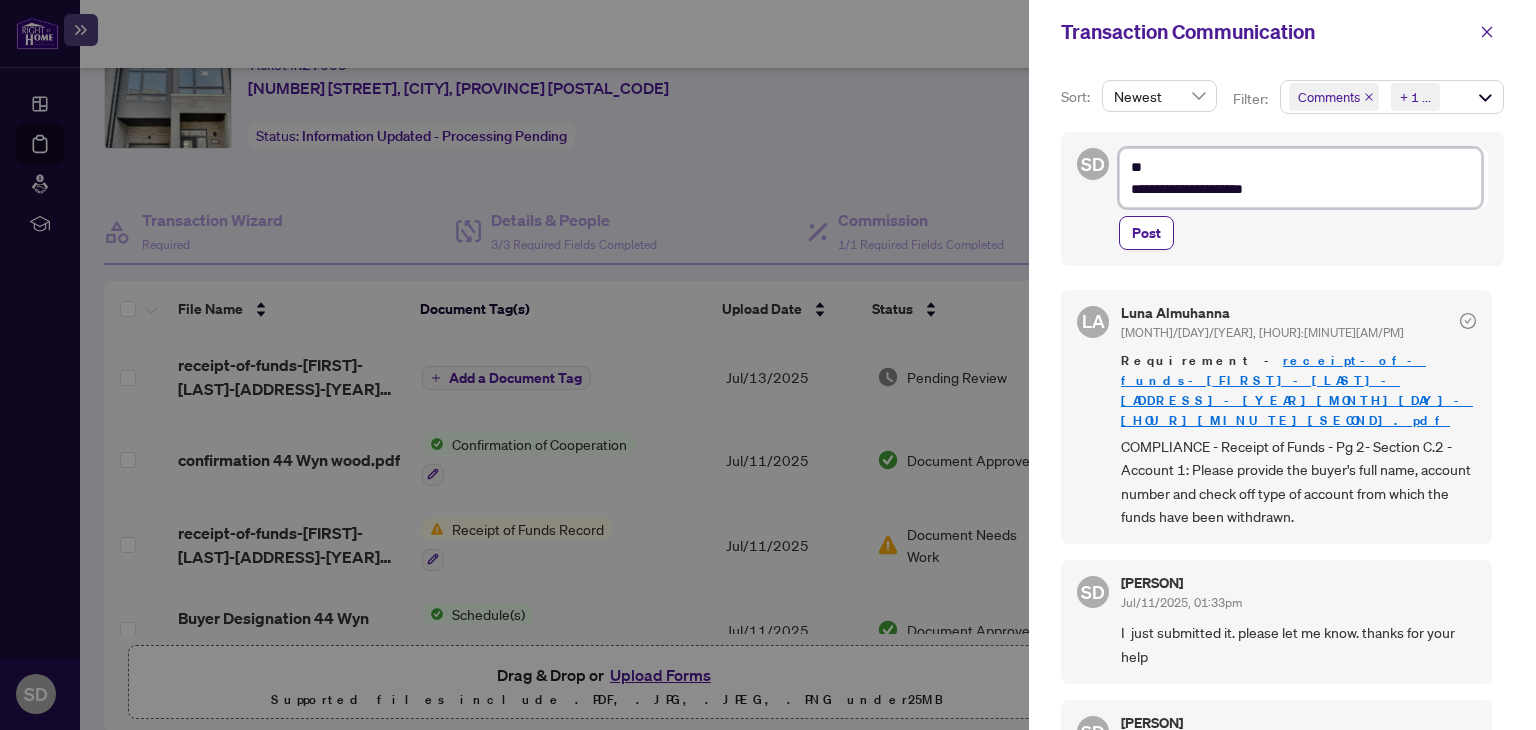 type on "**********" 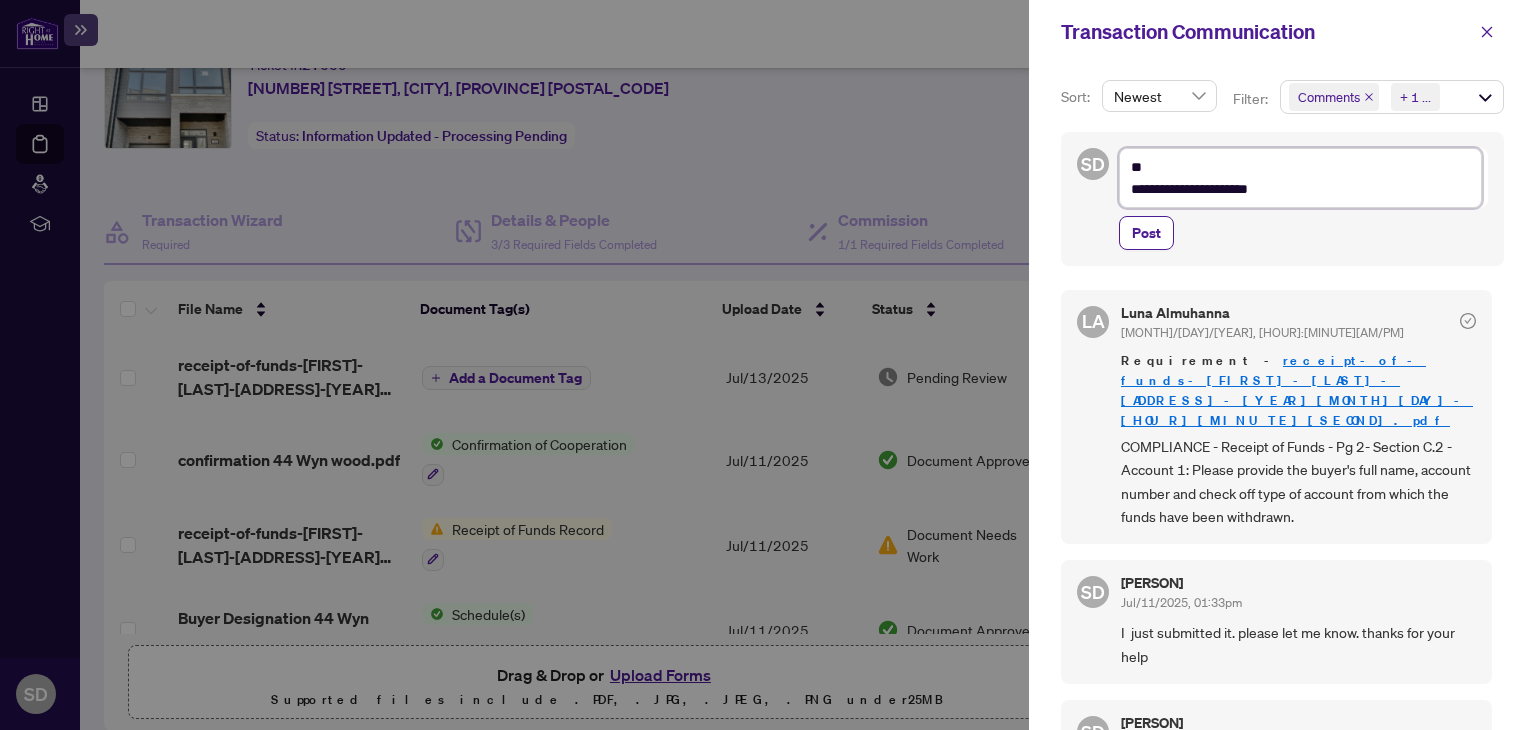 type on "**********" 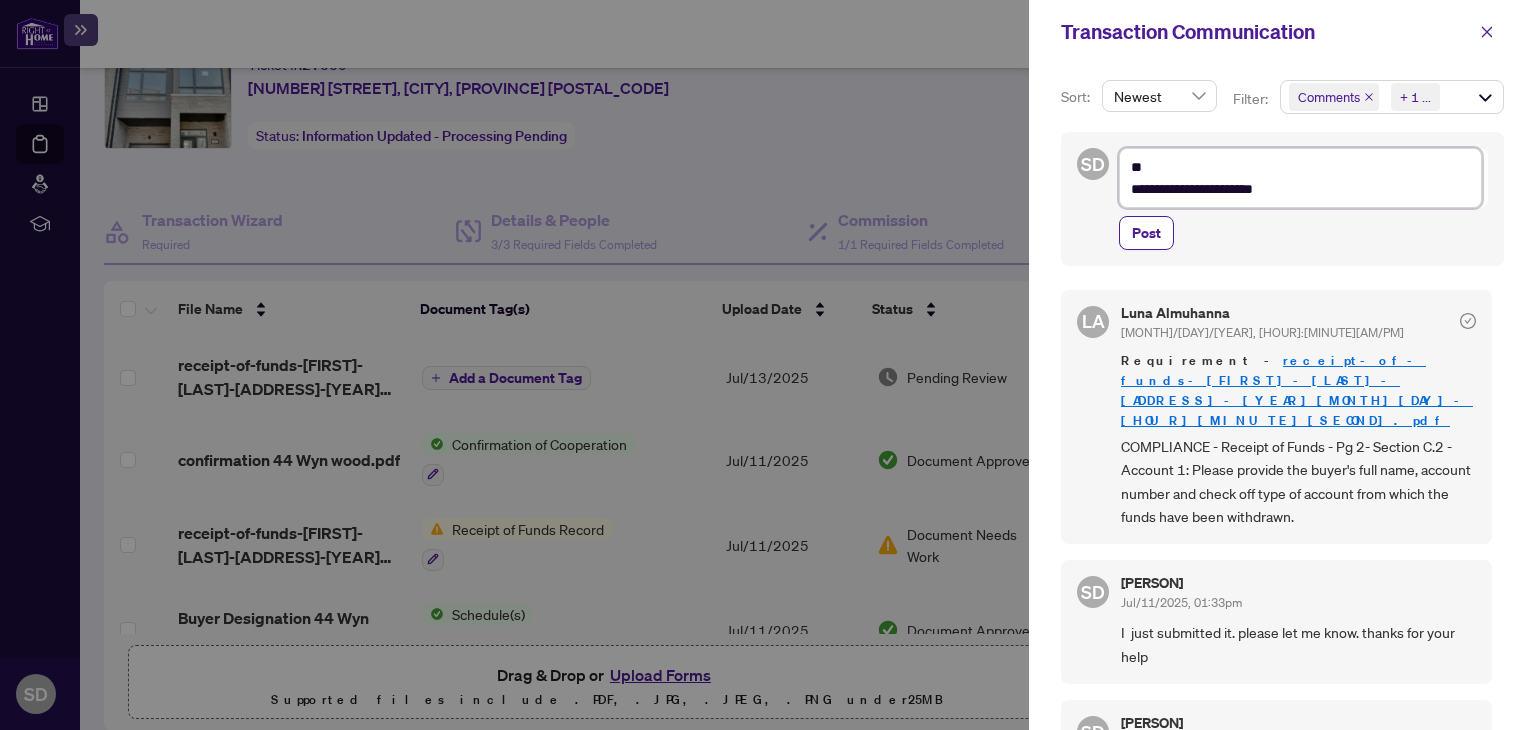 type on "**********" 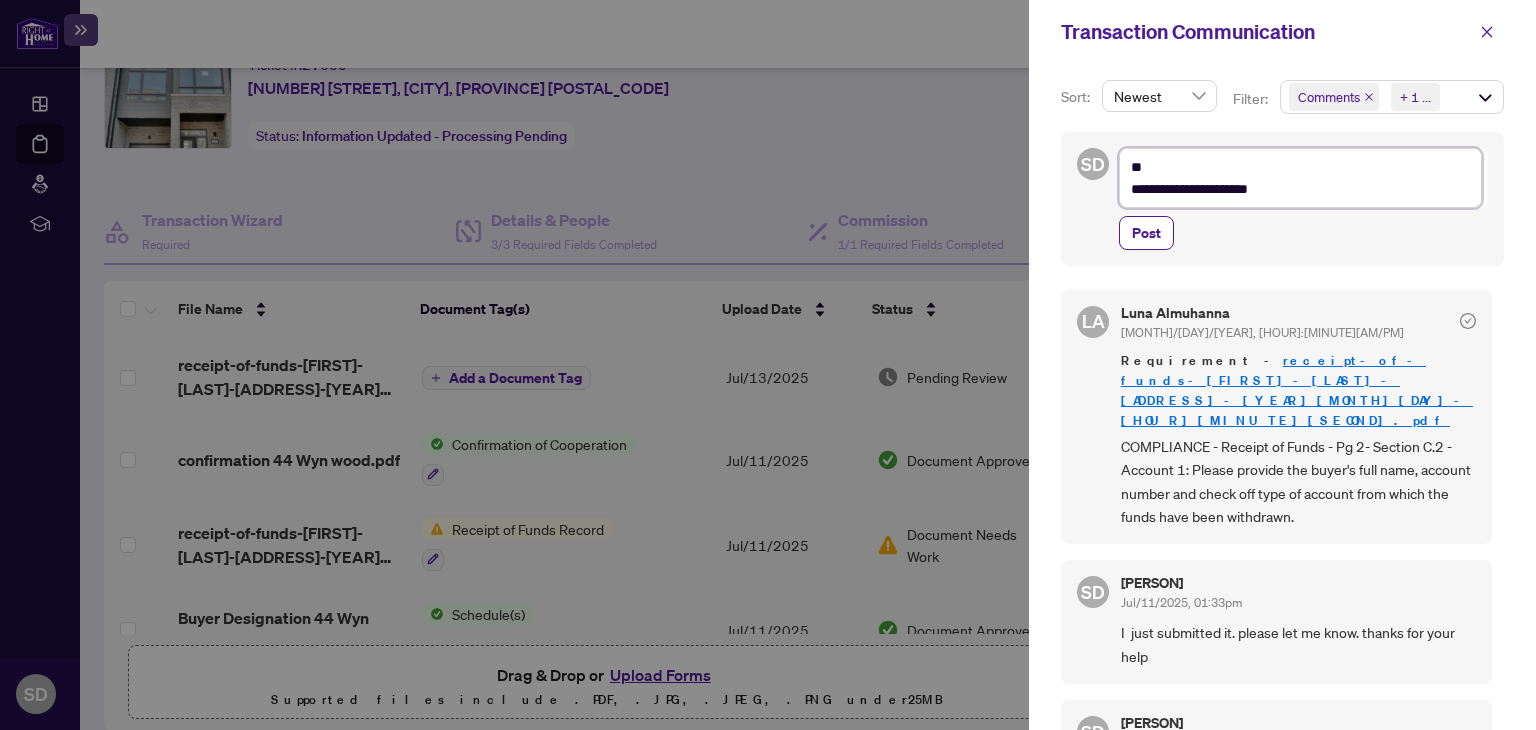 type on "**********" 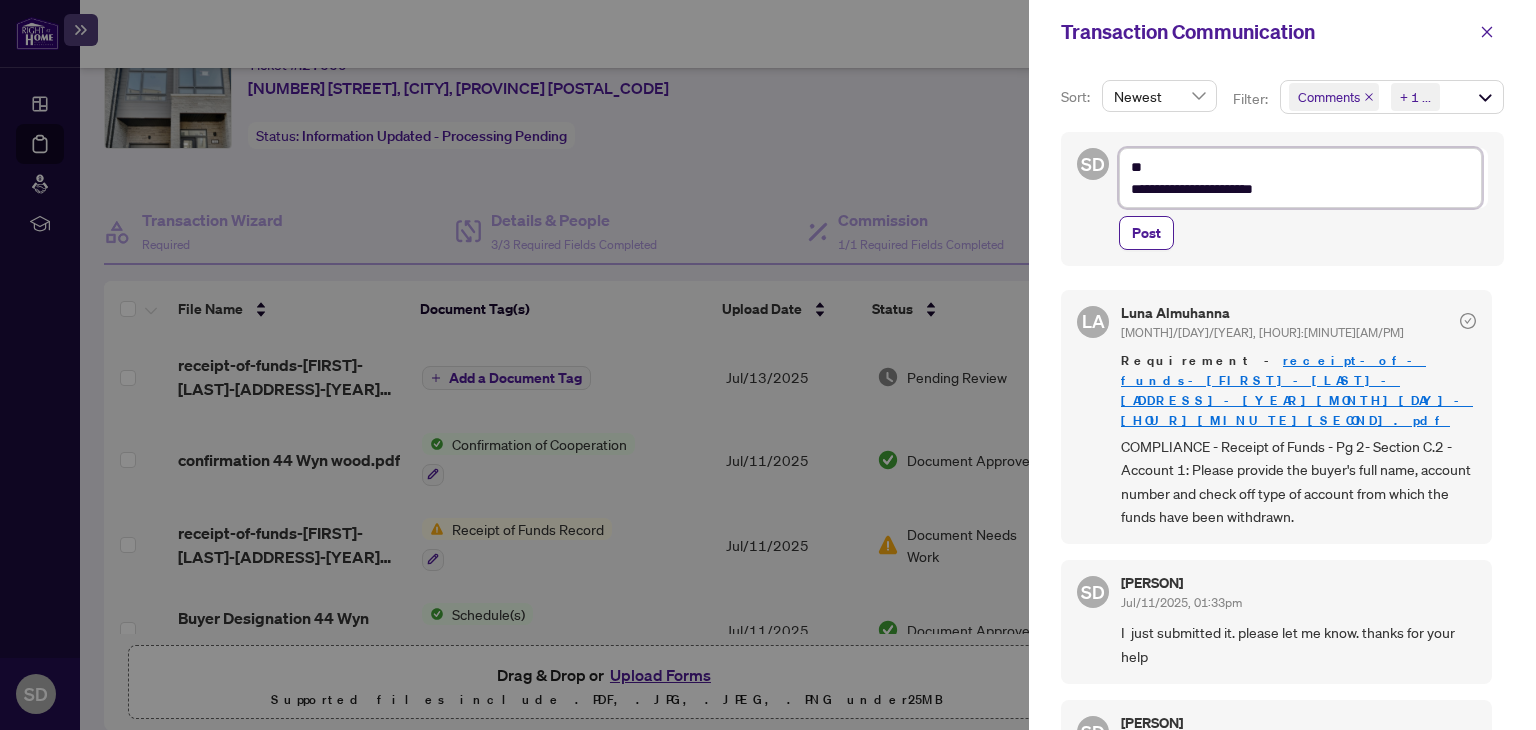 type on "**********" 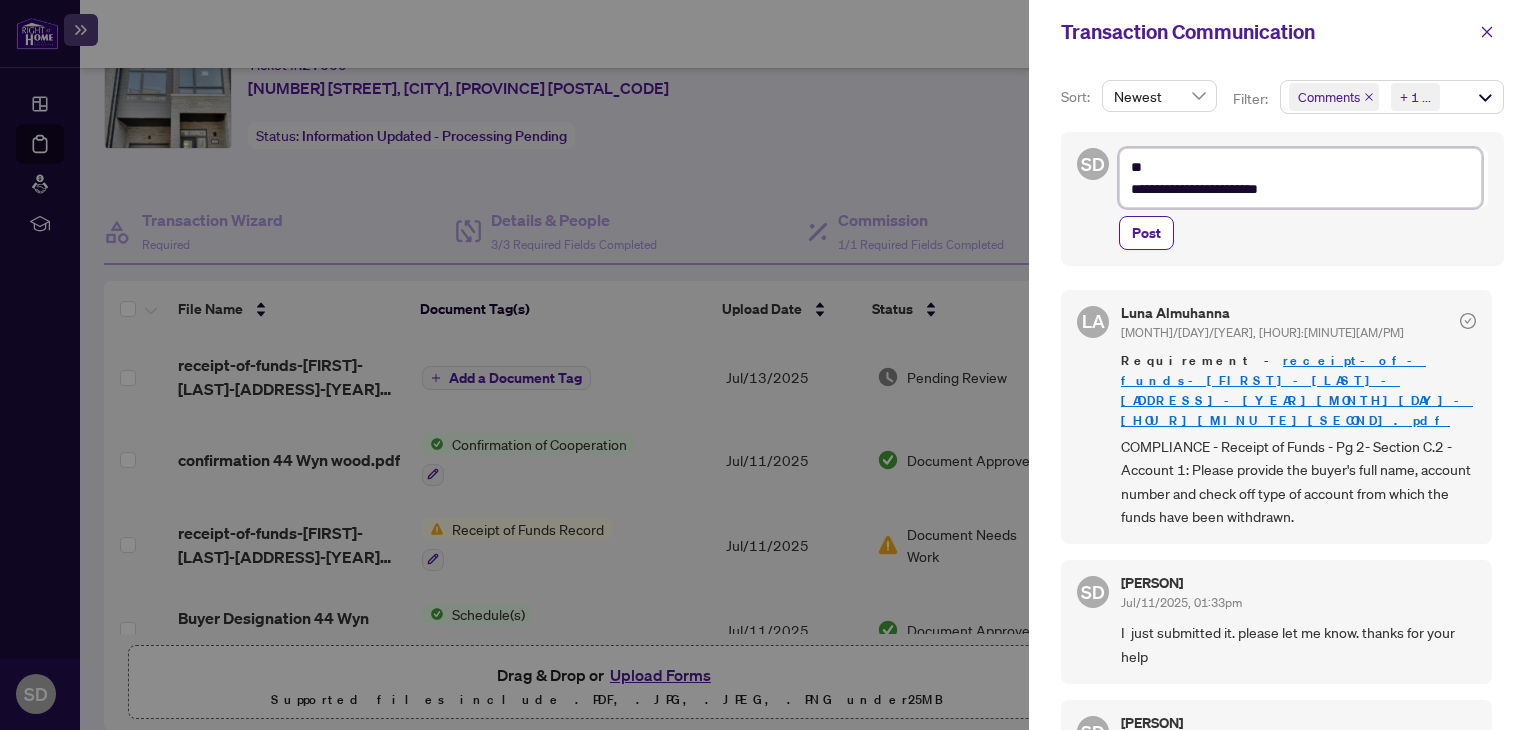 type on "**********" 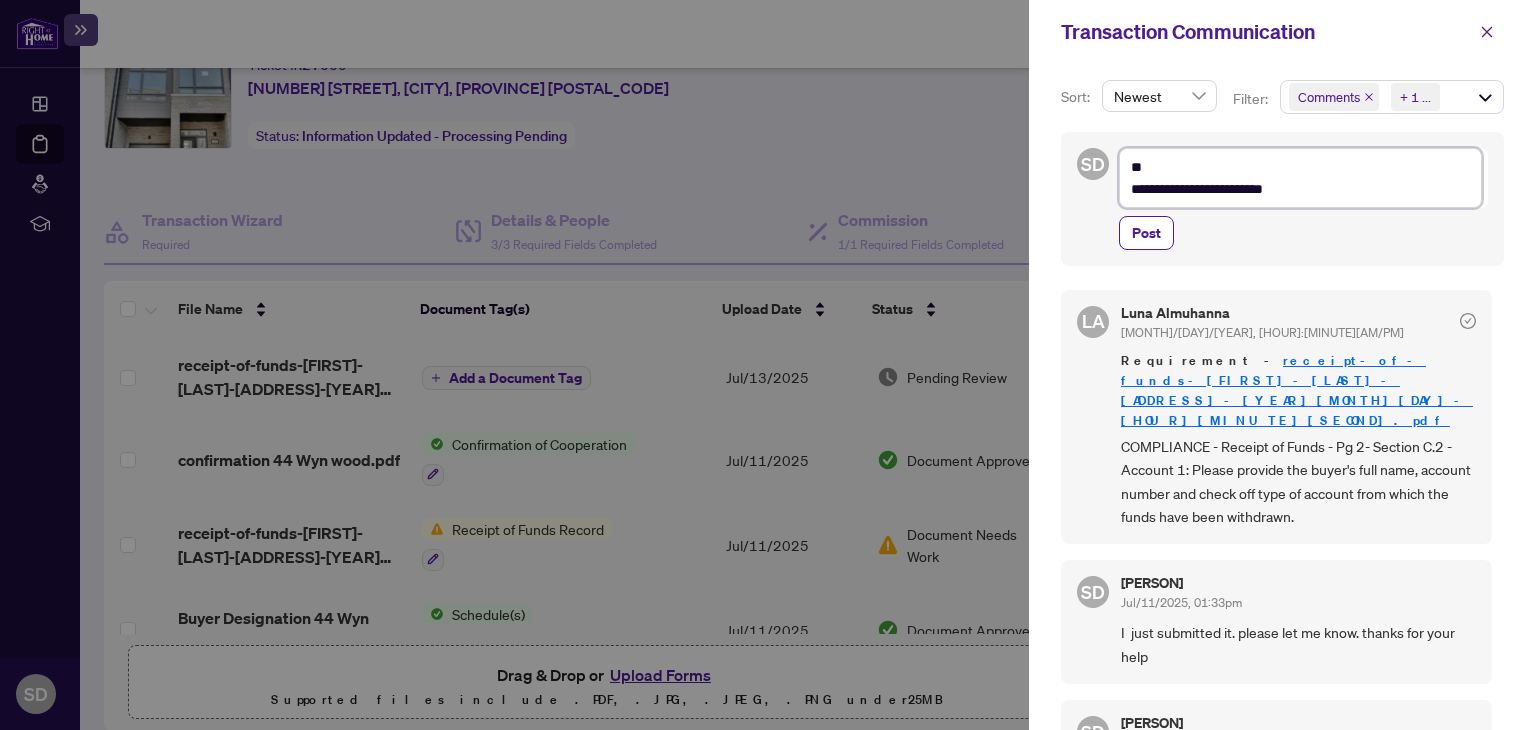 type on "**********" 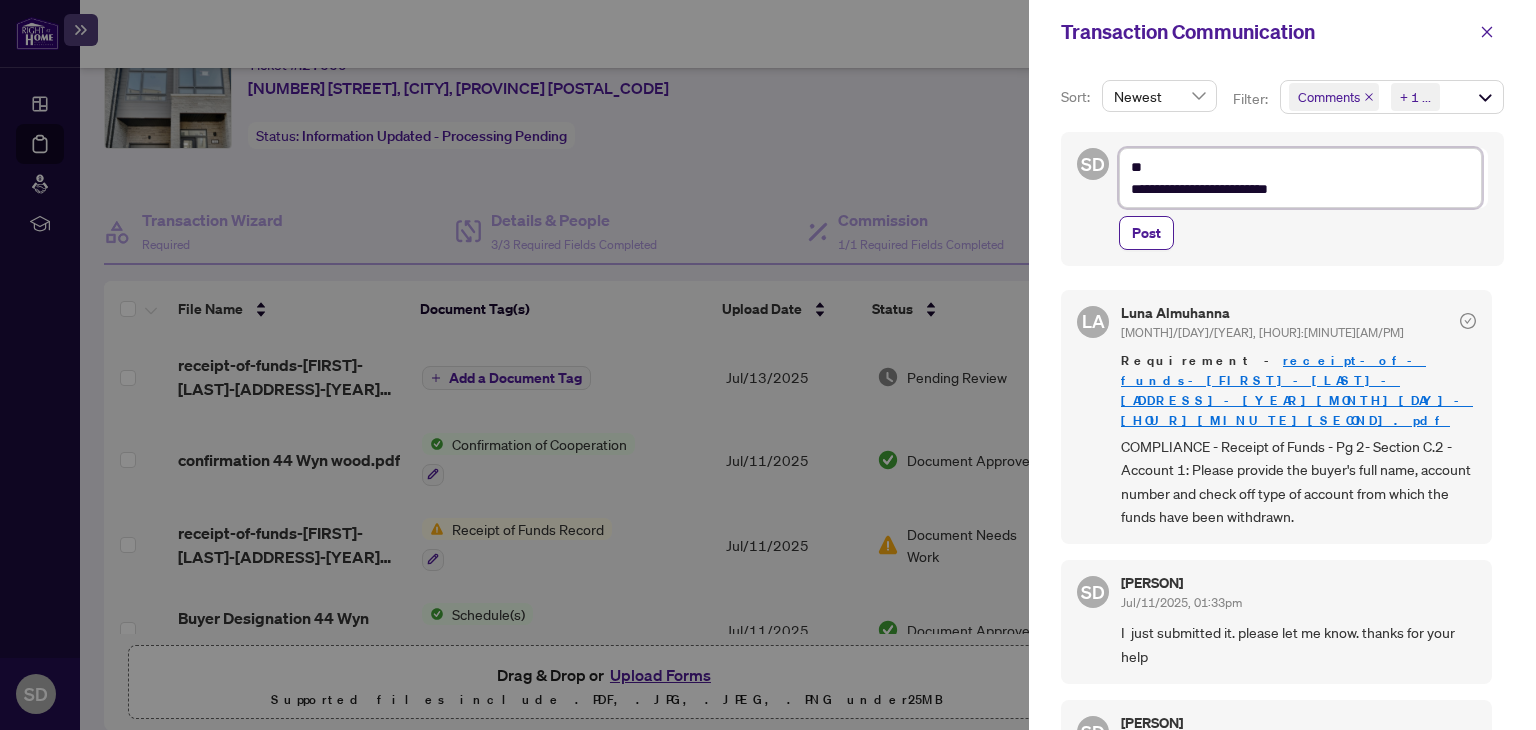 type on "**********" 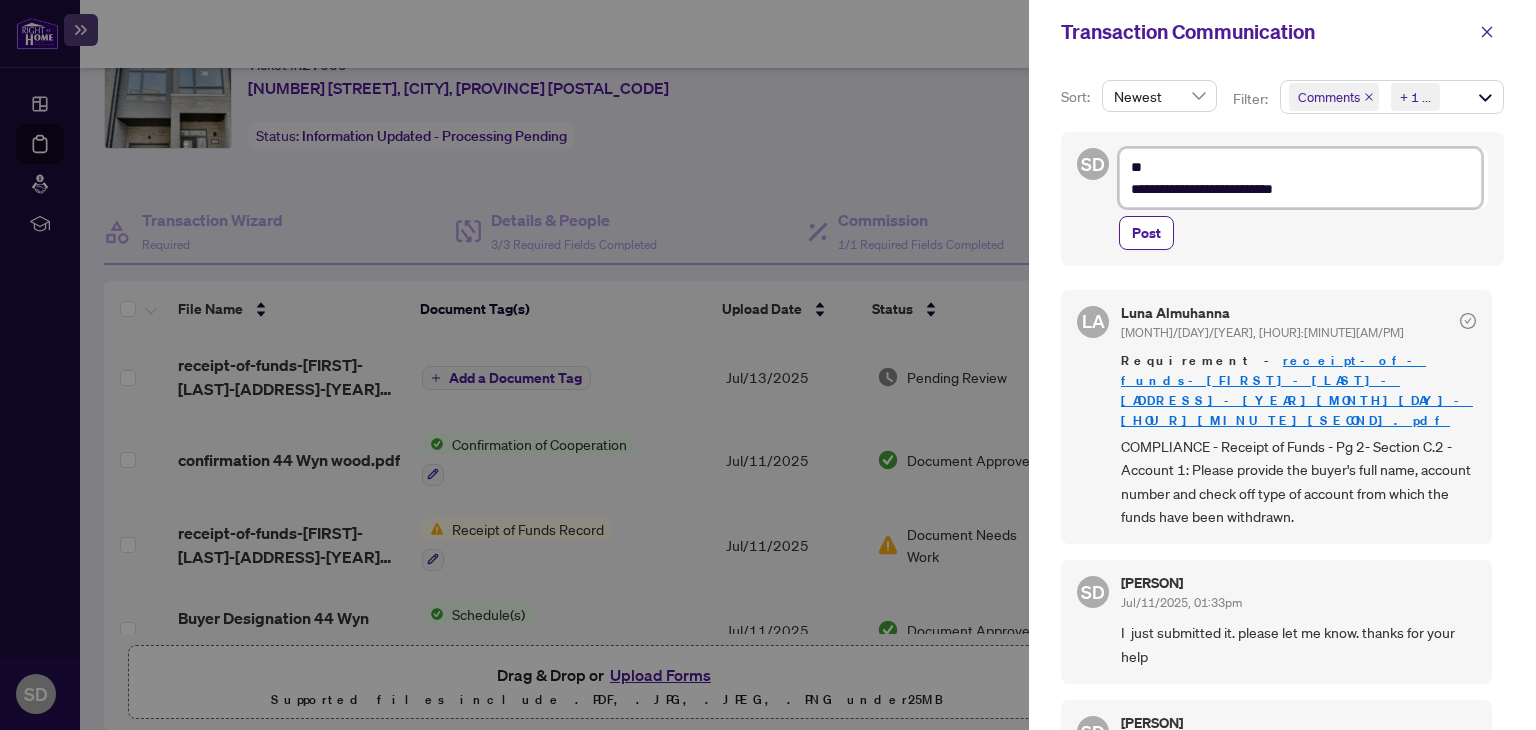 type on "**********" 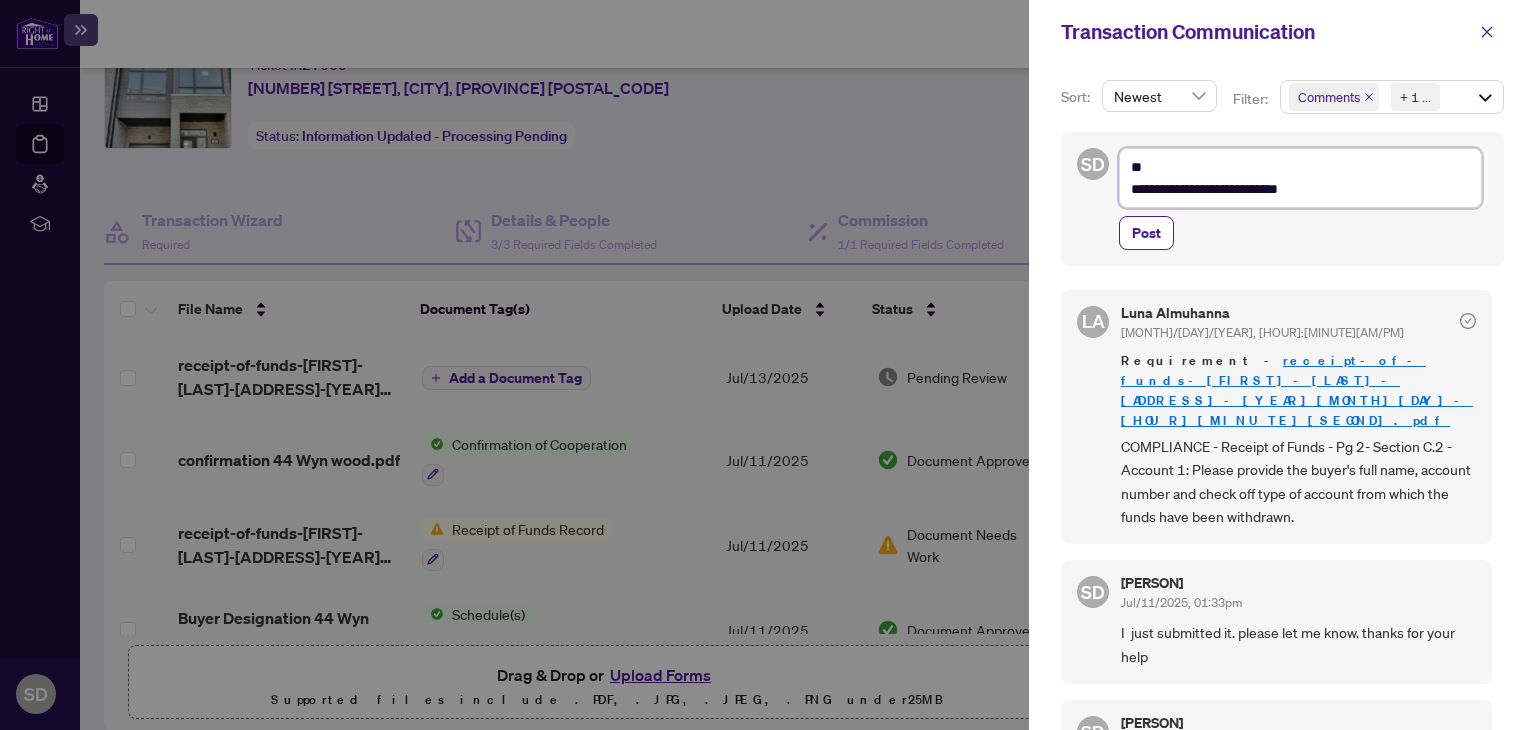 type on "**********" 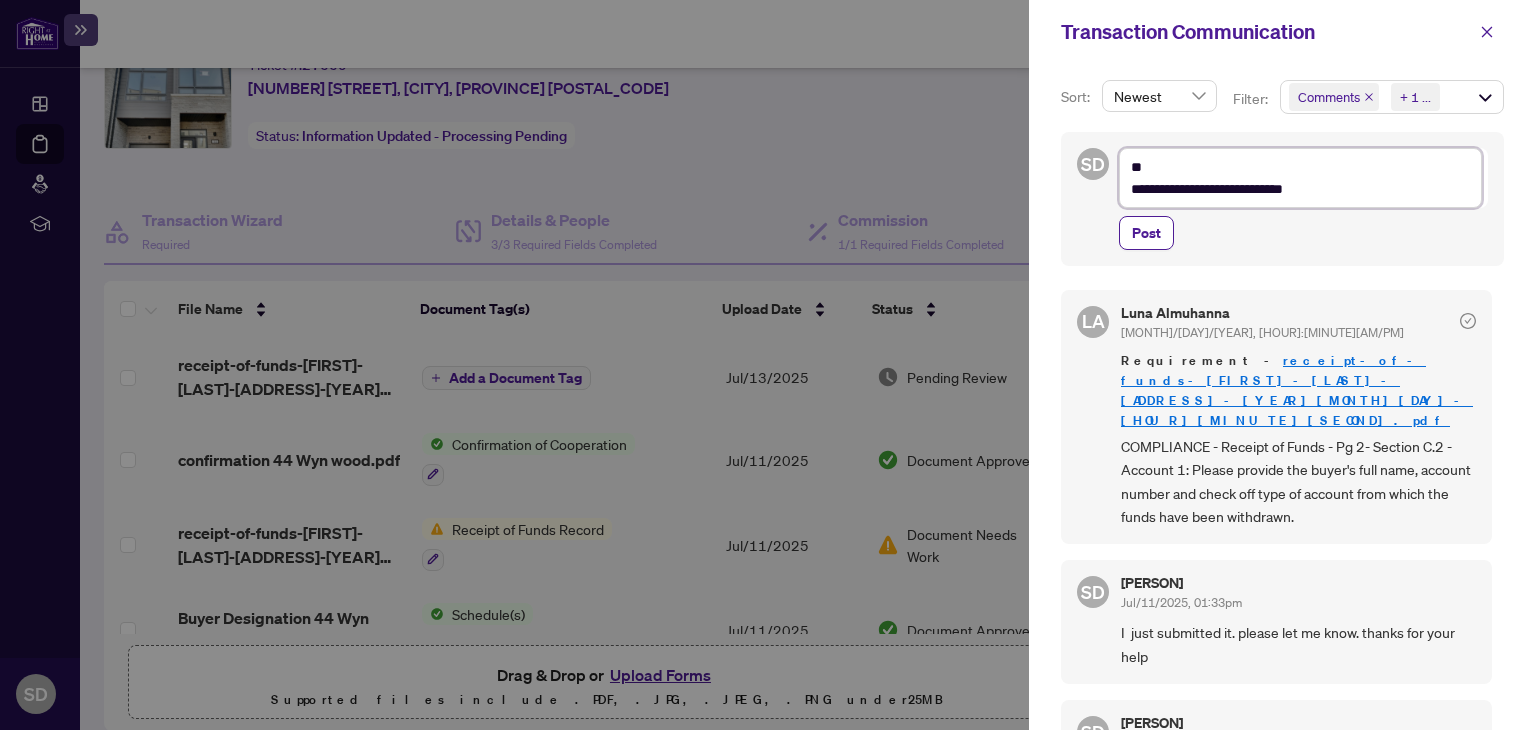 type on "**********" 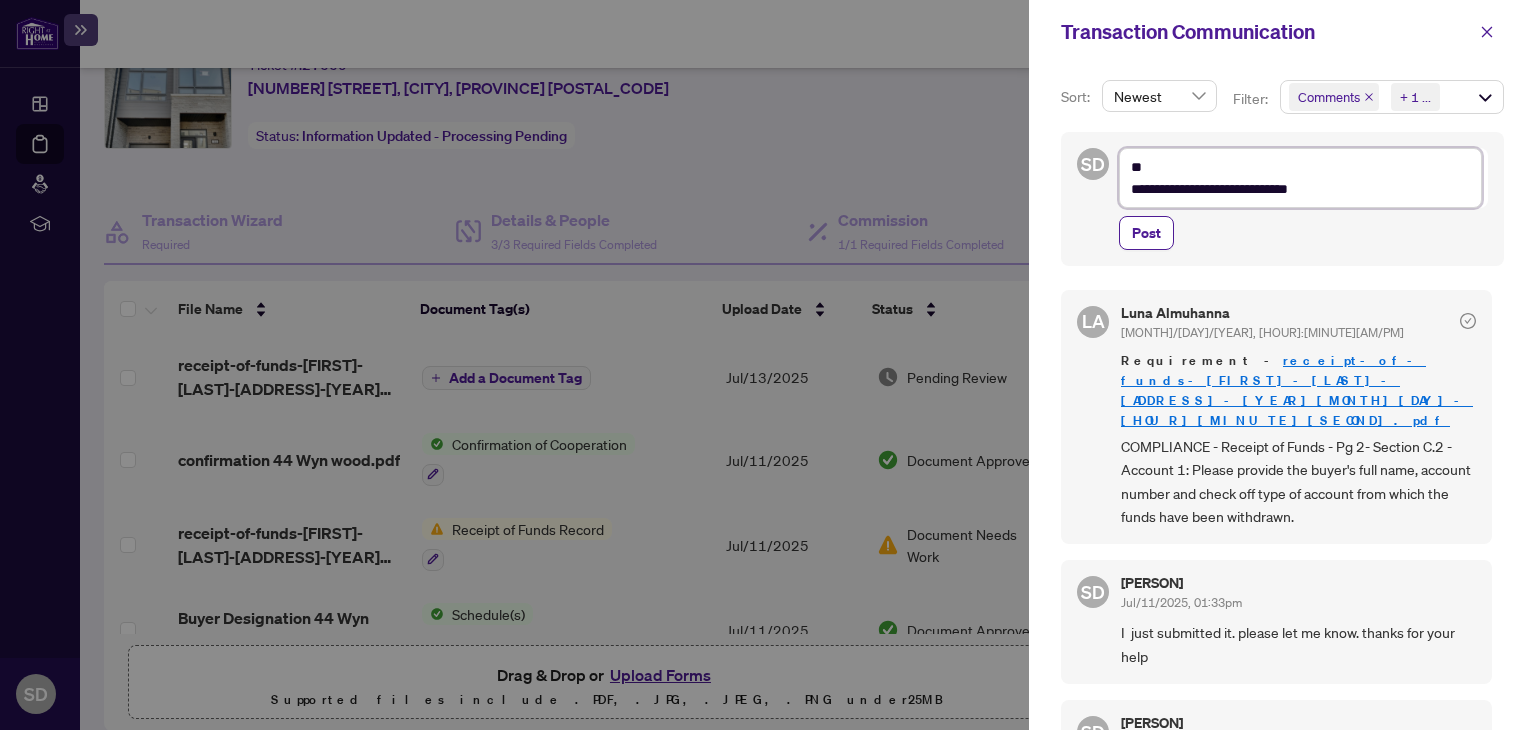 type on "**********" 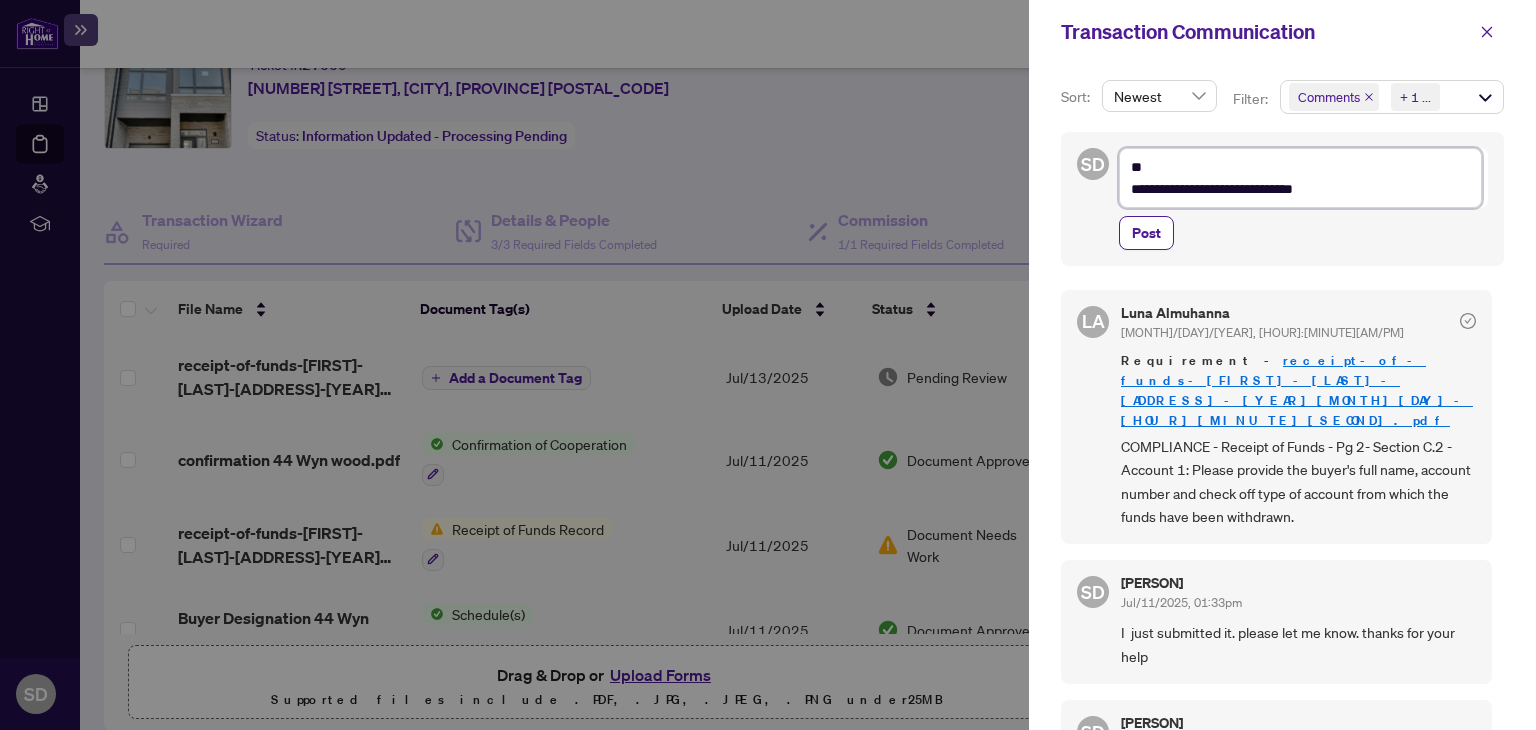 type on "**********" 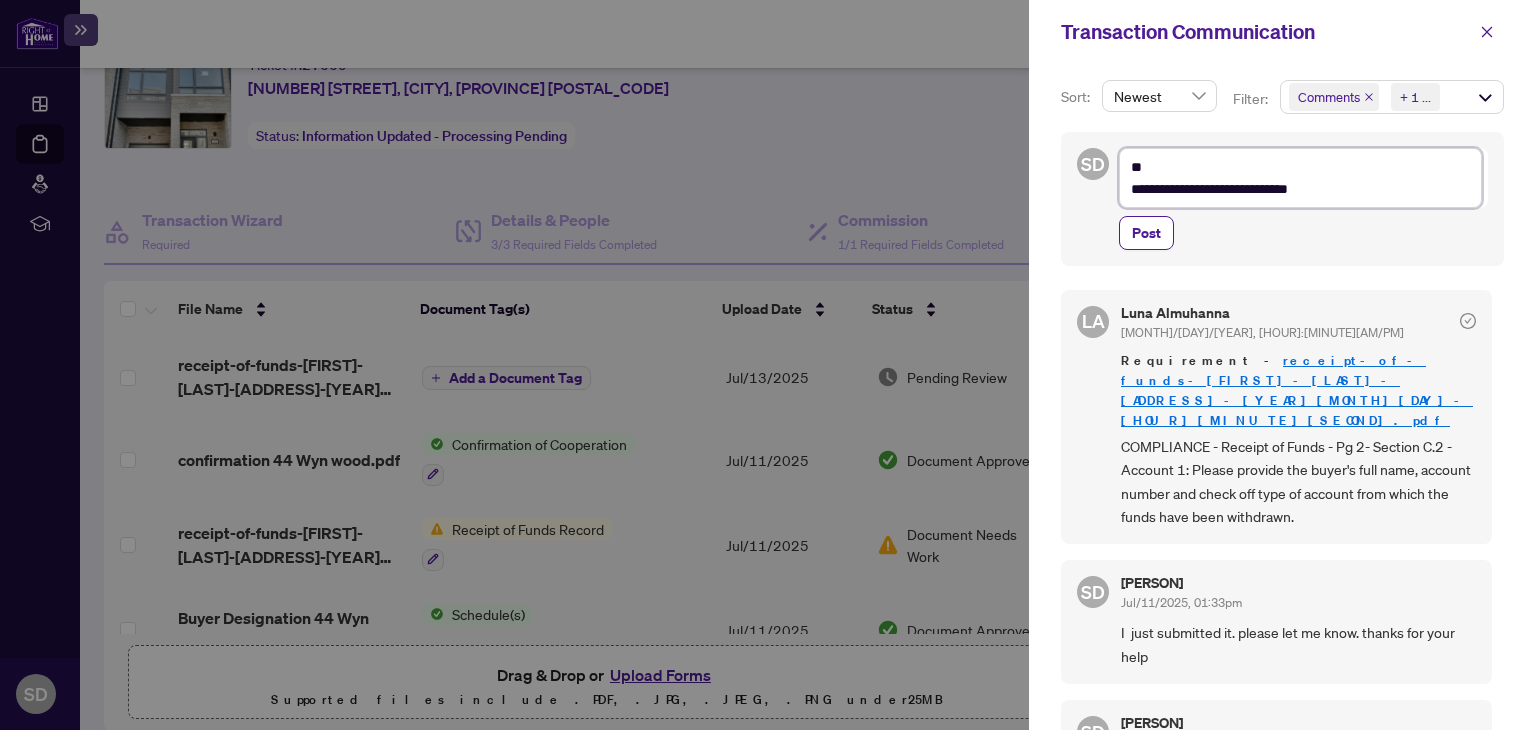 type on "**********" 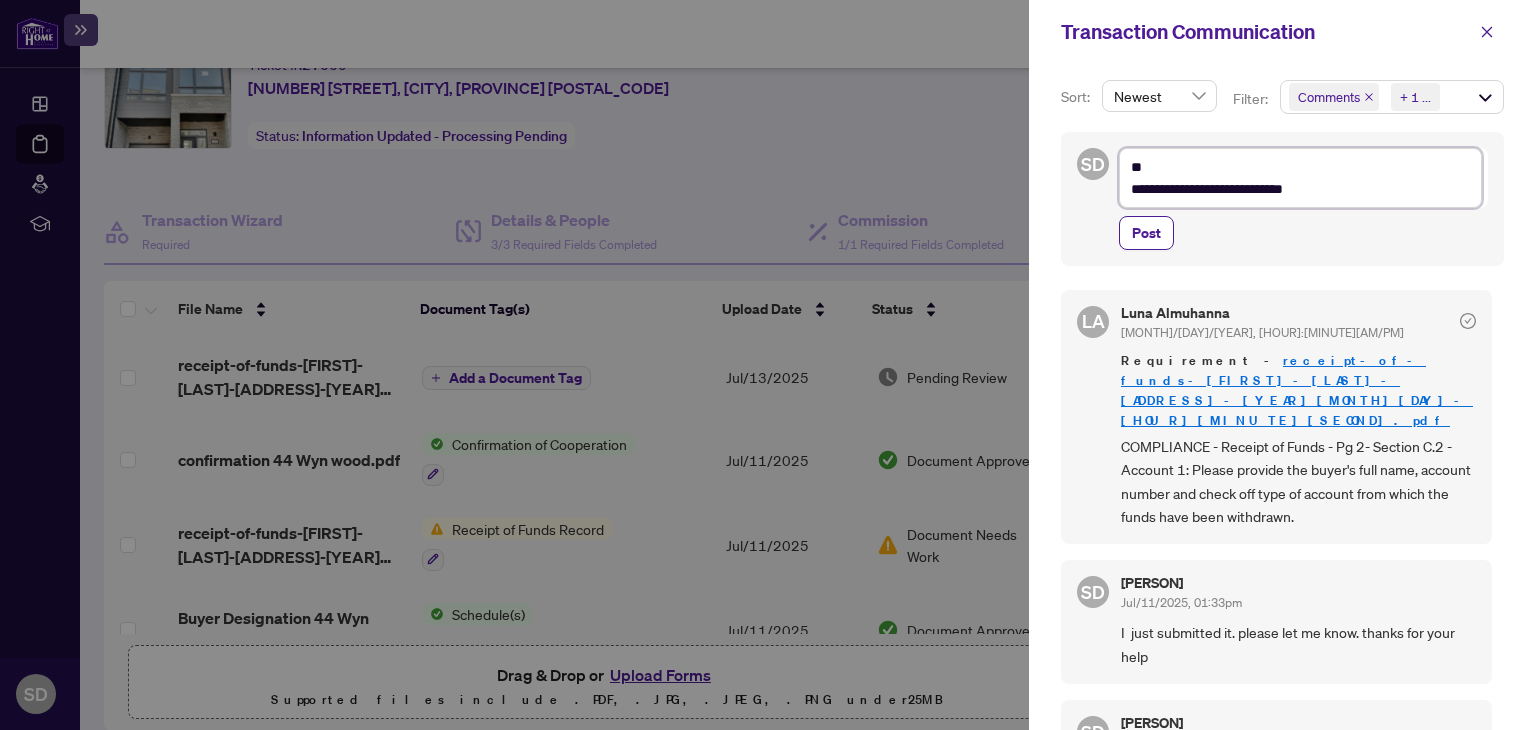 type on "**********" 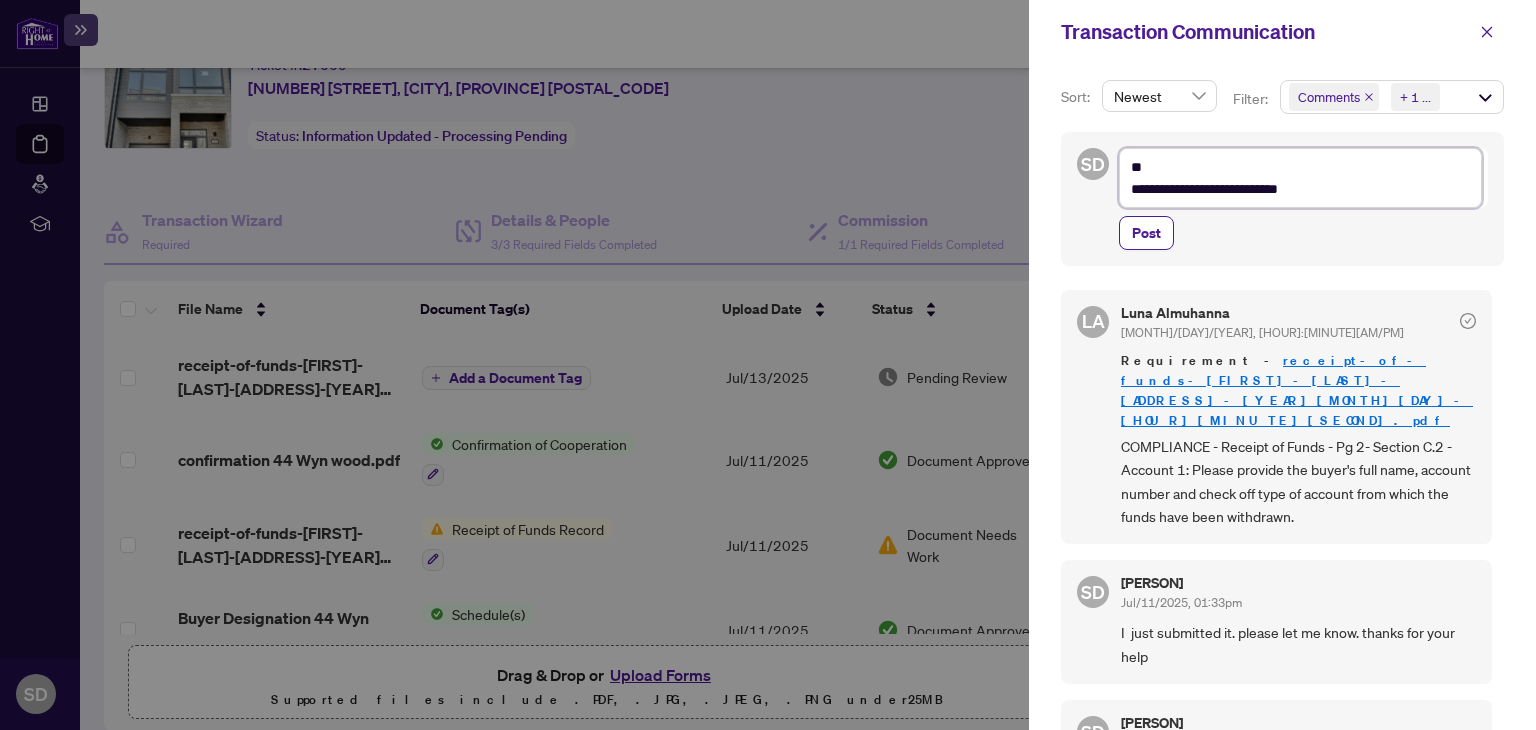 type on "**********" 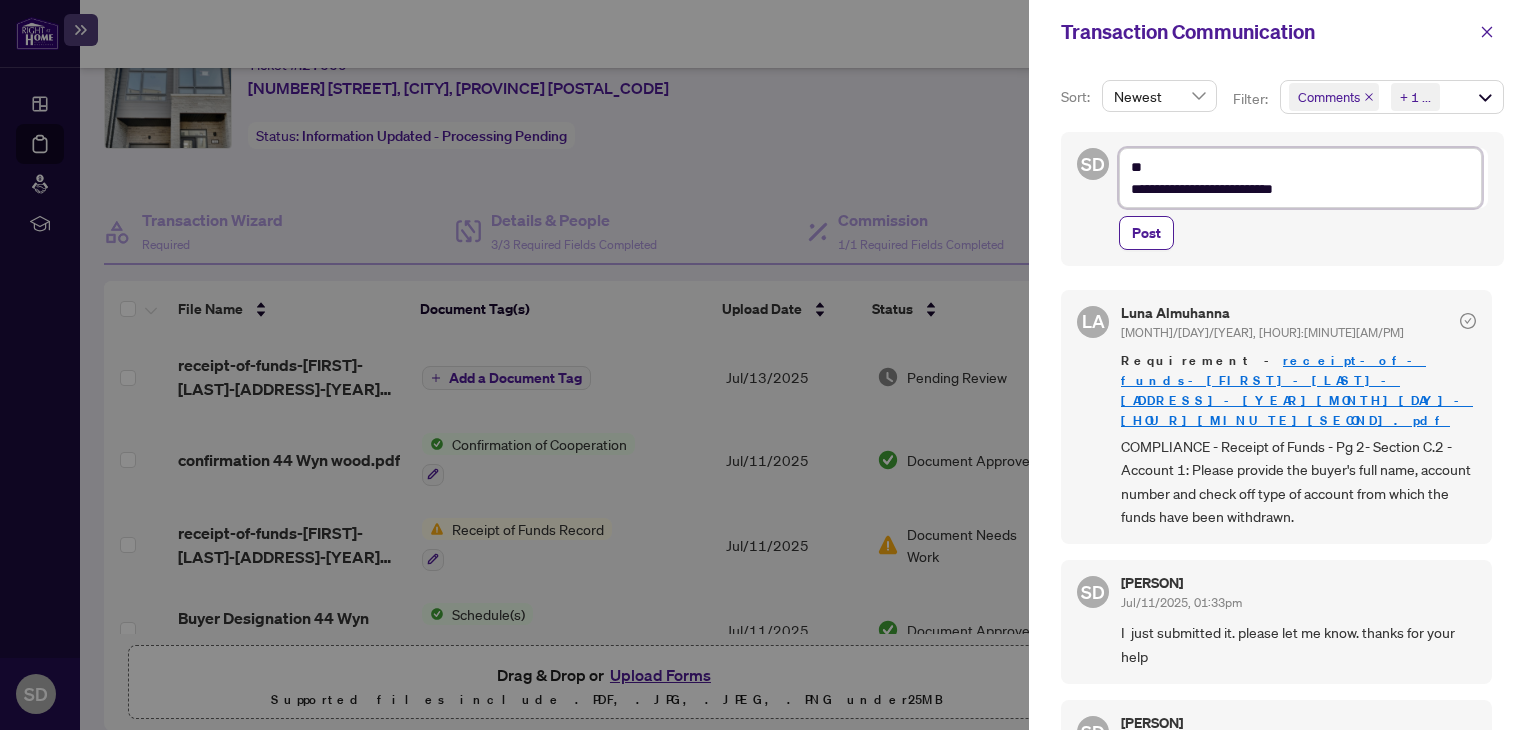 type on "**********" 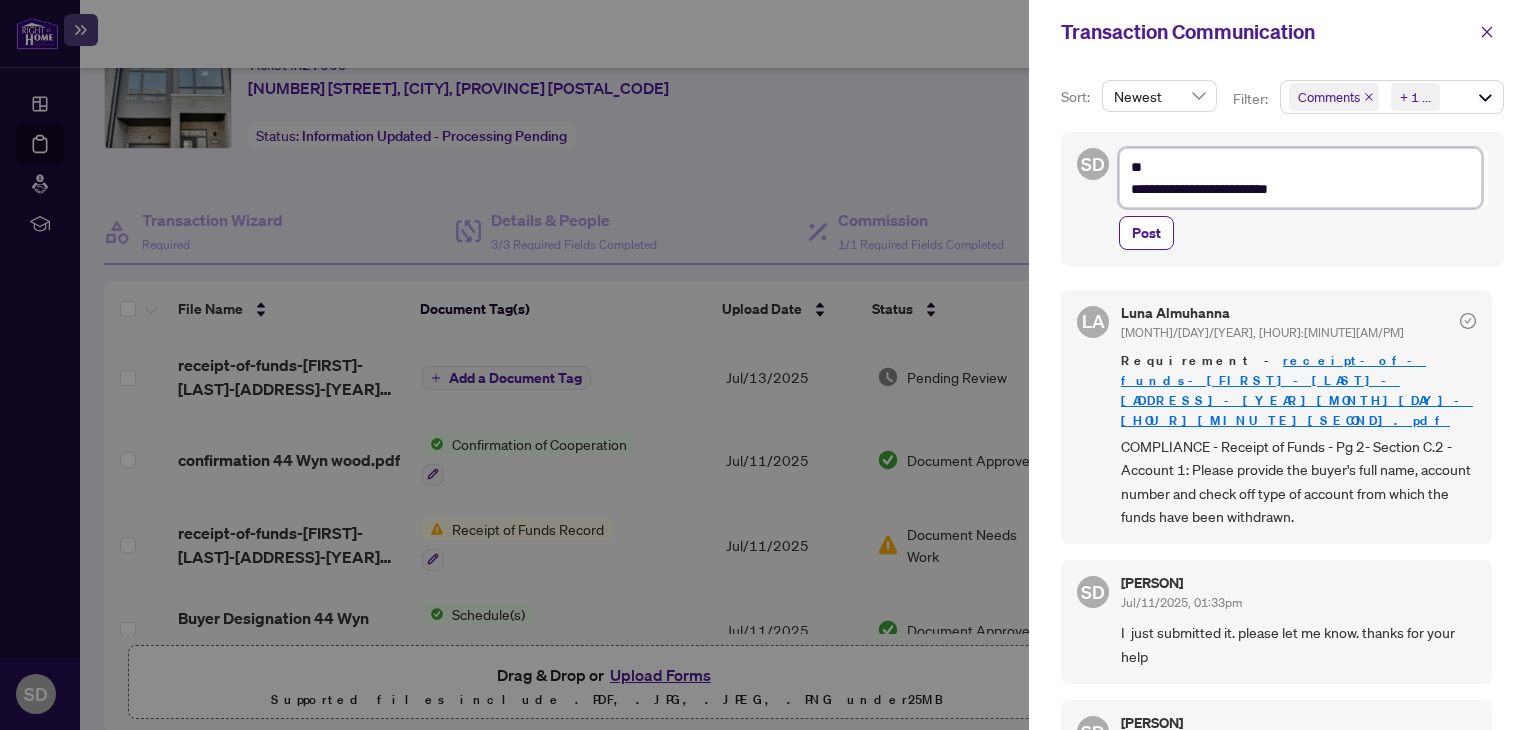 type on "**********" 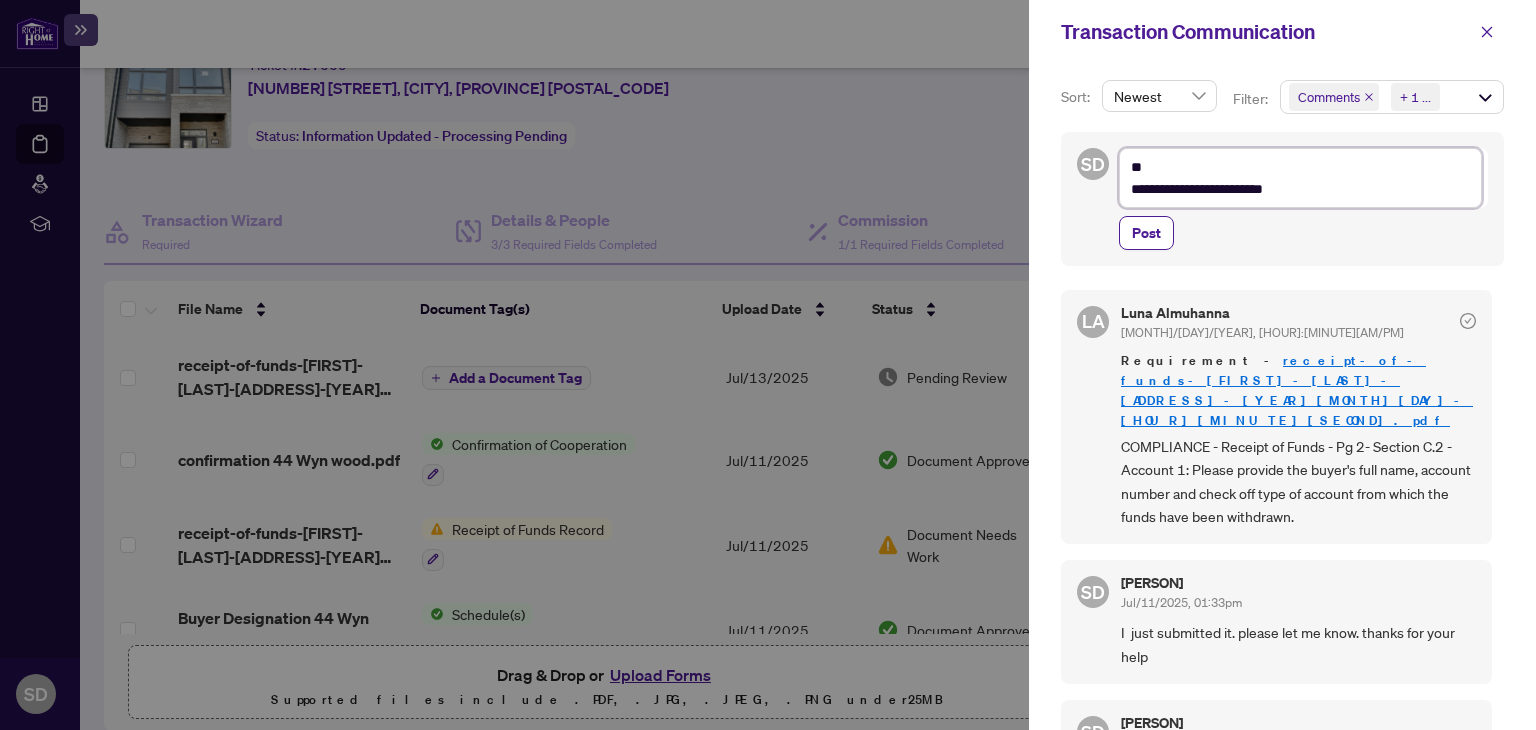 type on "**********" 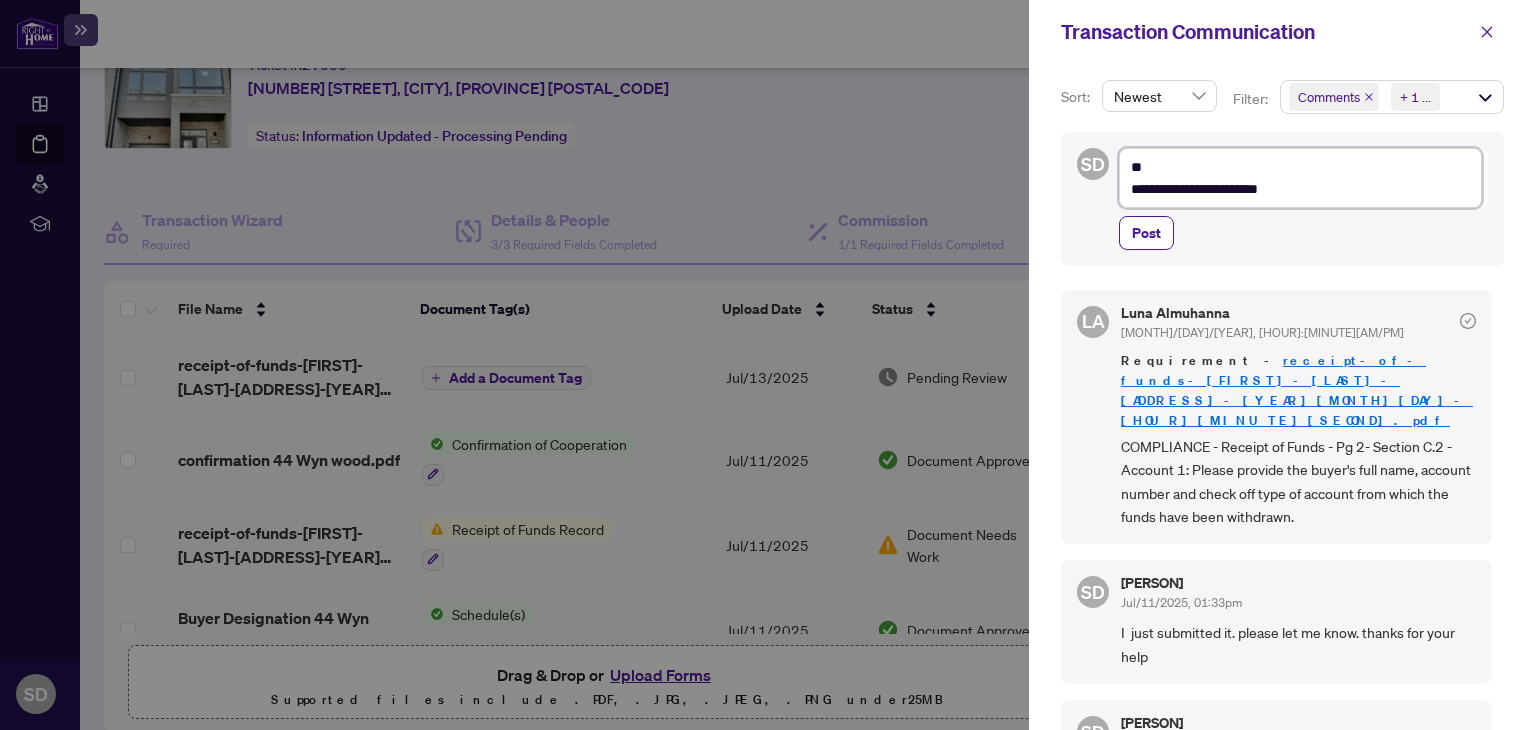 type on "**********" 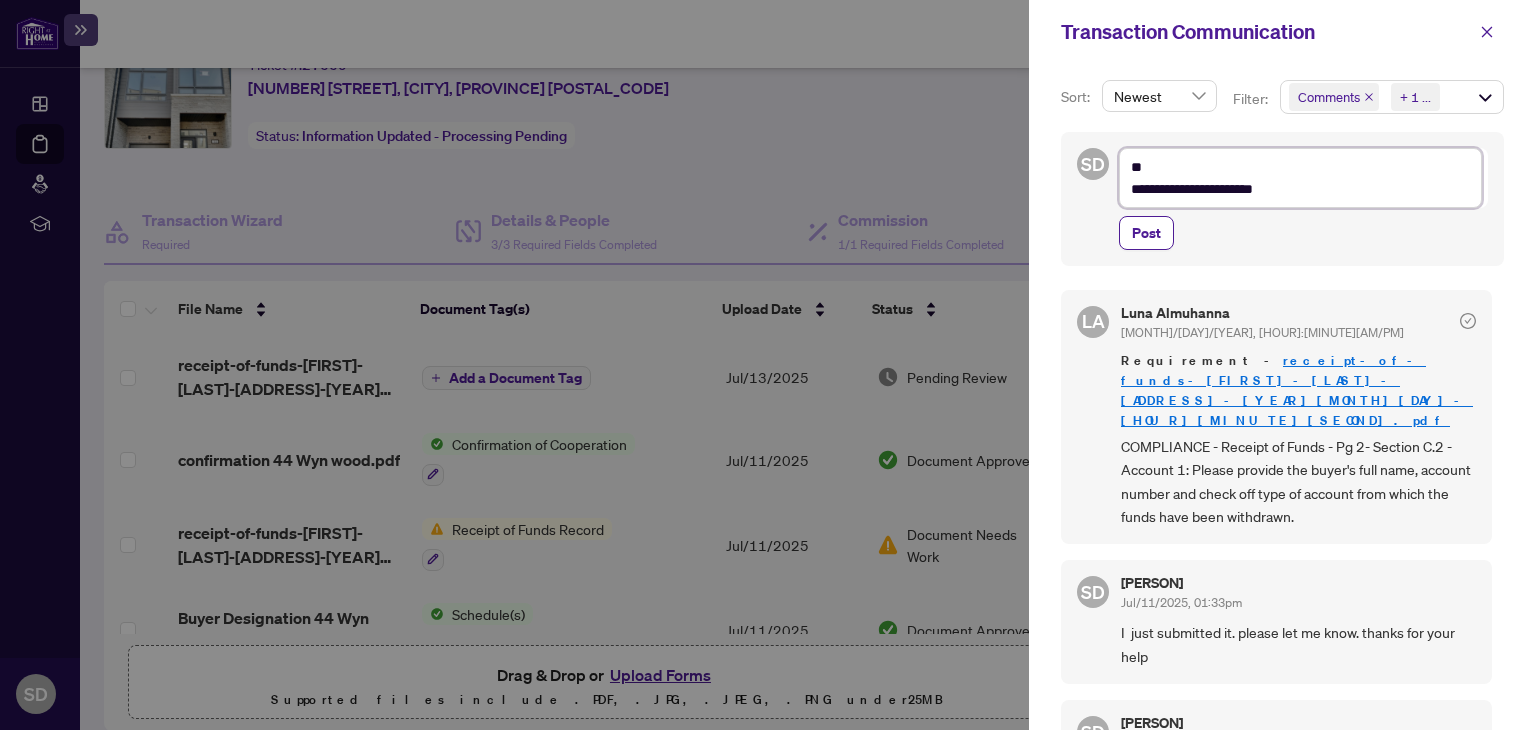 type on "**********" 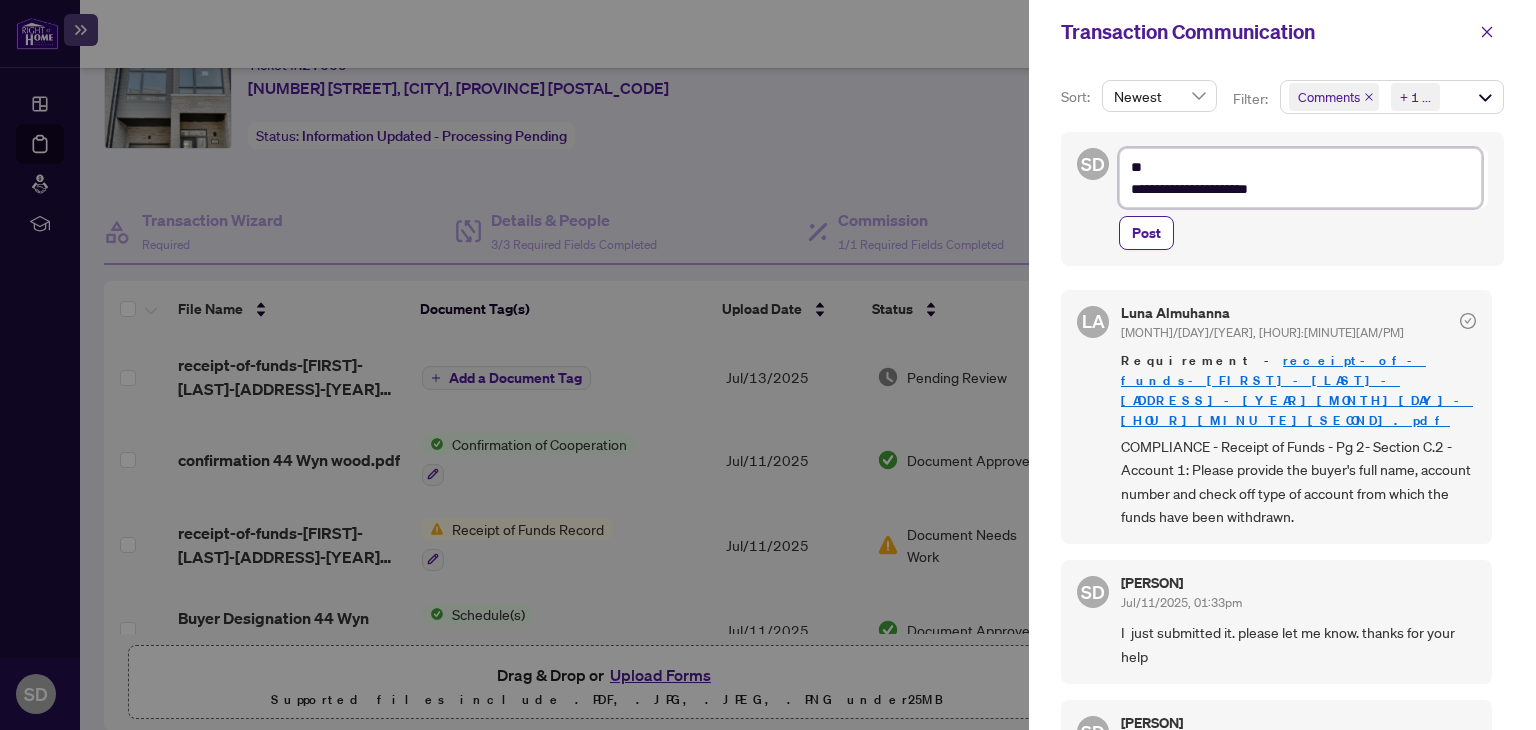 type on "**********" 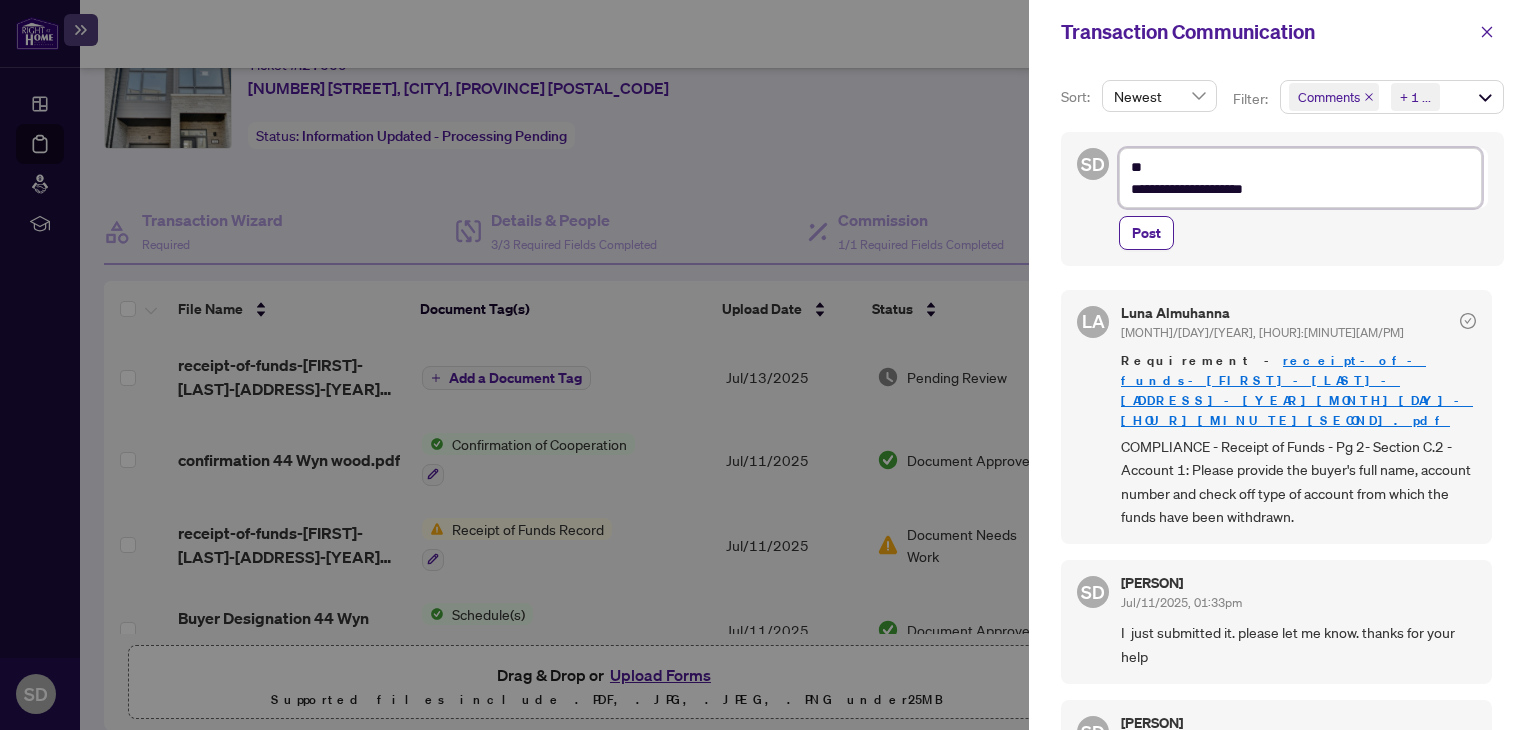 type on "**********" 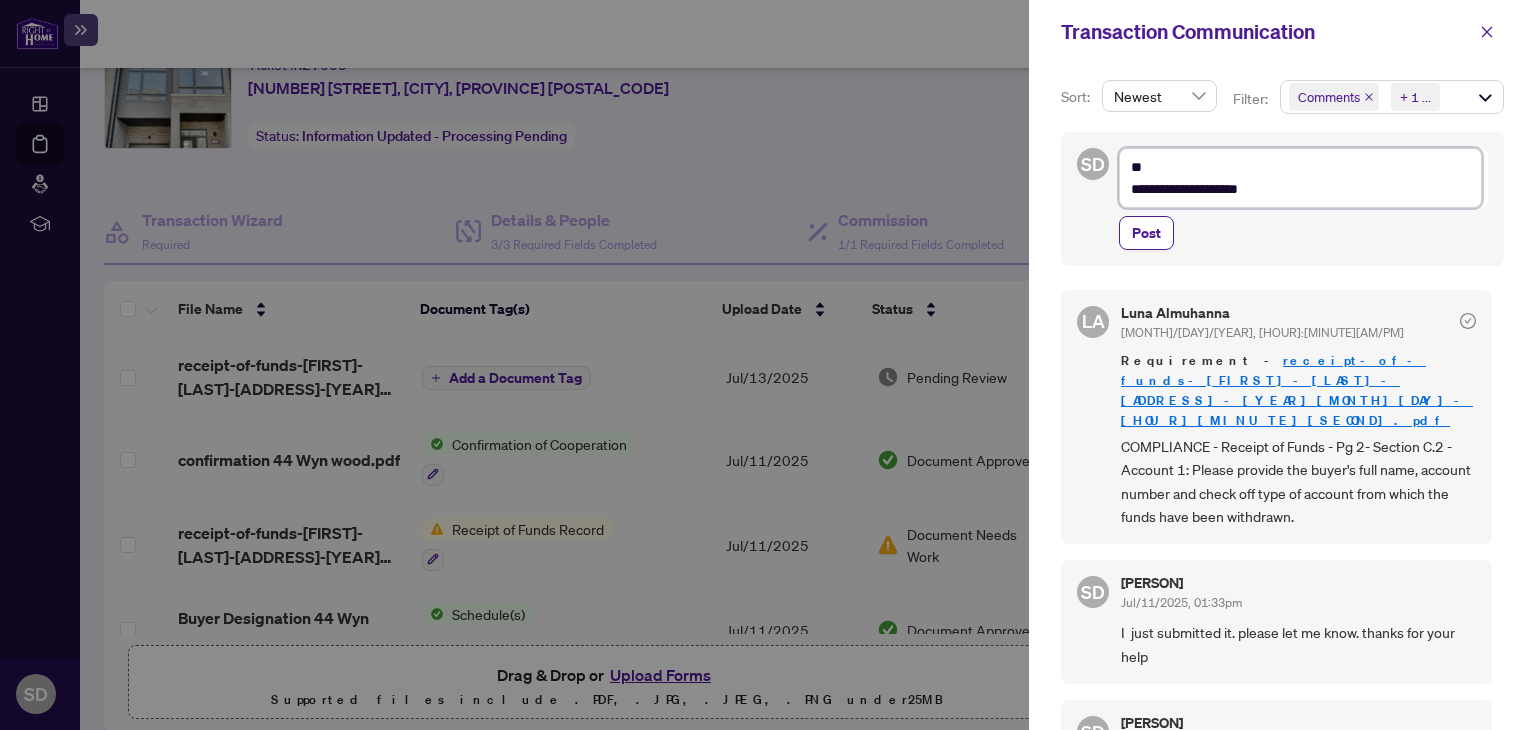 type on "**********" 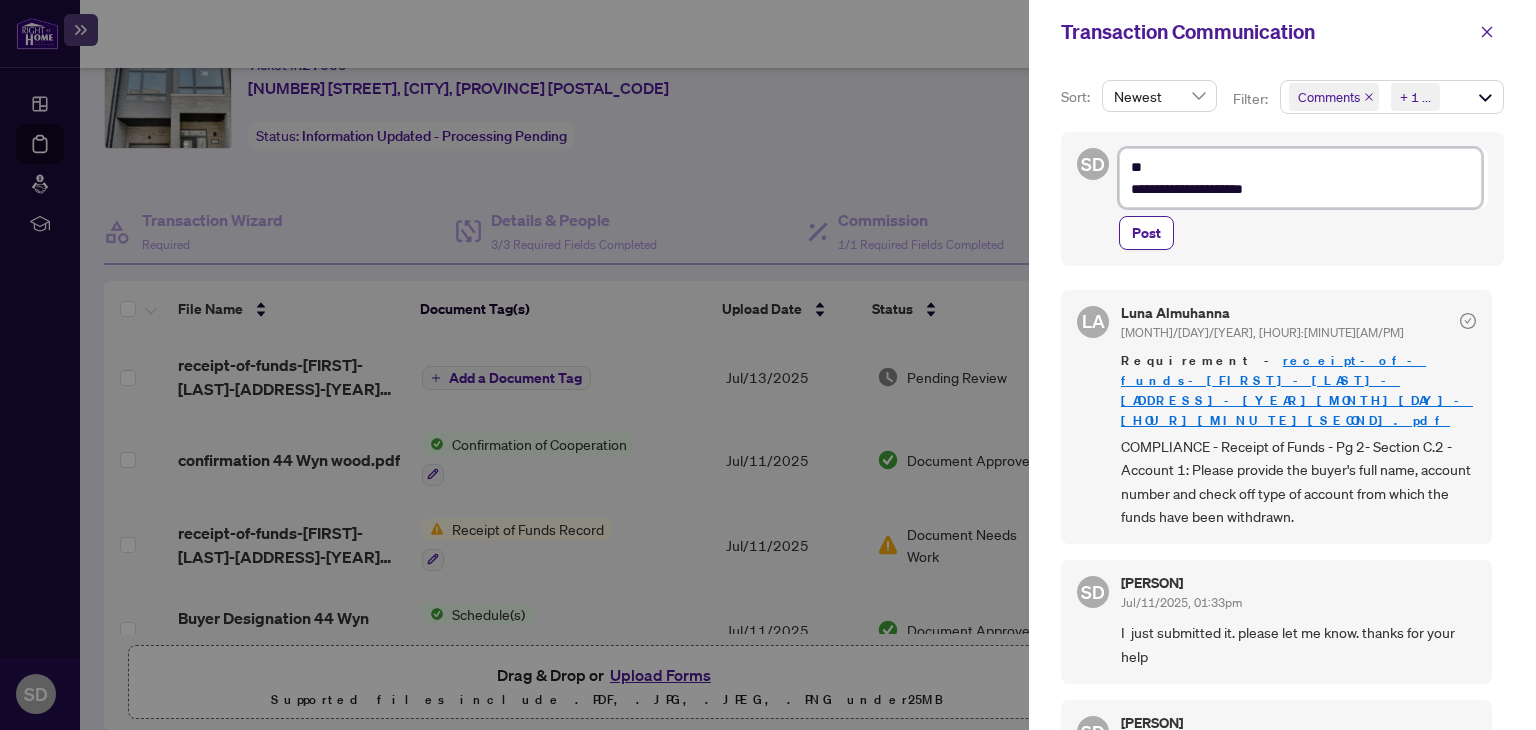 type on "**********" 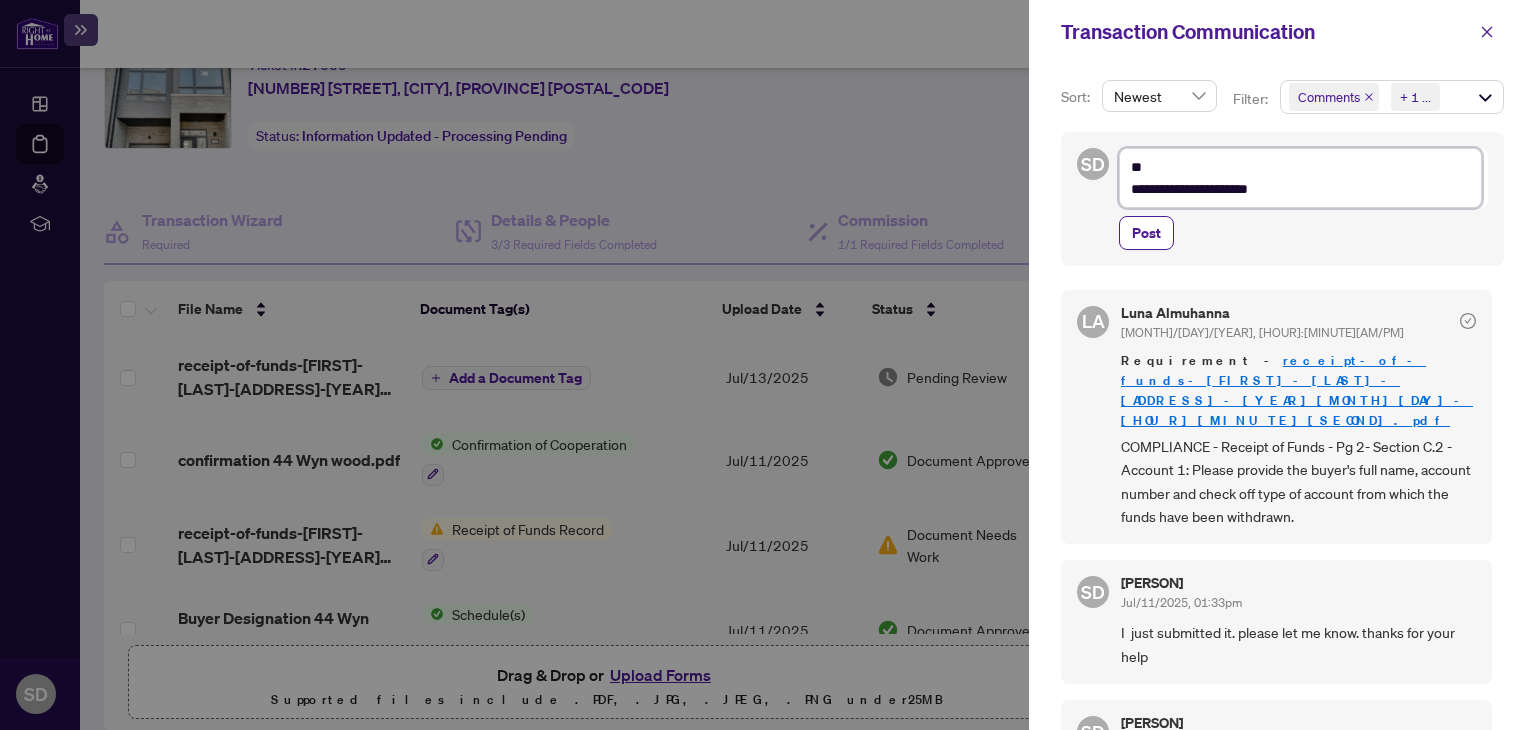 type on "**********" 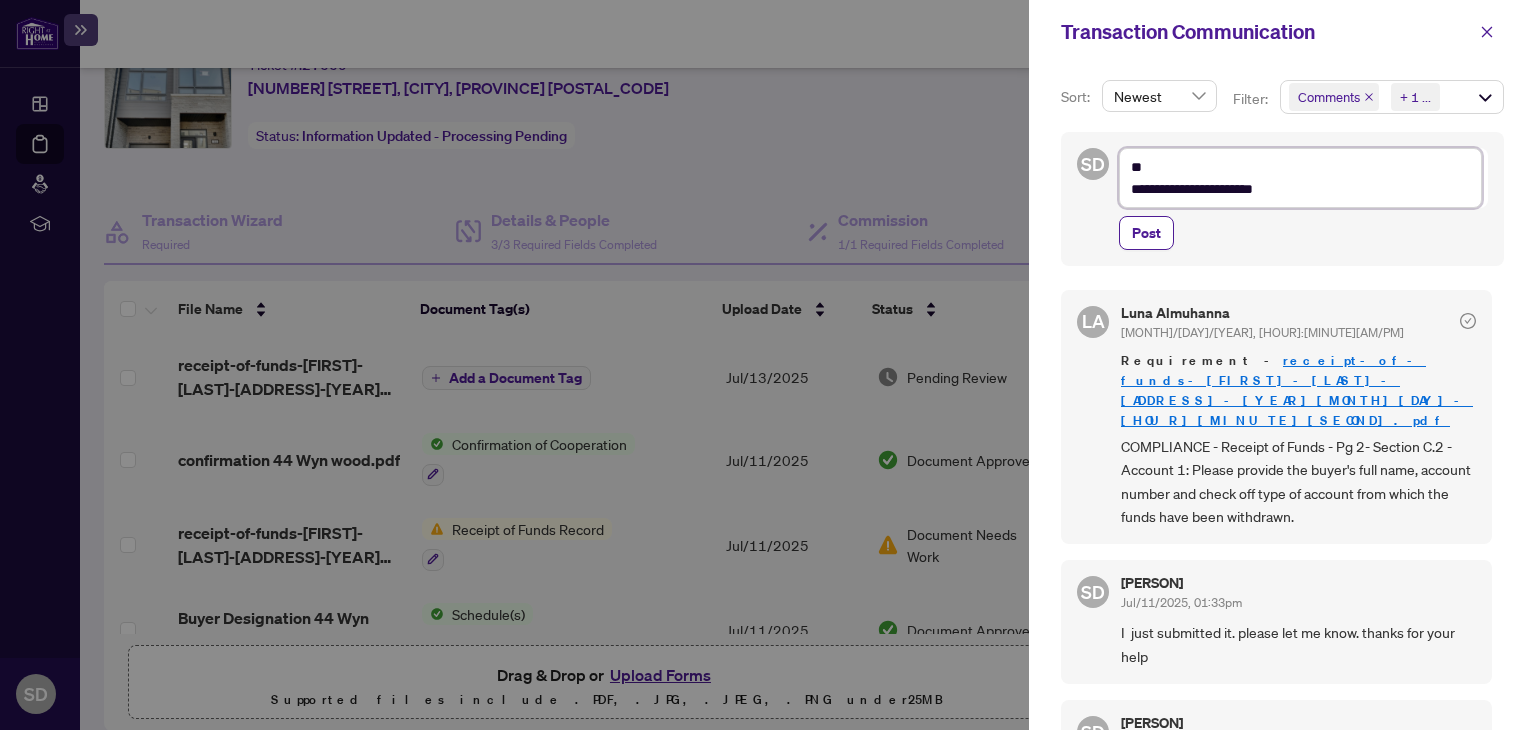 type on "**********" 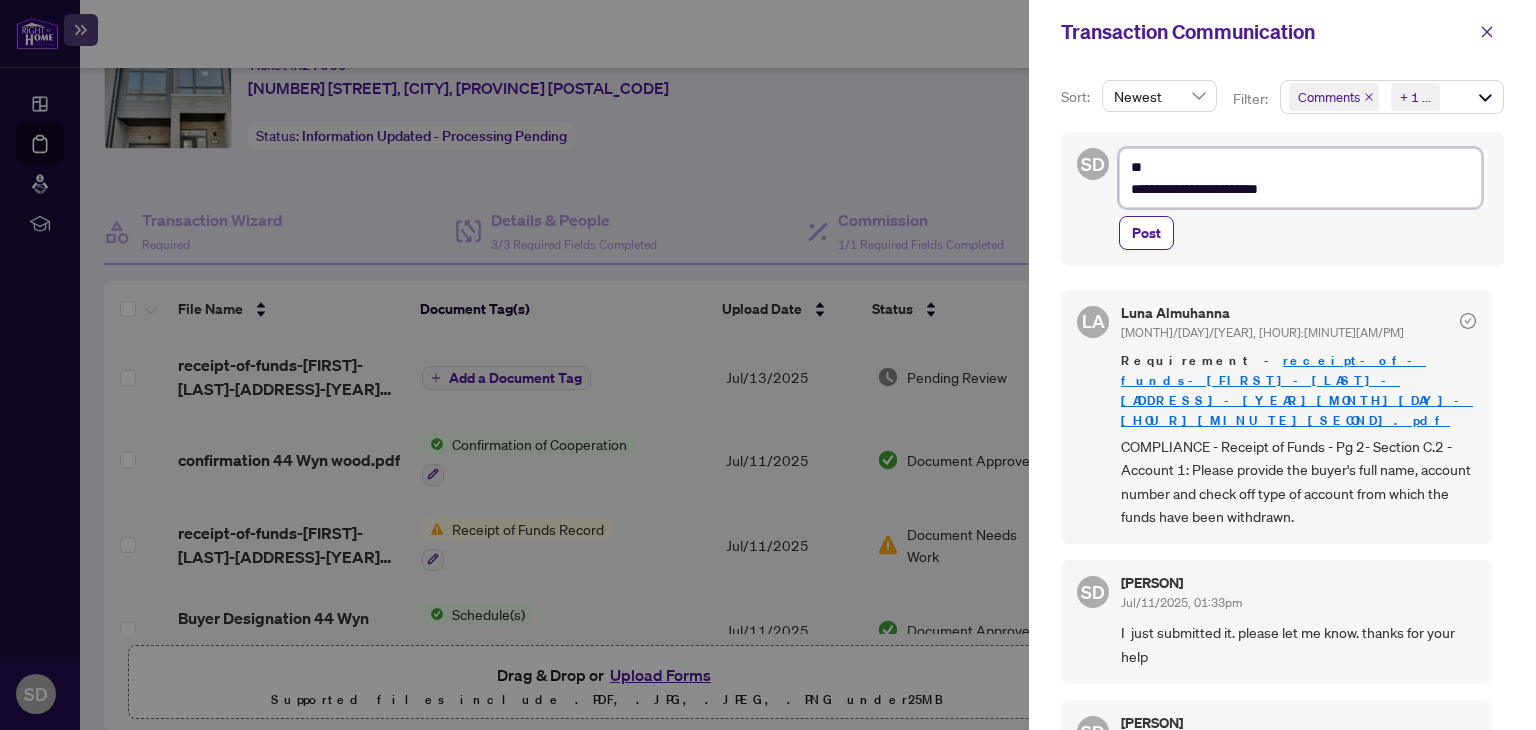 type on "**********" 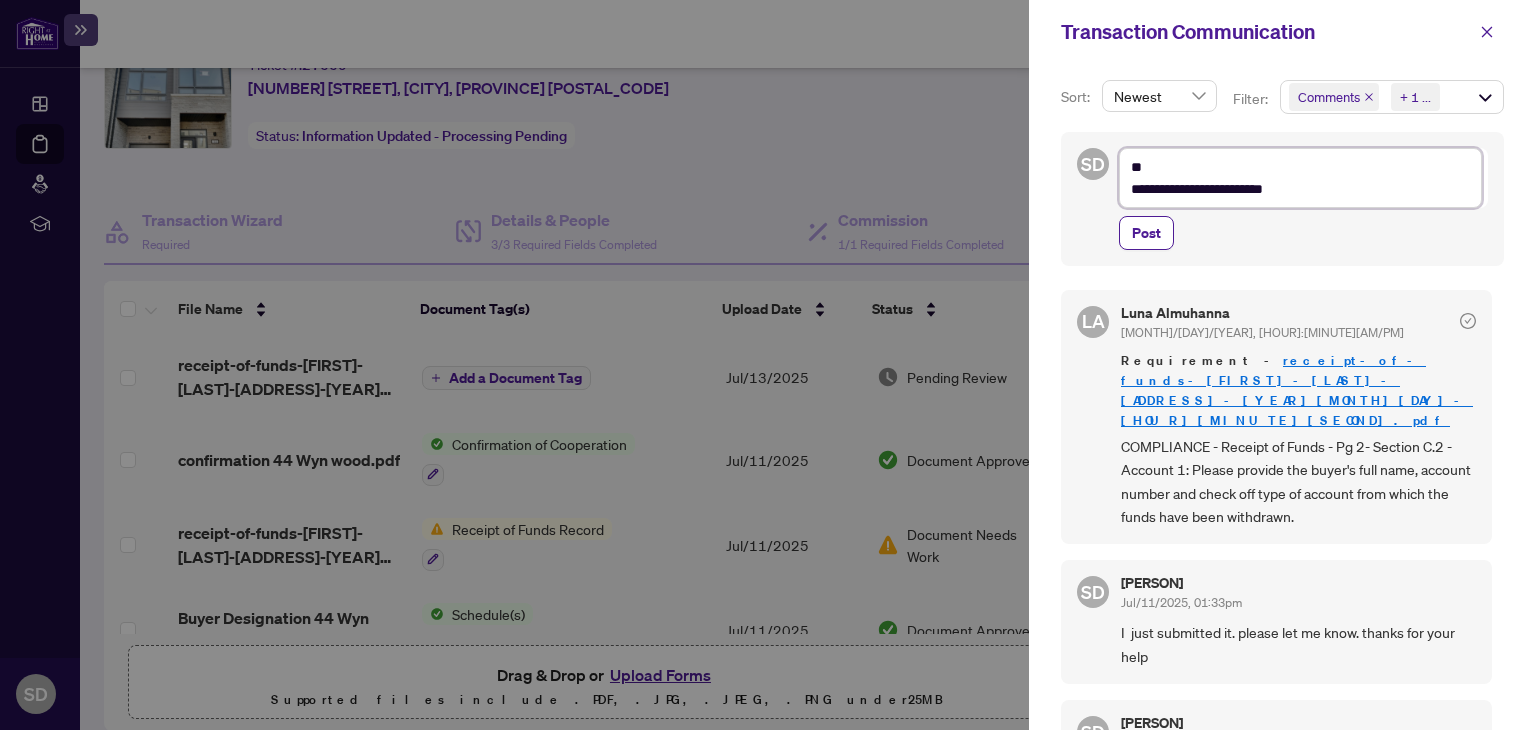 type on "**********" 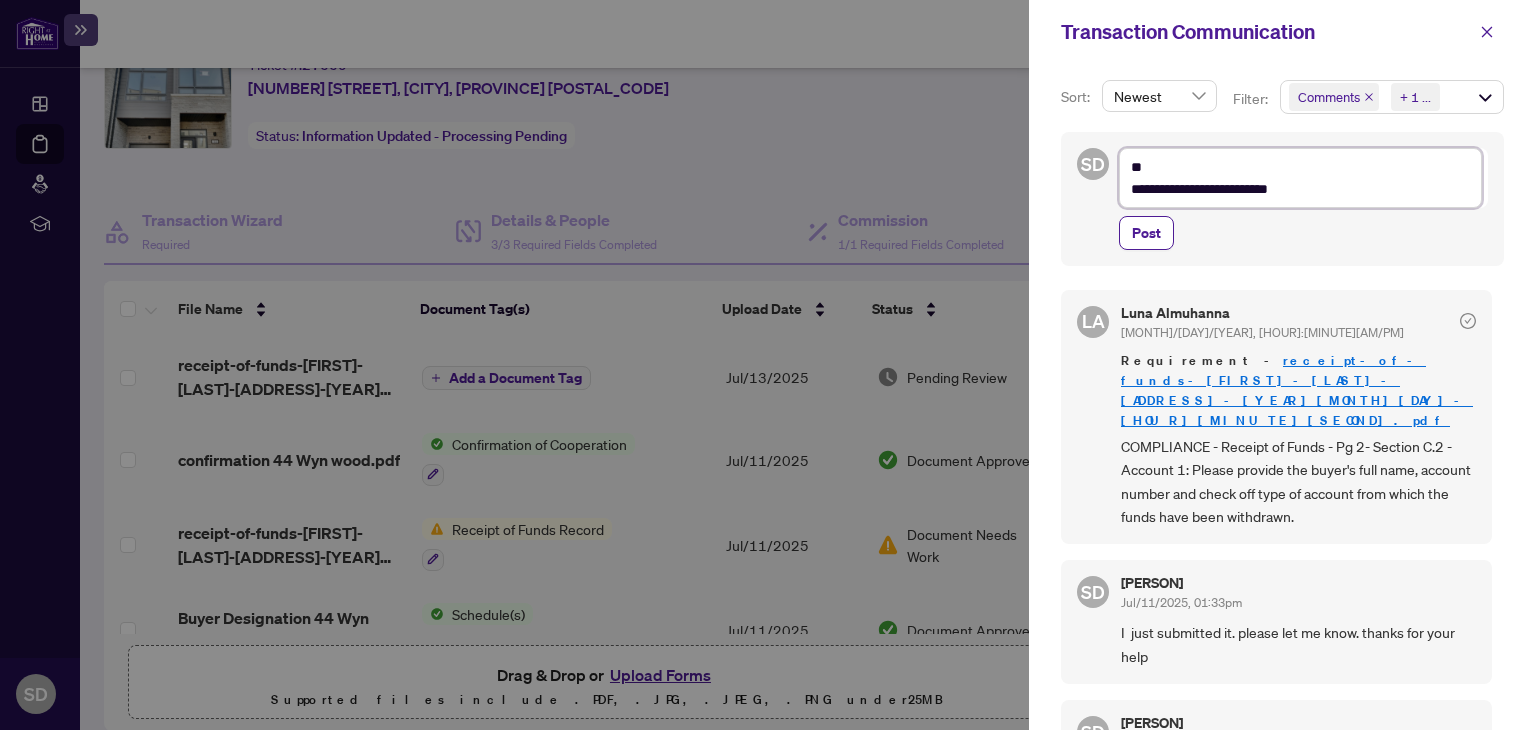 type on "**********" 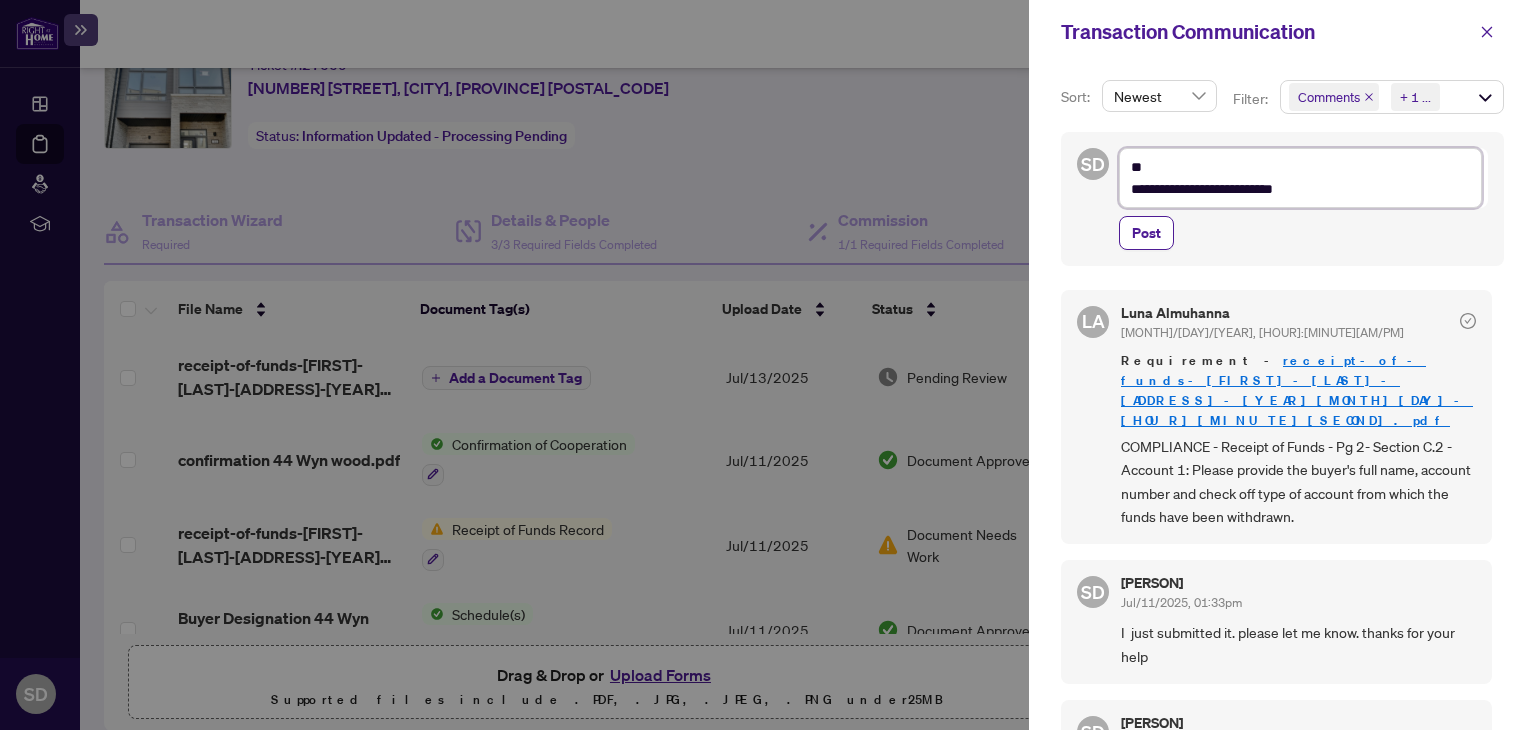 type on "**********" 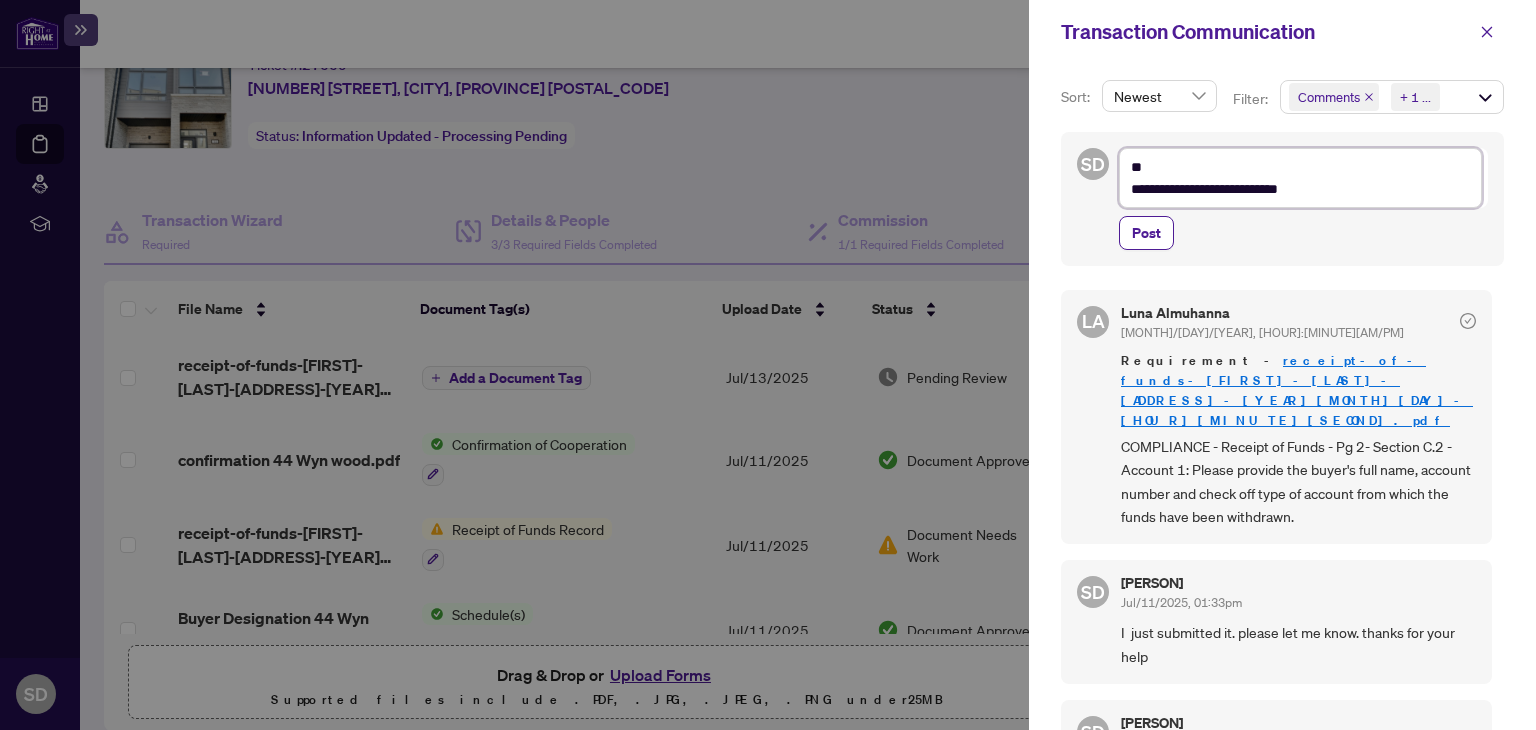 type on "**********" 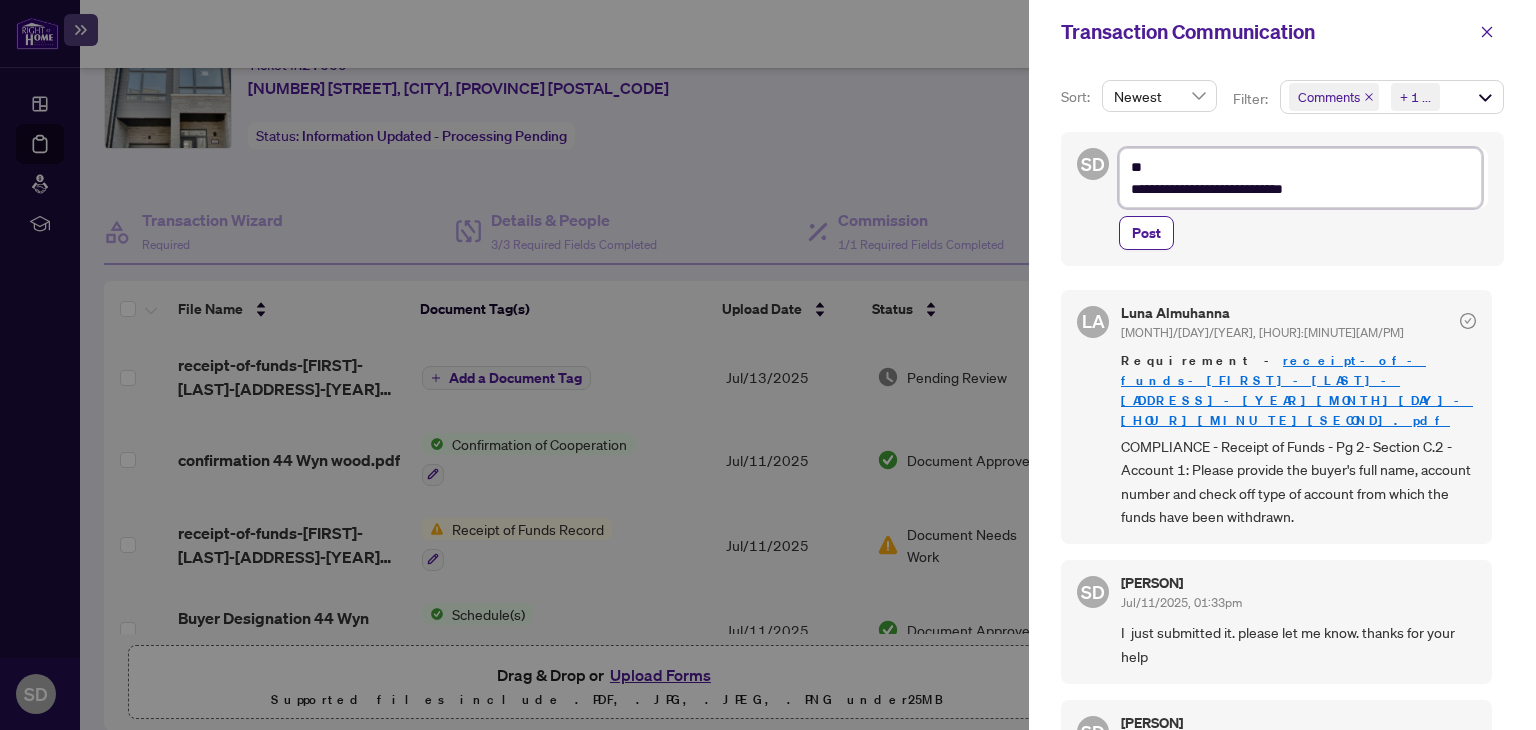 type on "**********" 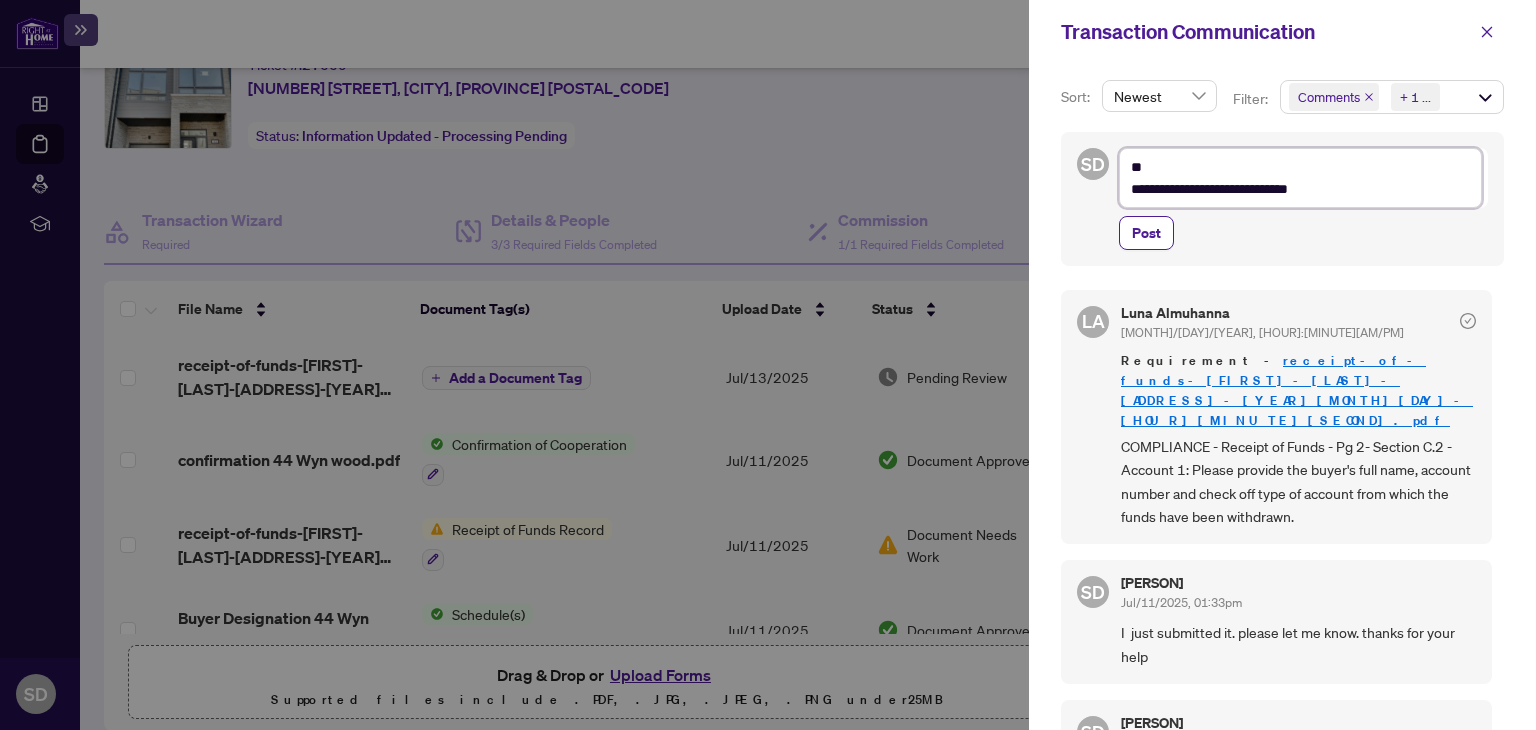 type on "**********" 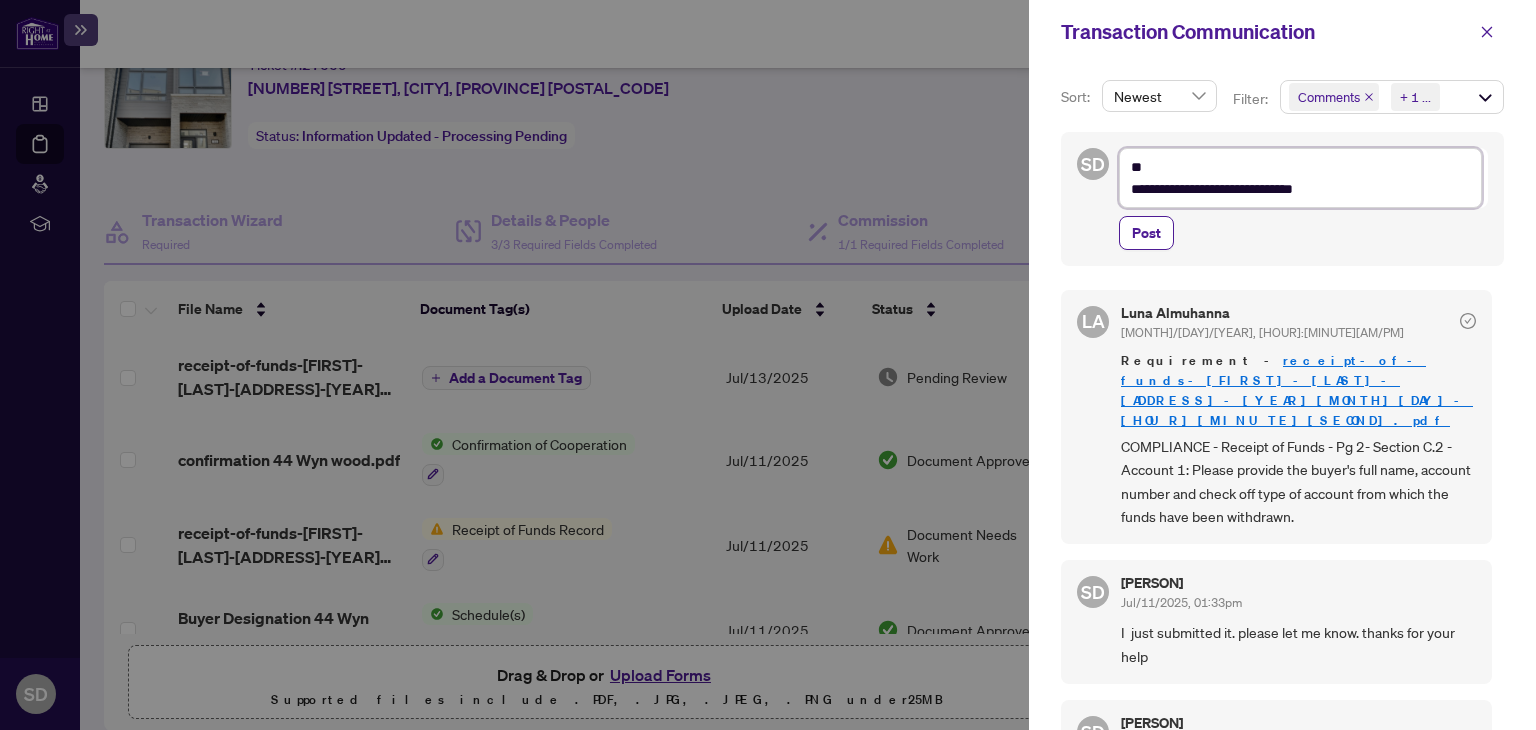 type on "**********" 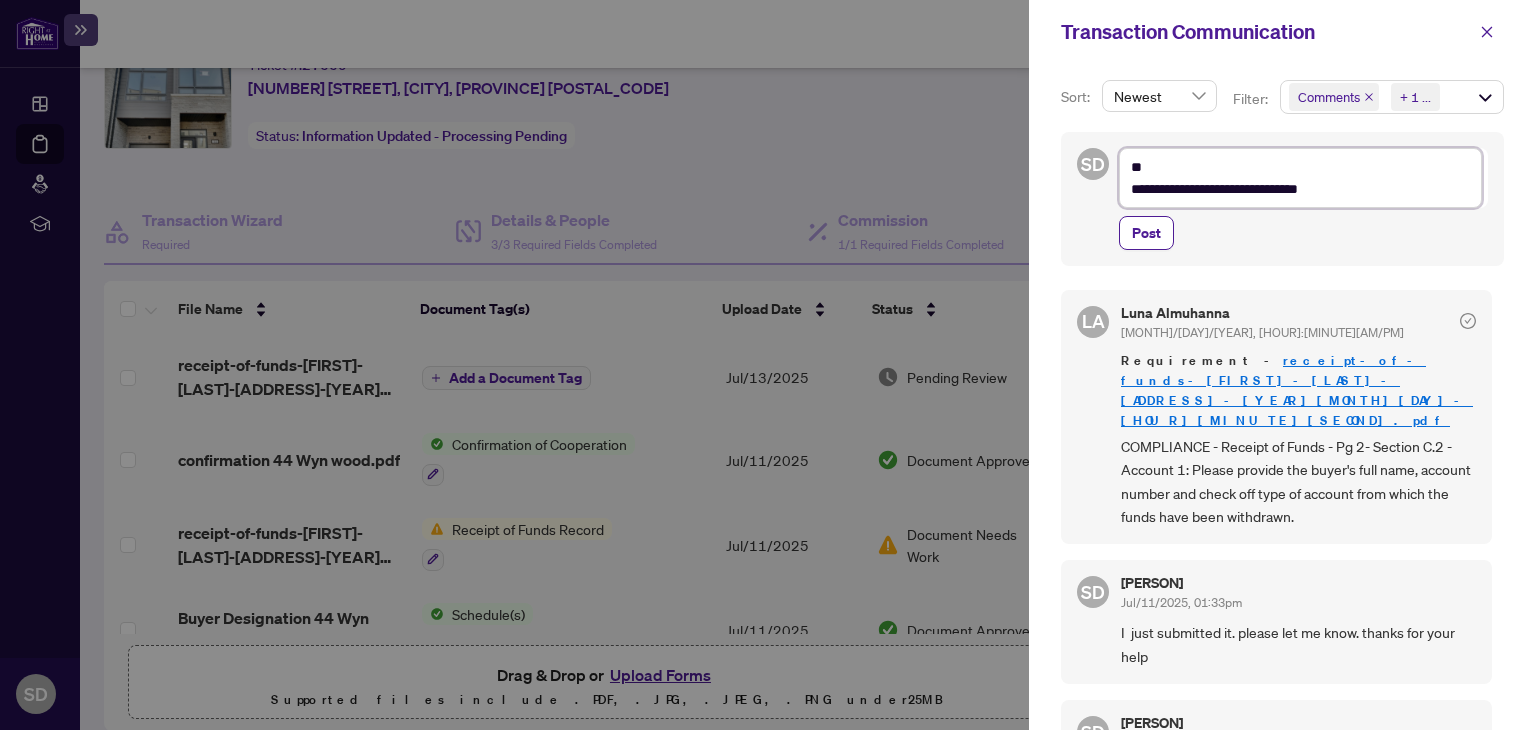 type on "**********" 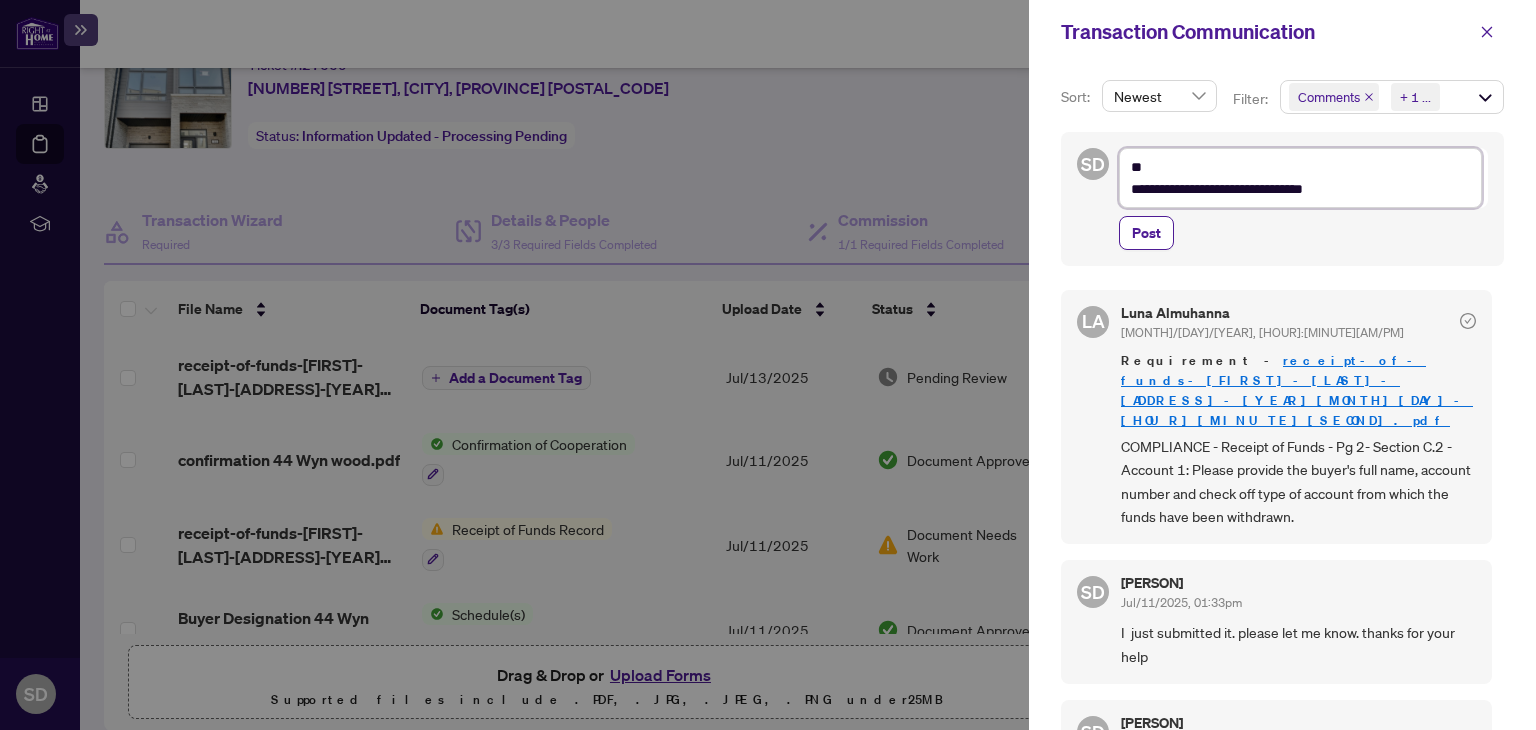type on "**********" 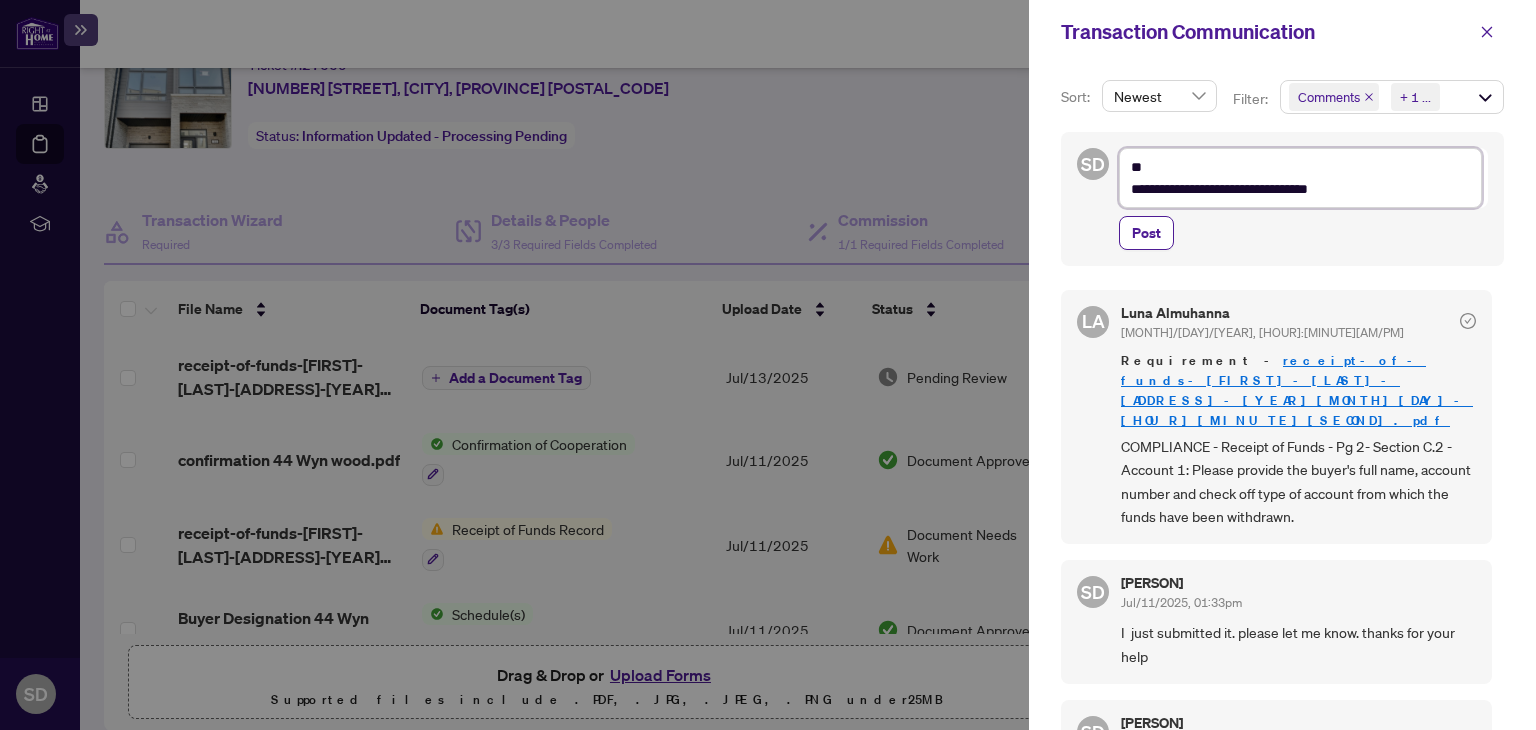 type on "**********" 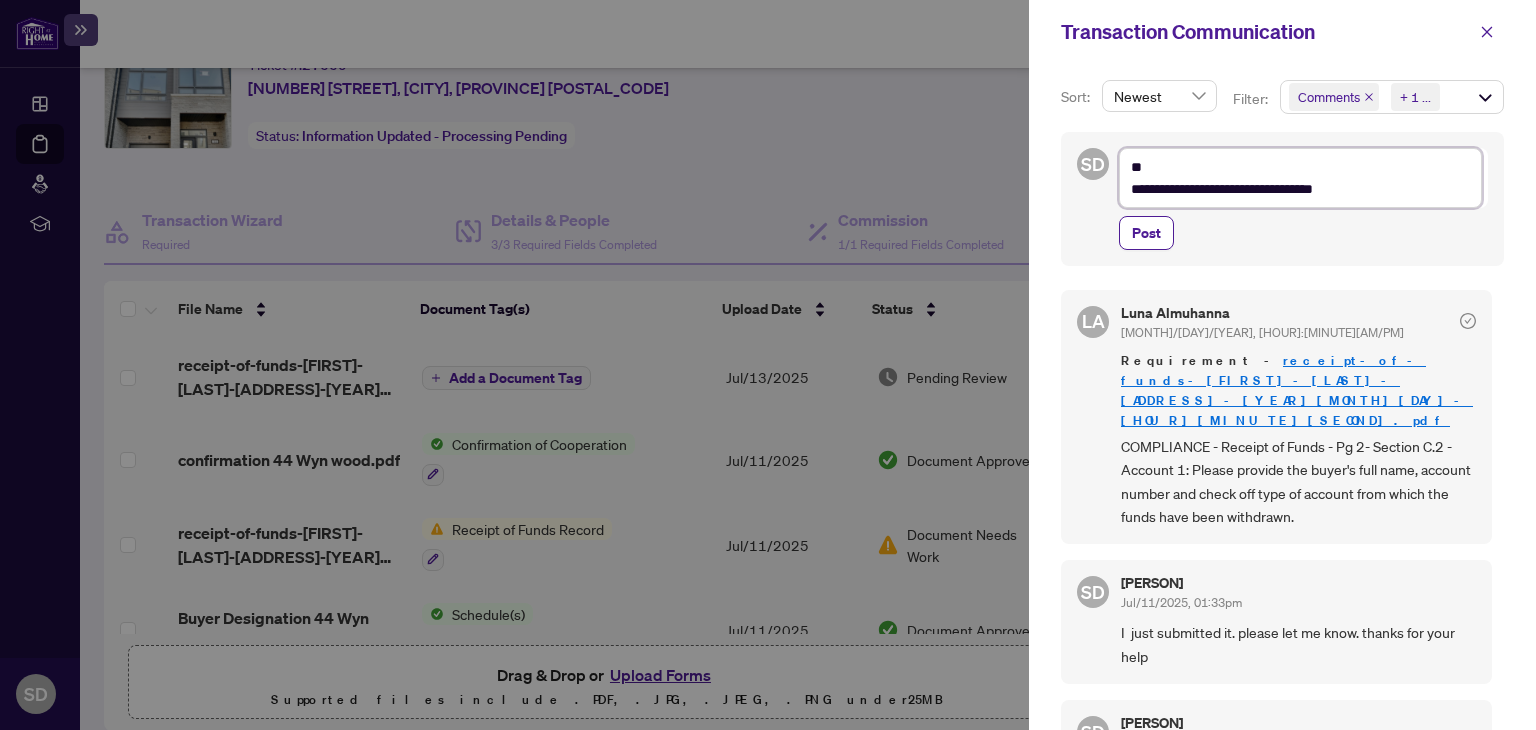 type on "**********" 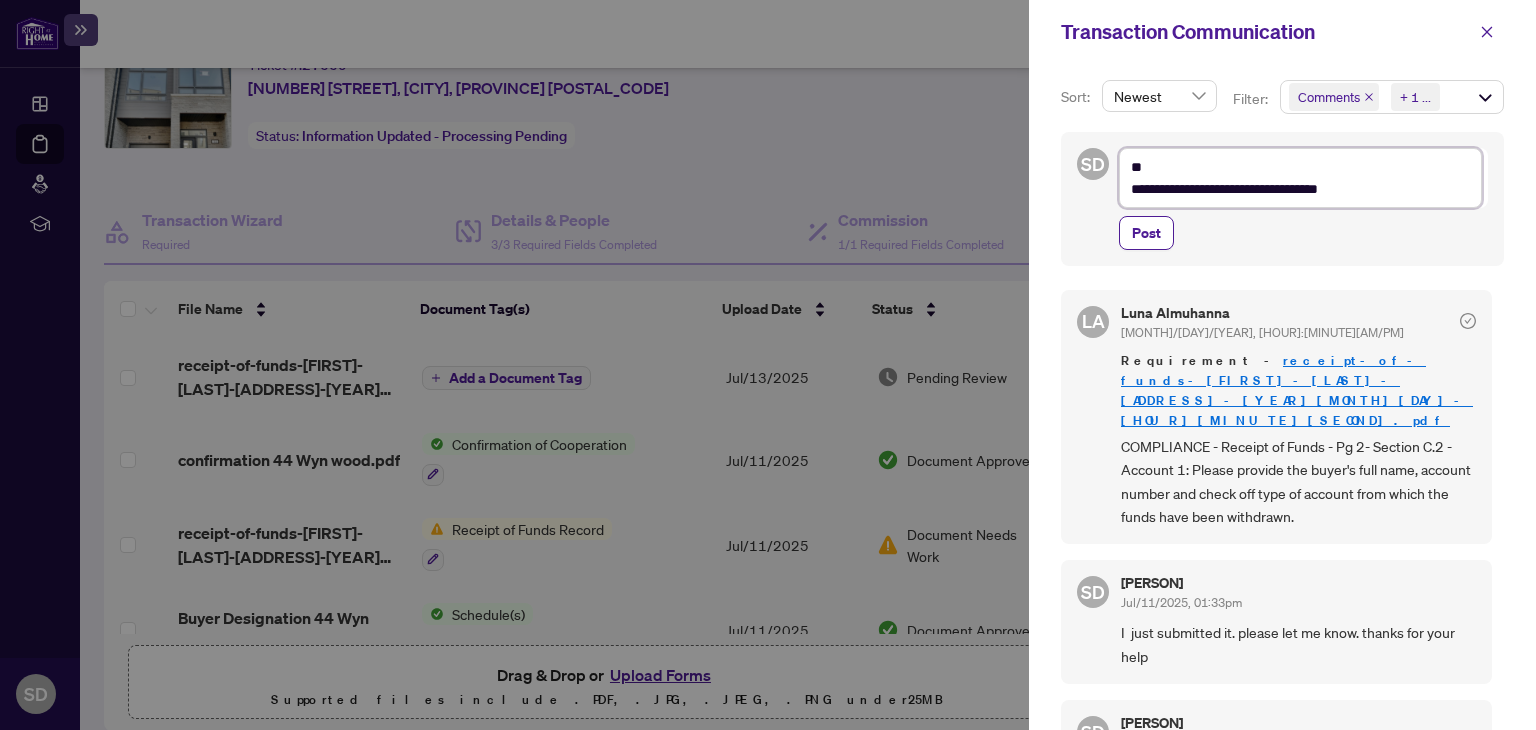 type on "**********" 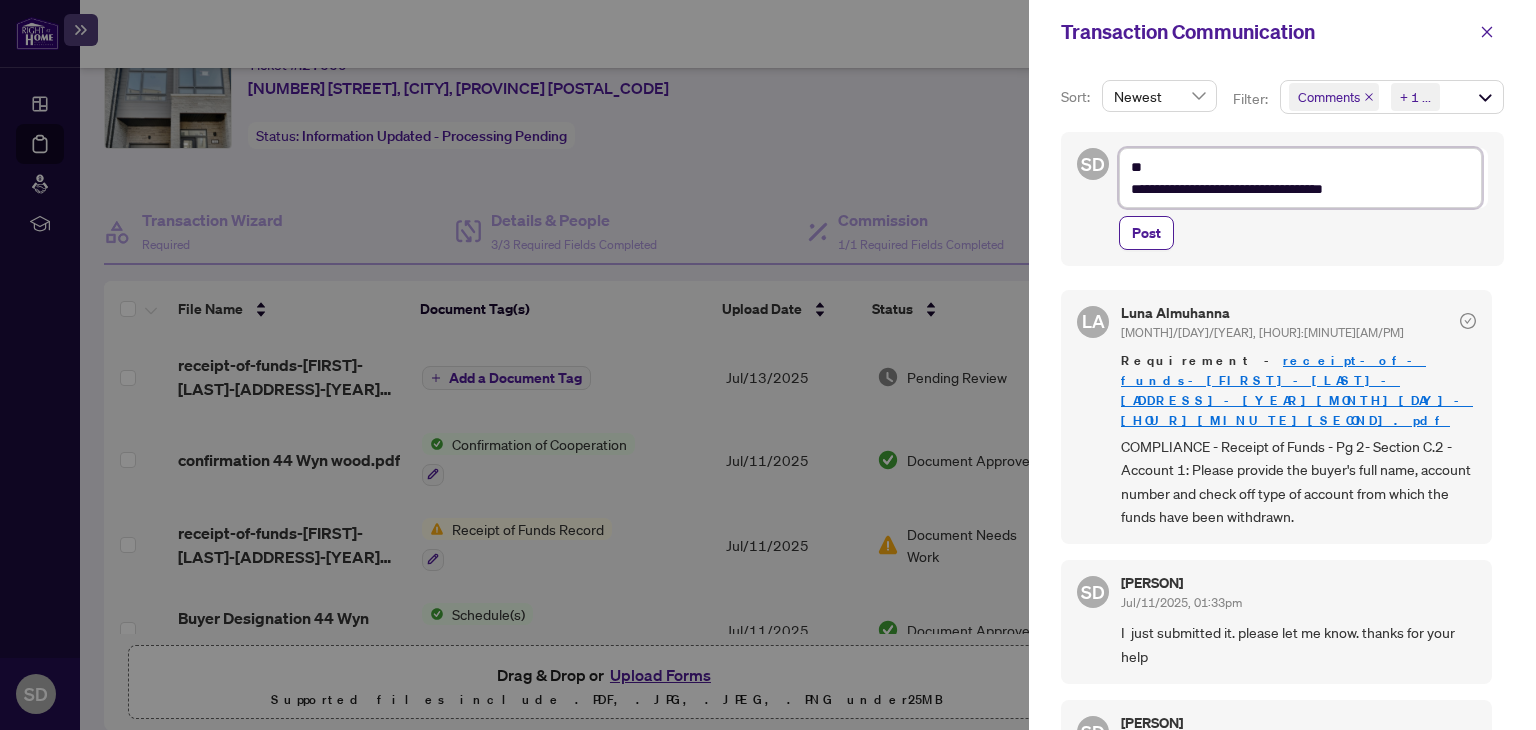 type on "**********" 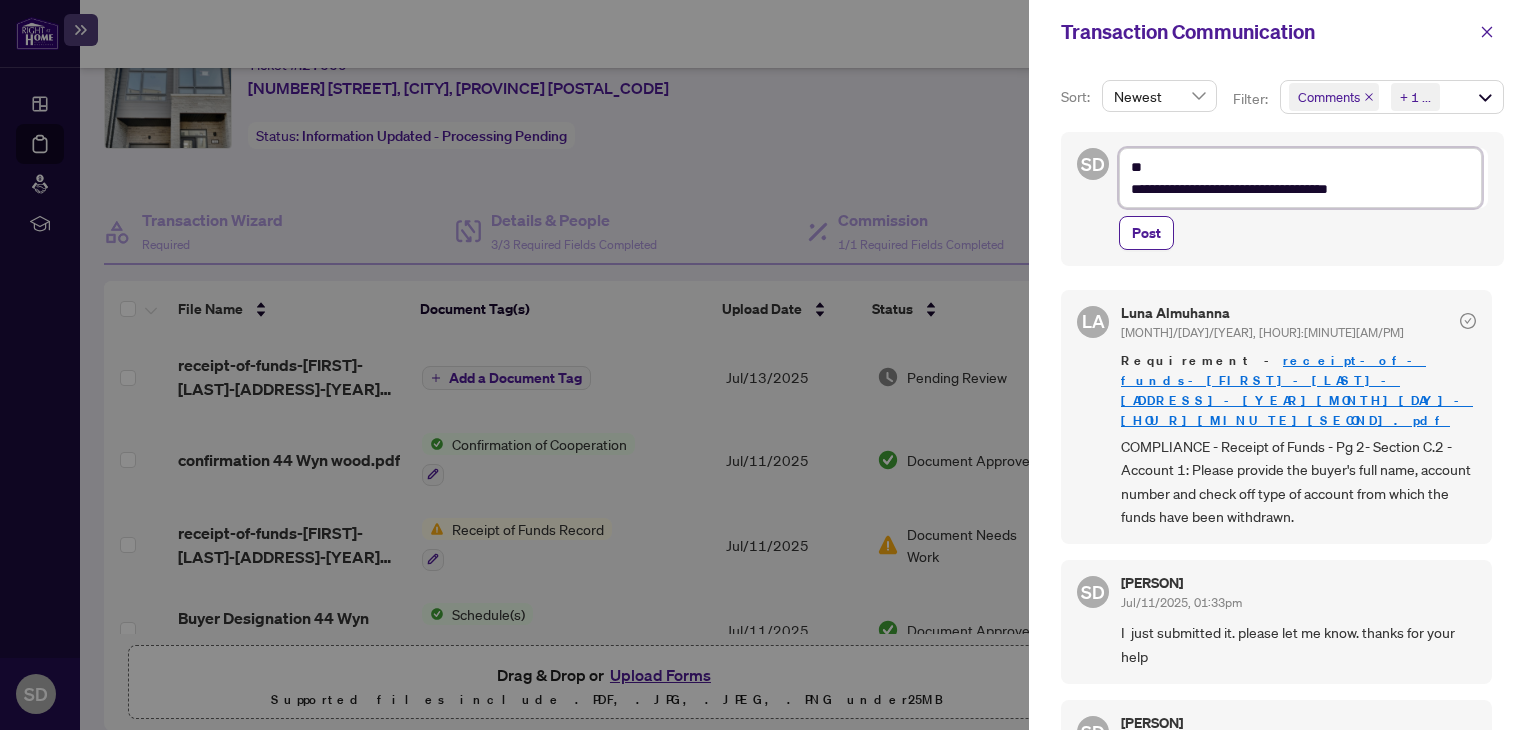 type on "**********" 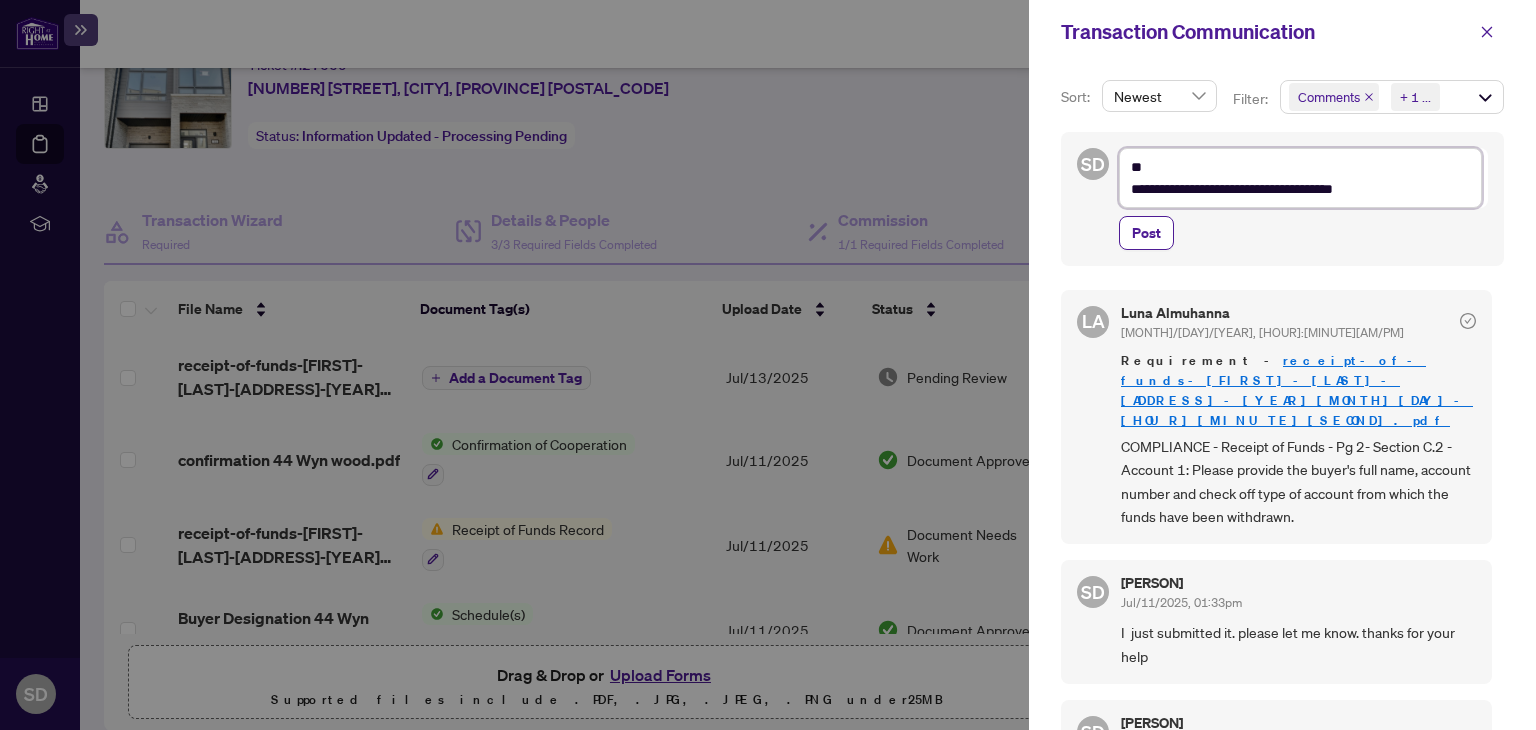 type on "**********" 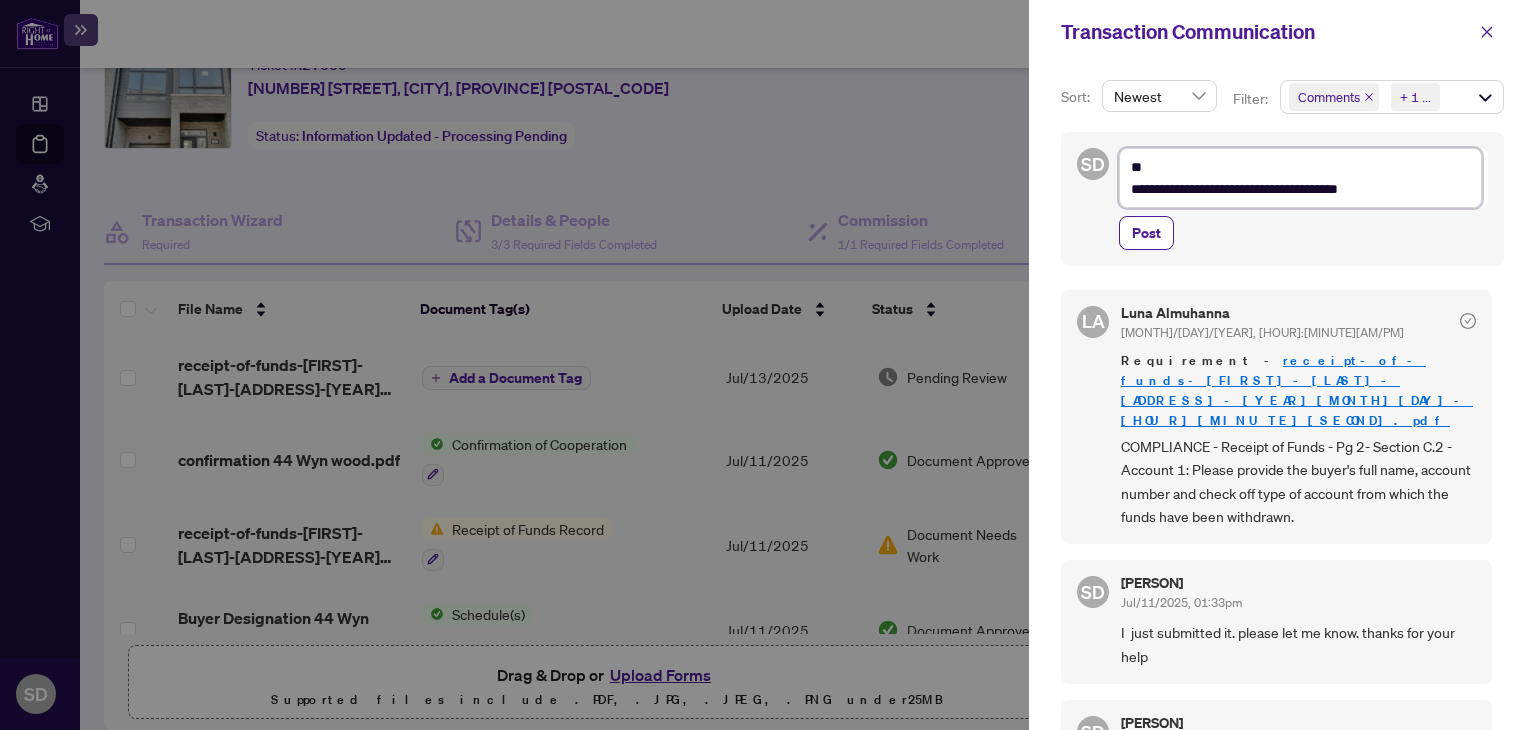 type on "**********" 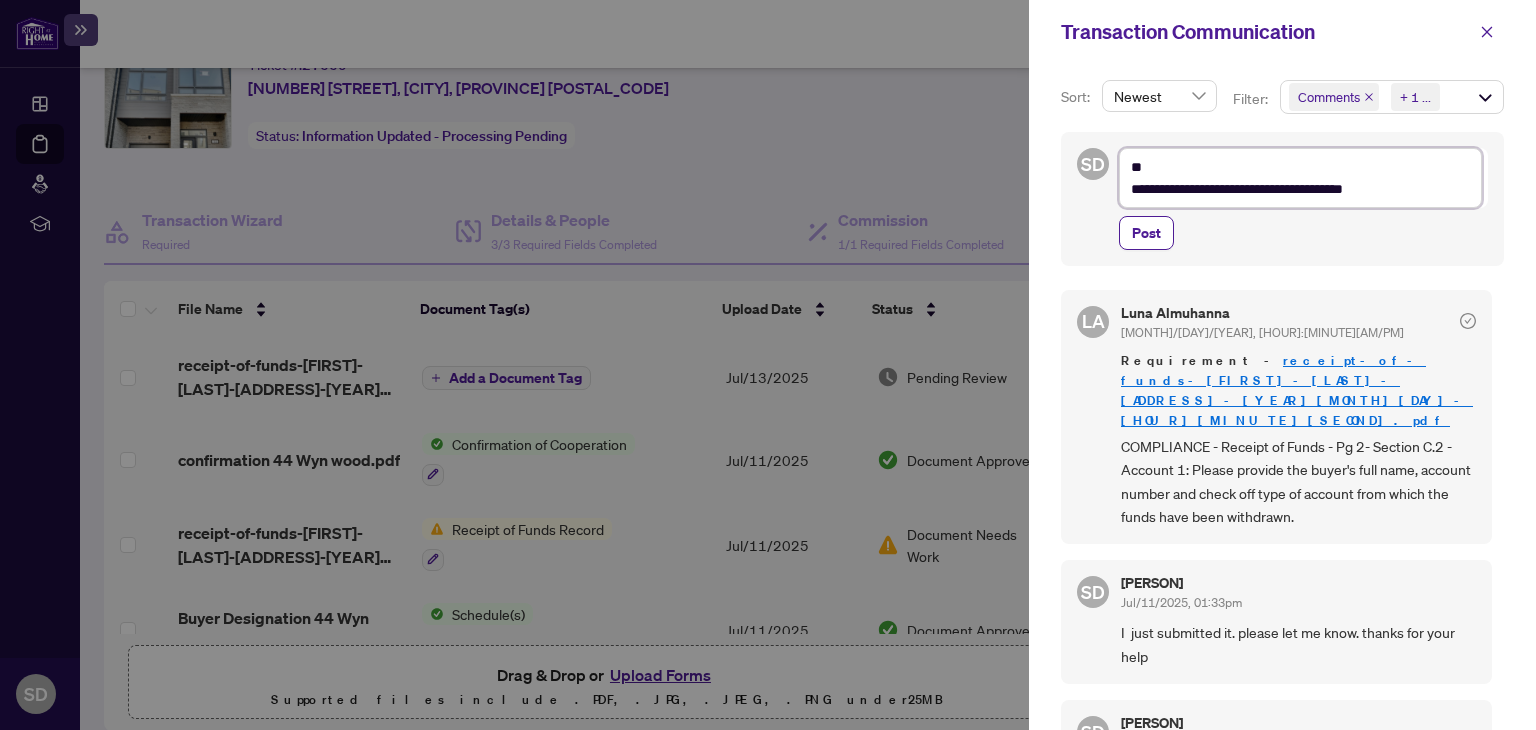 type on "**********" 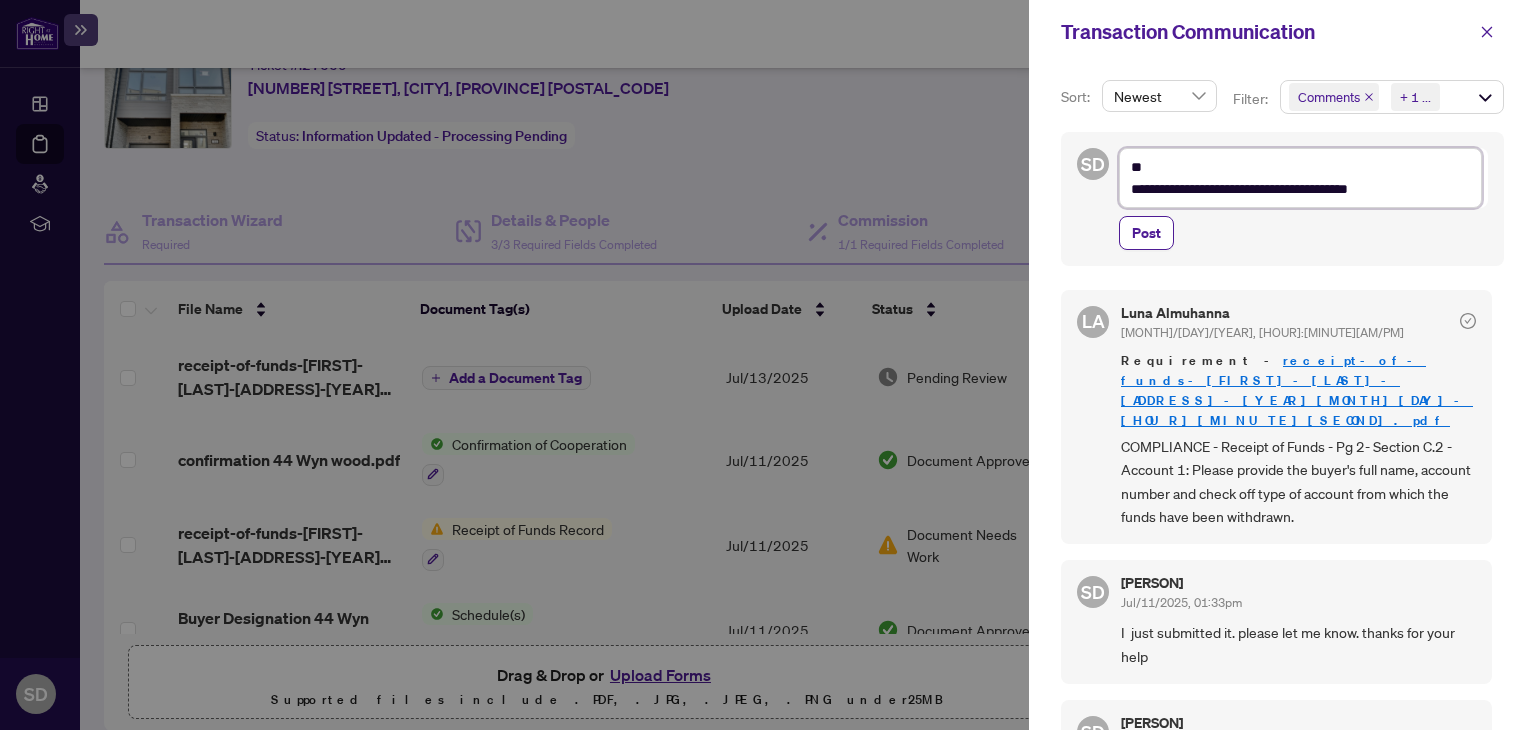 type on "**********" 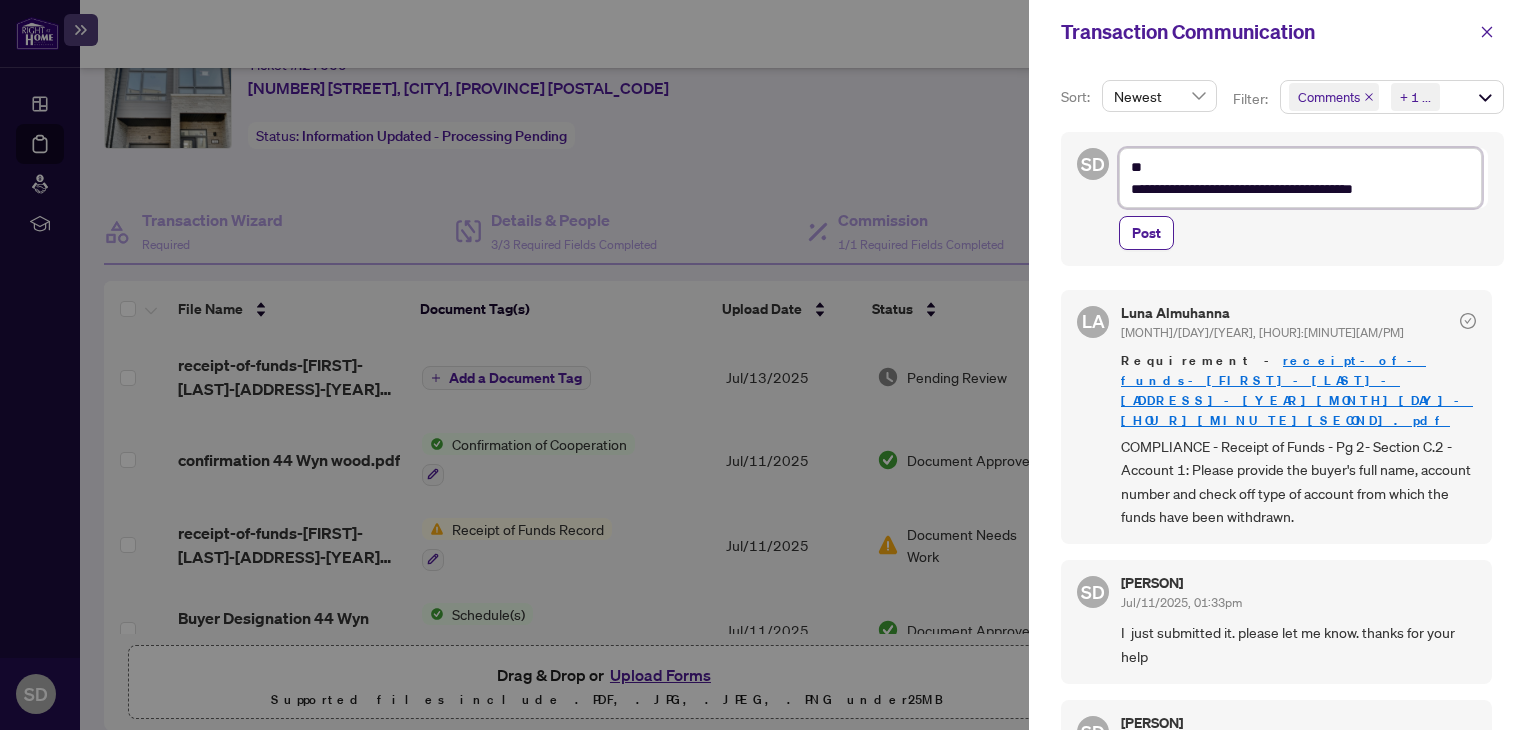type on "**********" 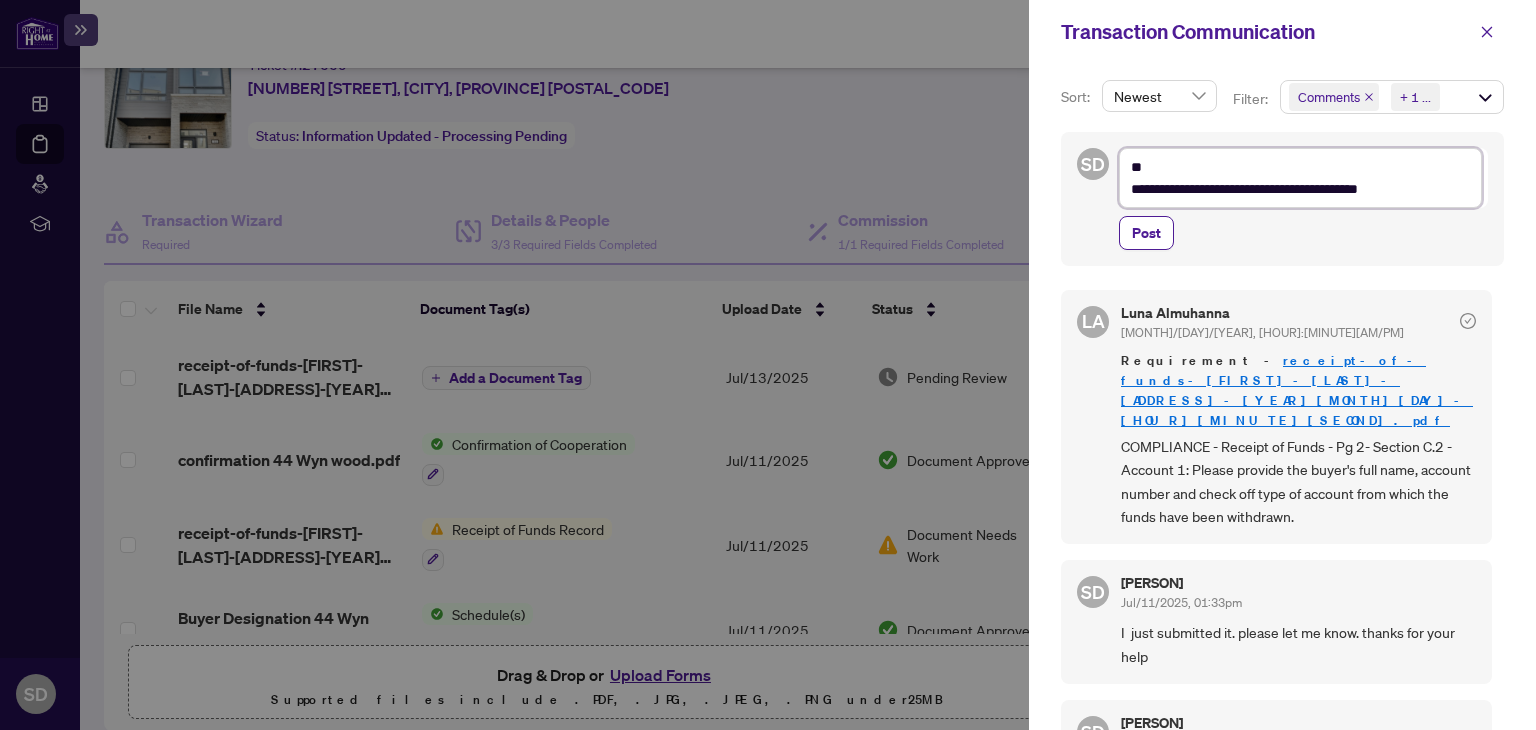 type on "**********" 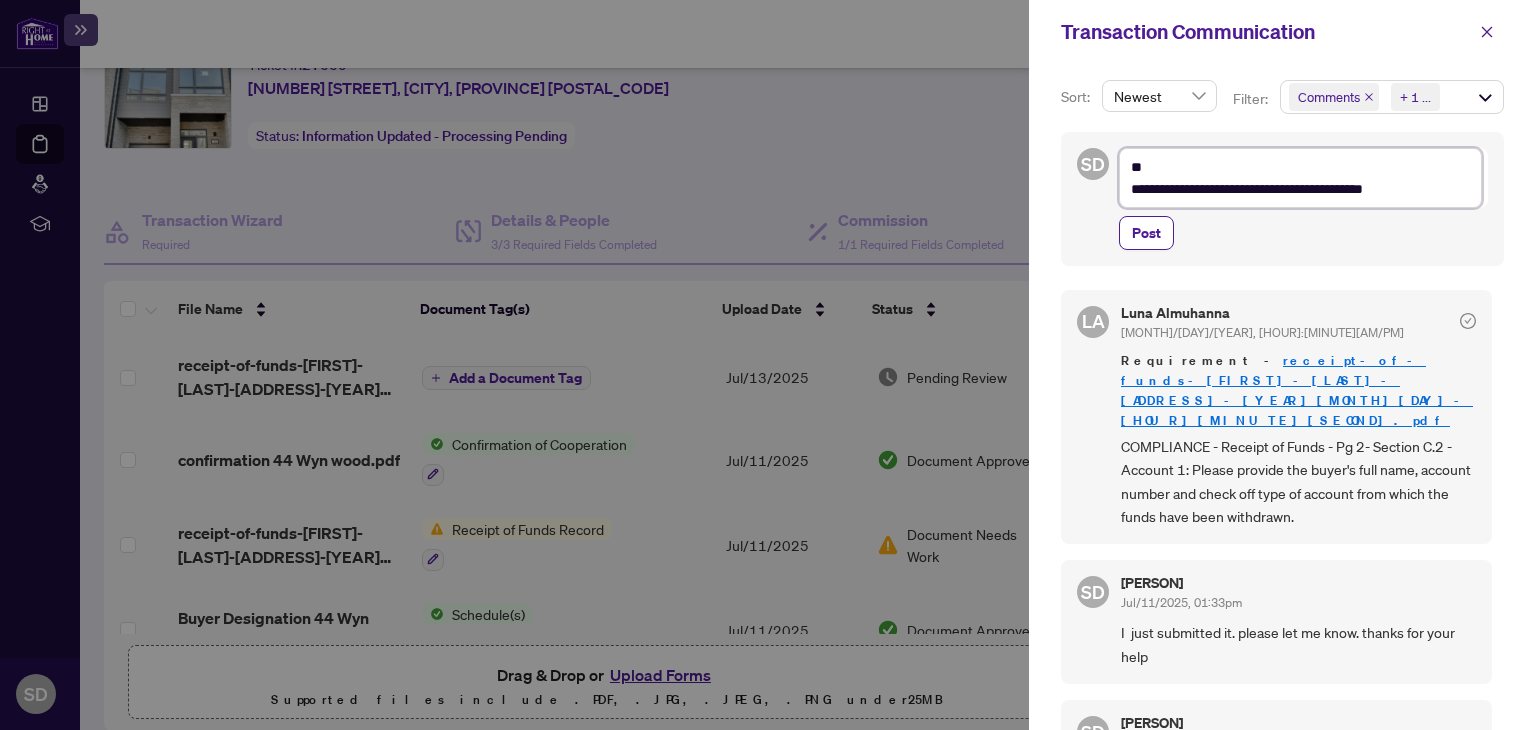 type on "**********" 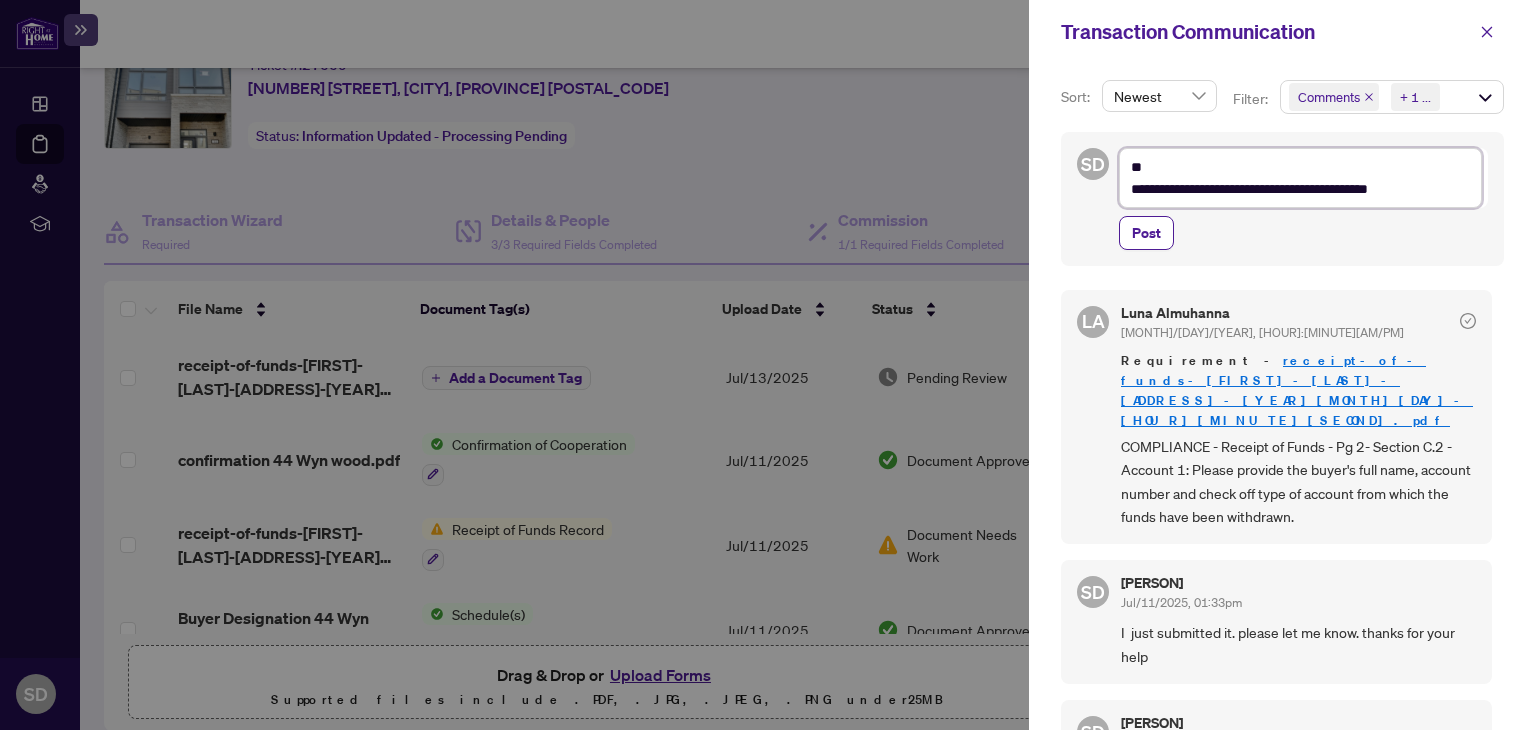 type on "**********" 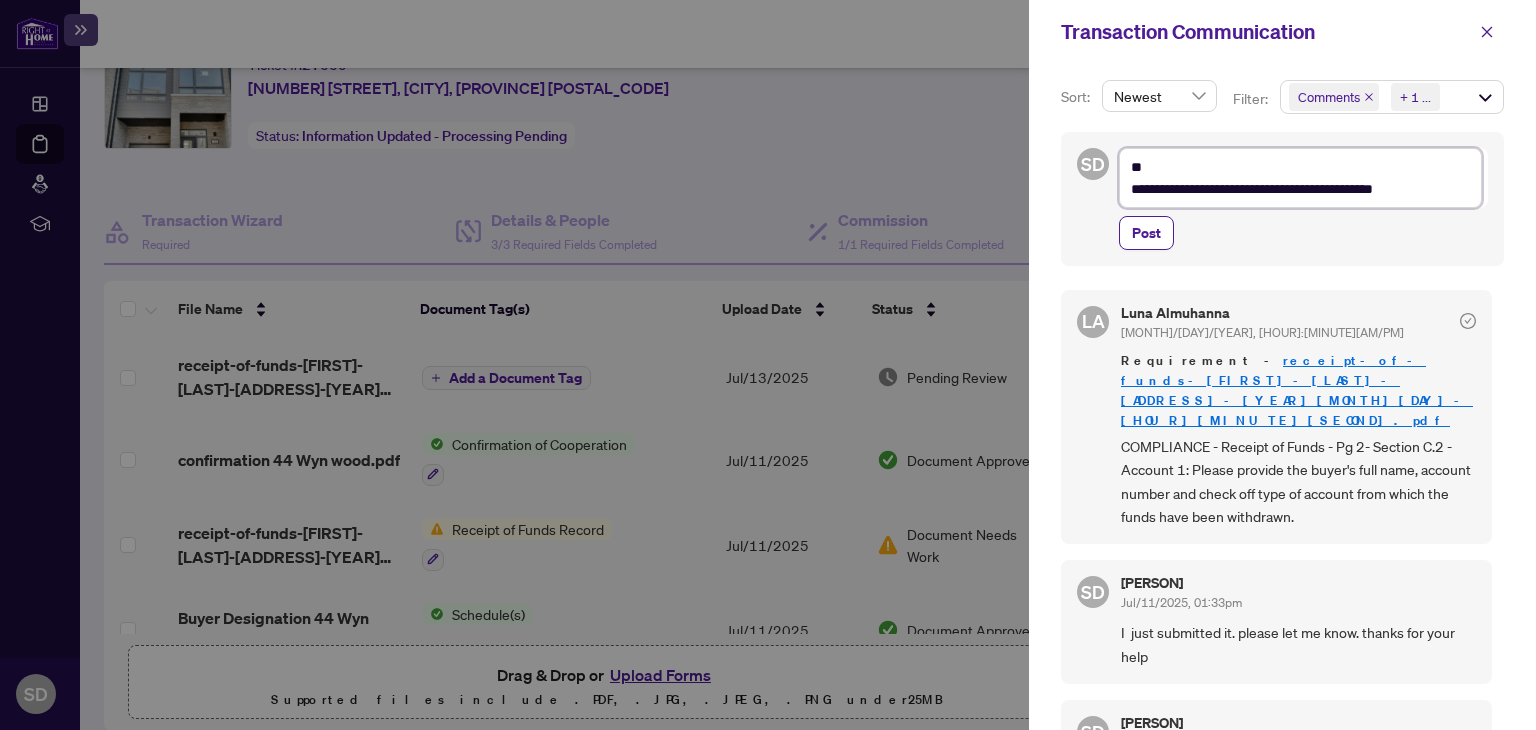 type on "**********" 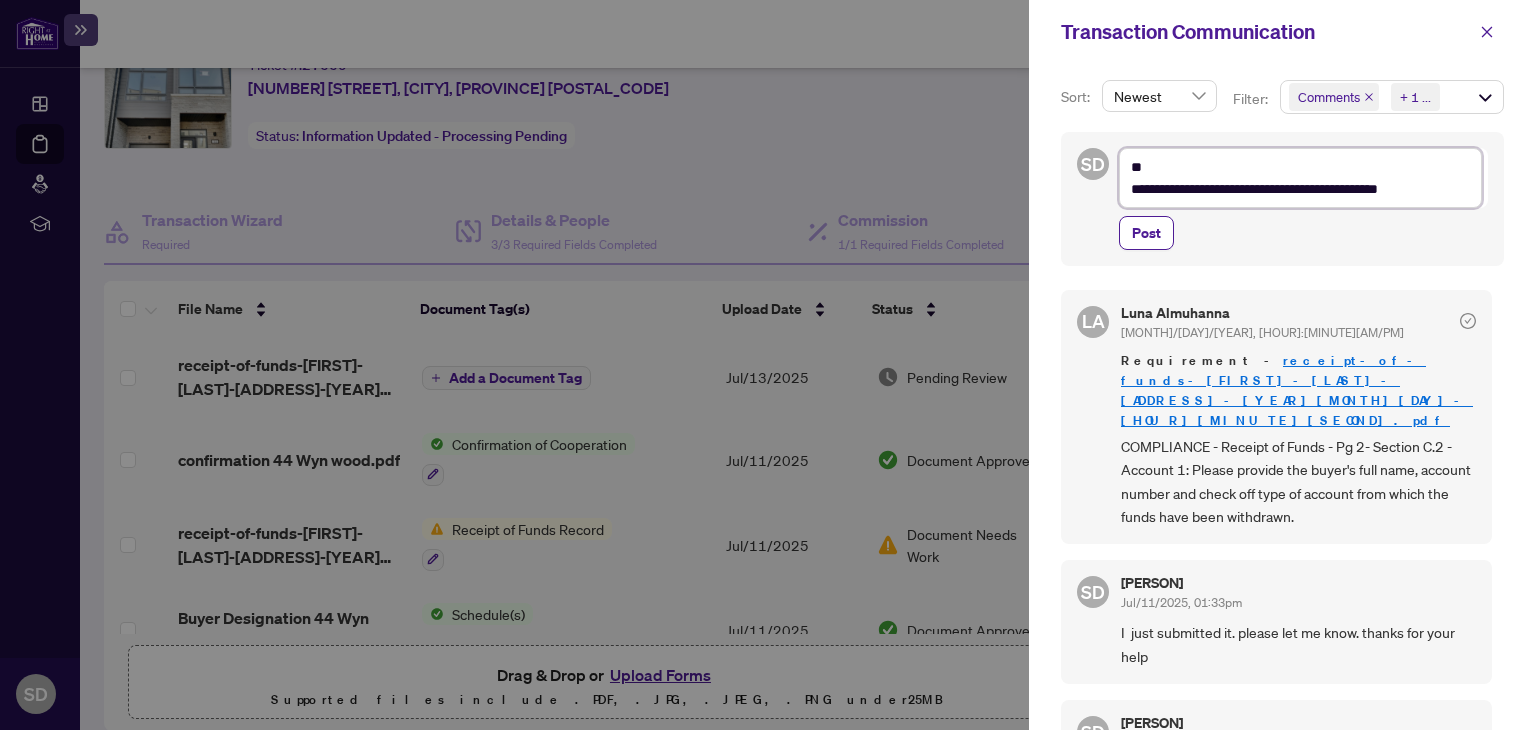 type on "**********" 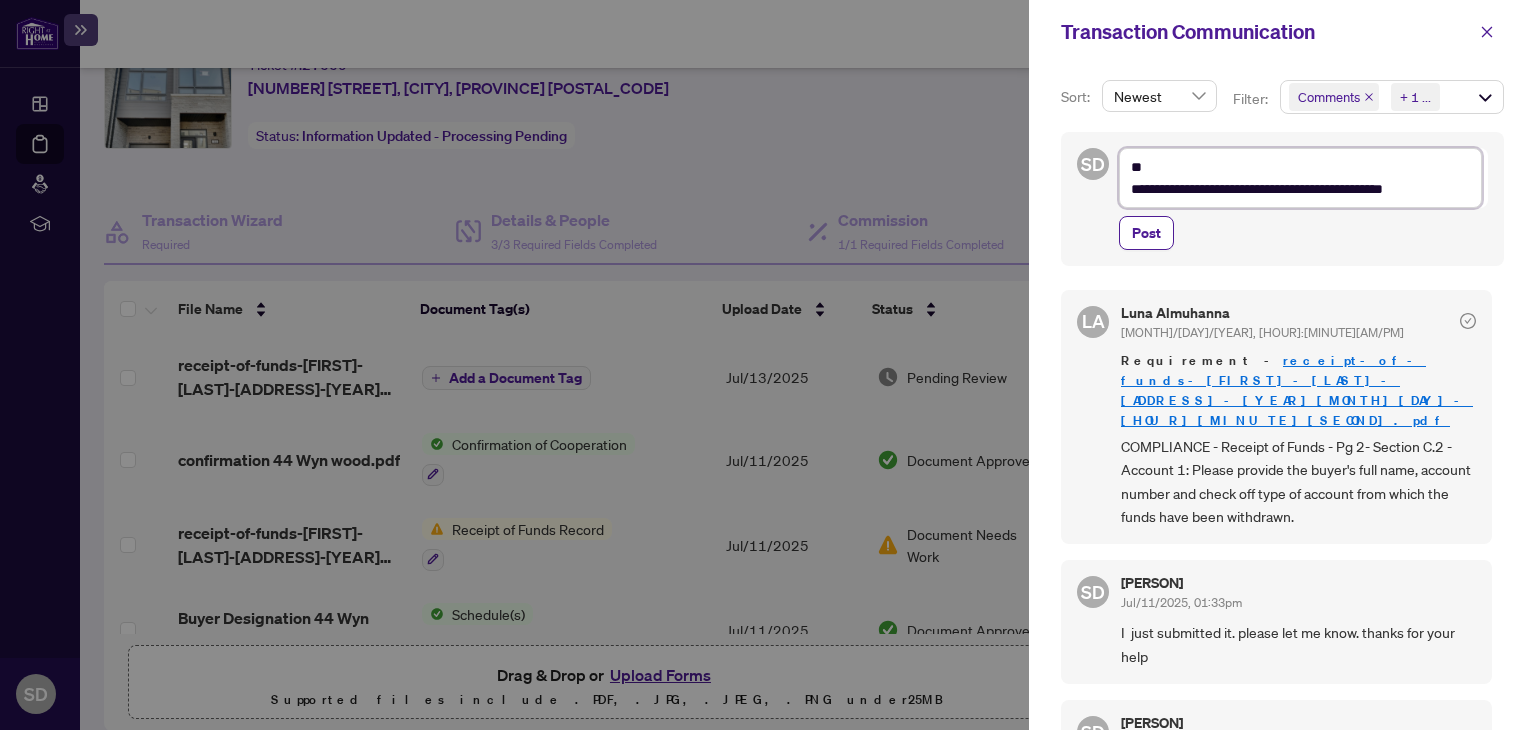 type on "**********" 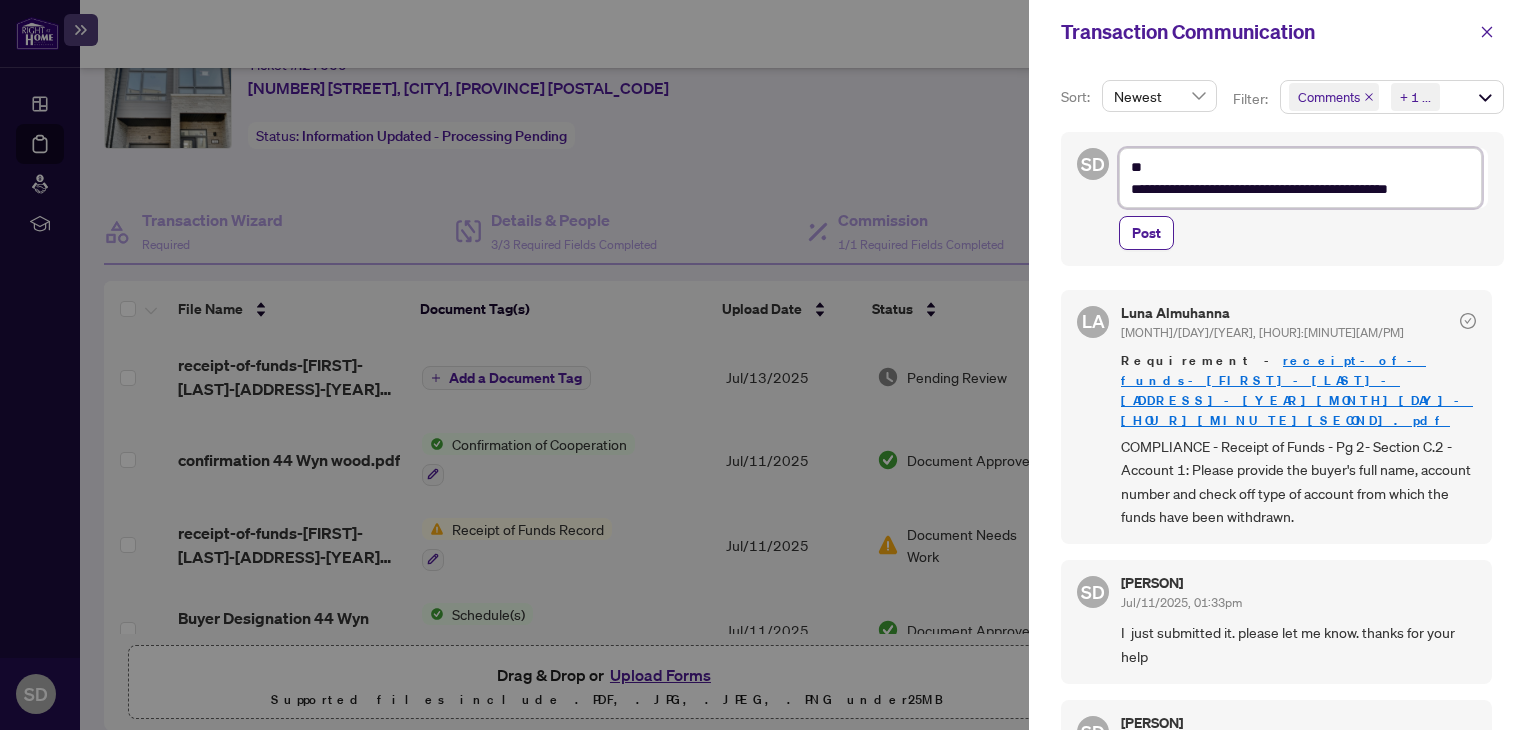 type on "**********" 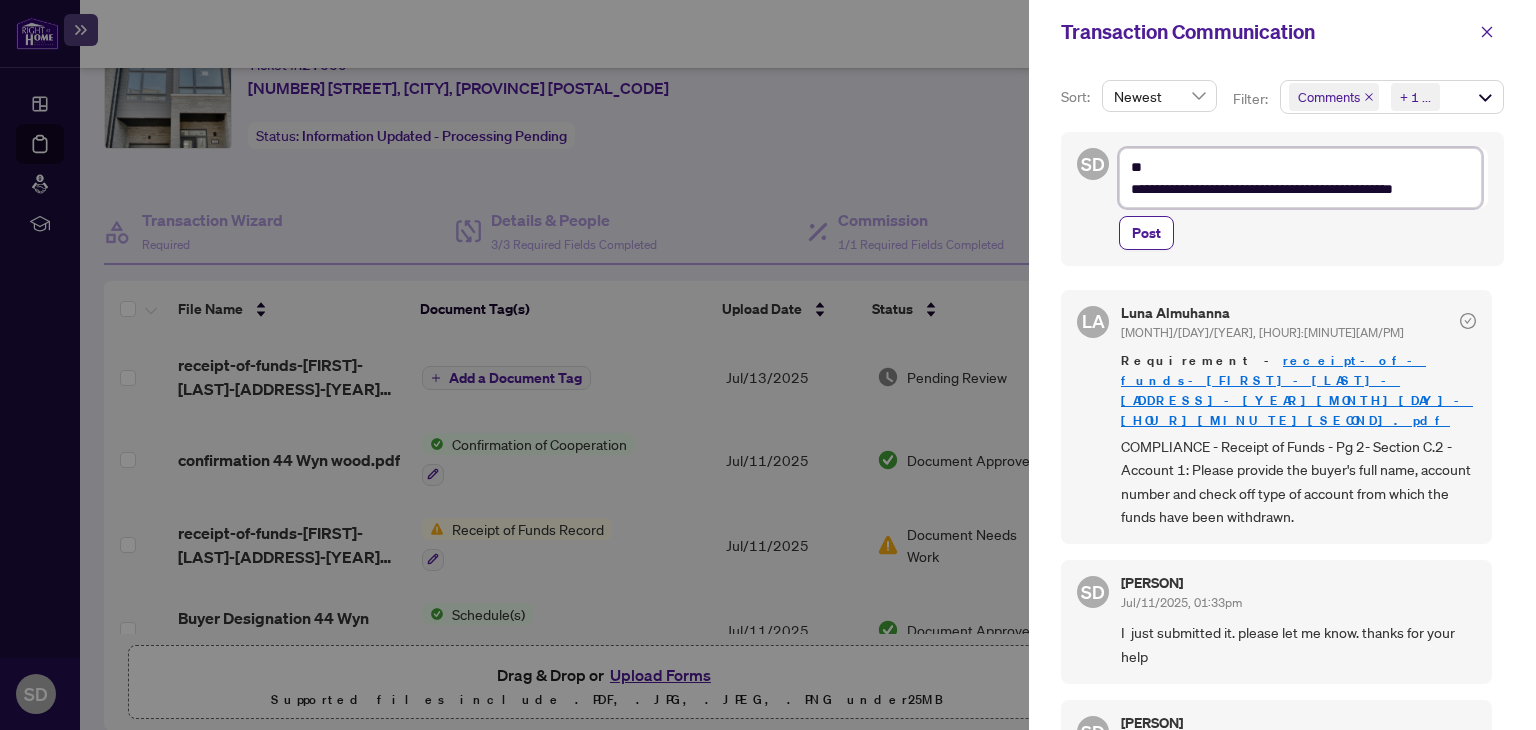 type on "**********" 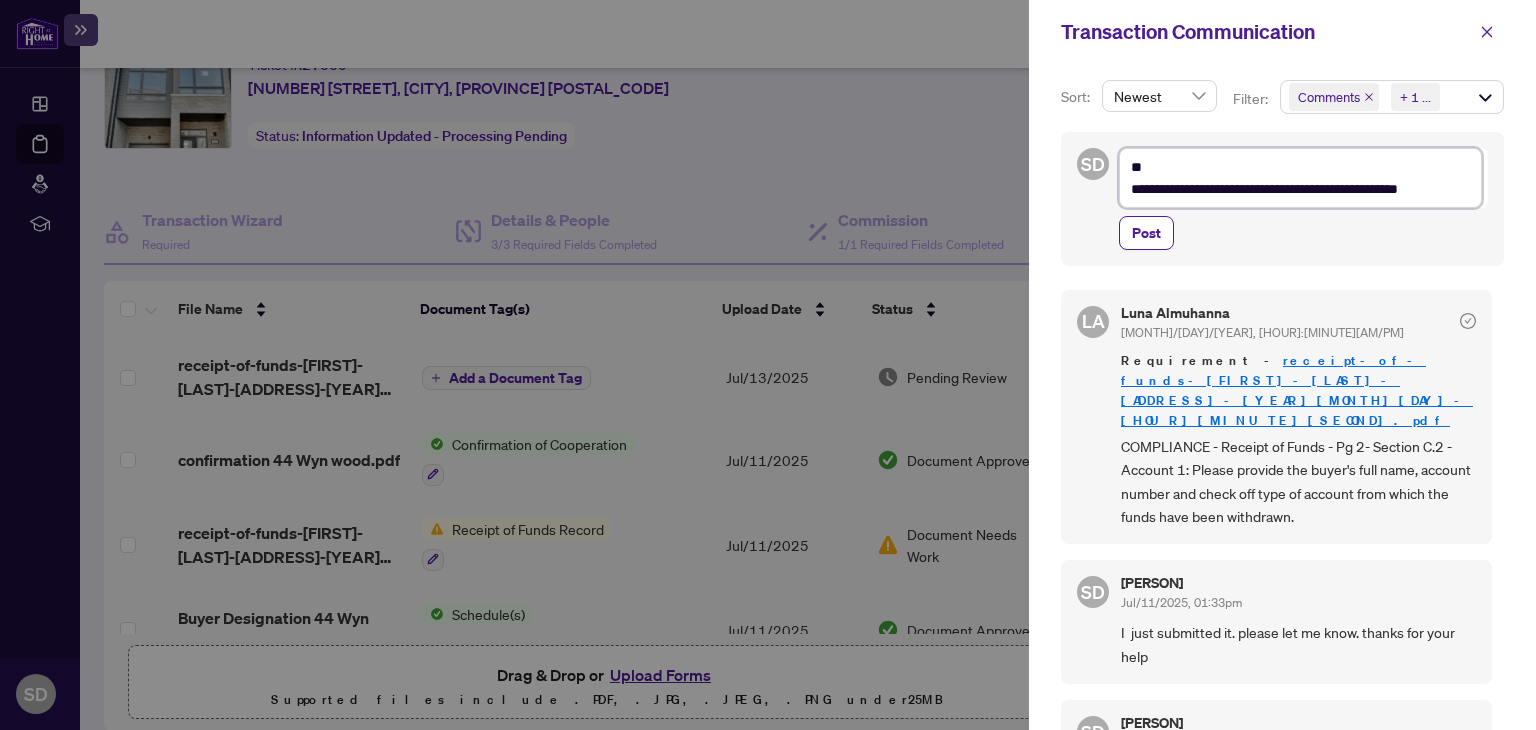 type on "**********" 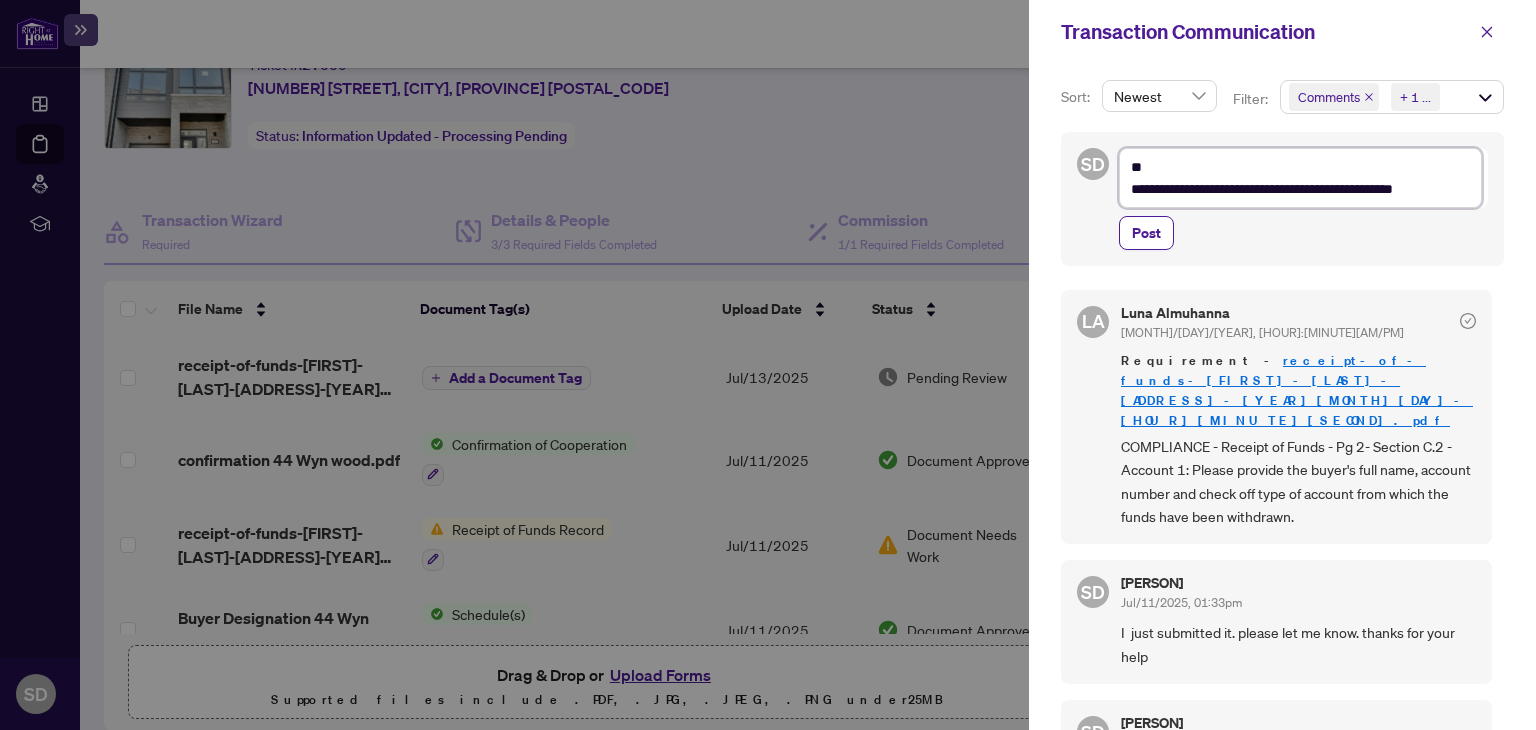 type on "**********" 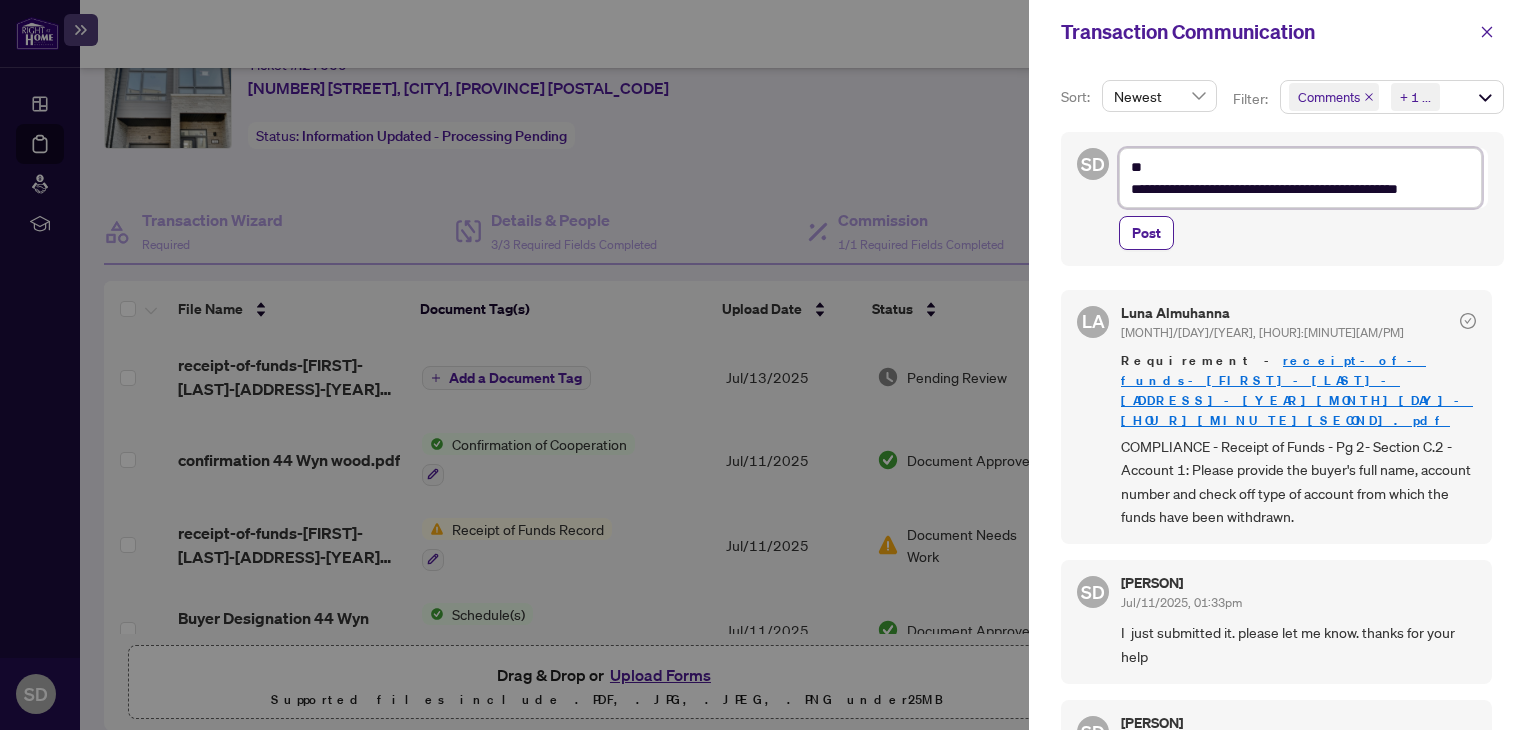 type on "**********" 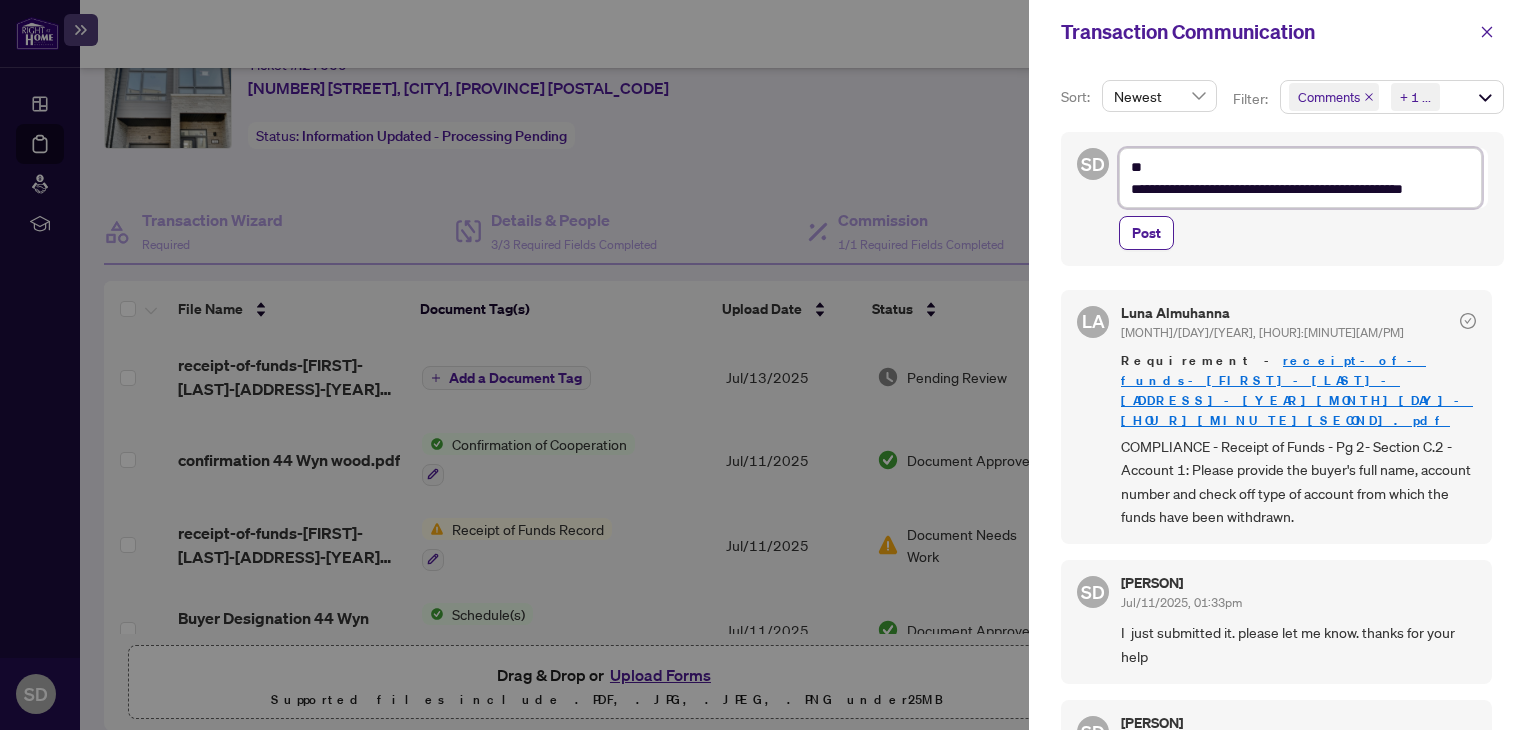 type on "**********" 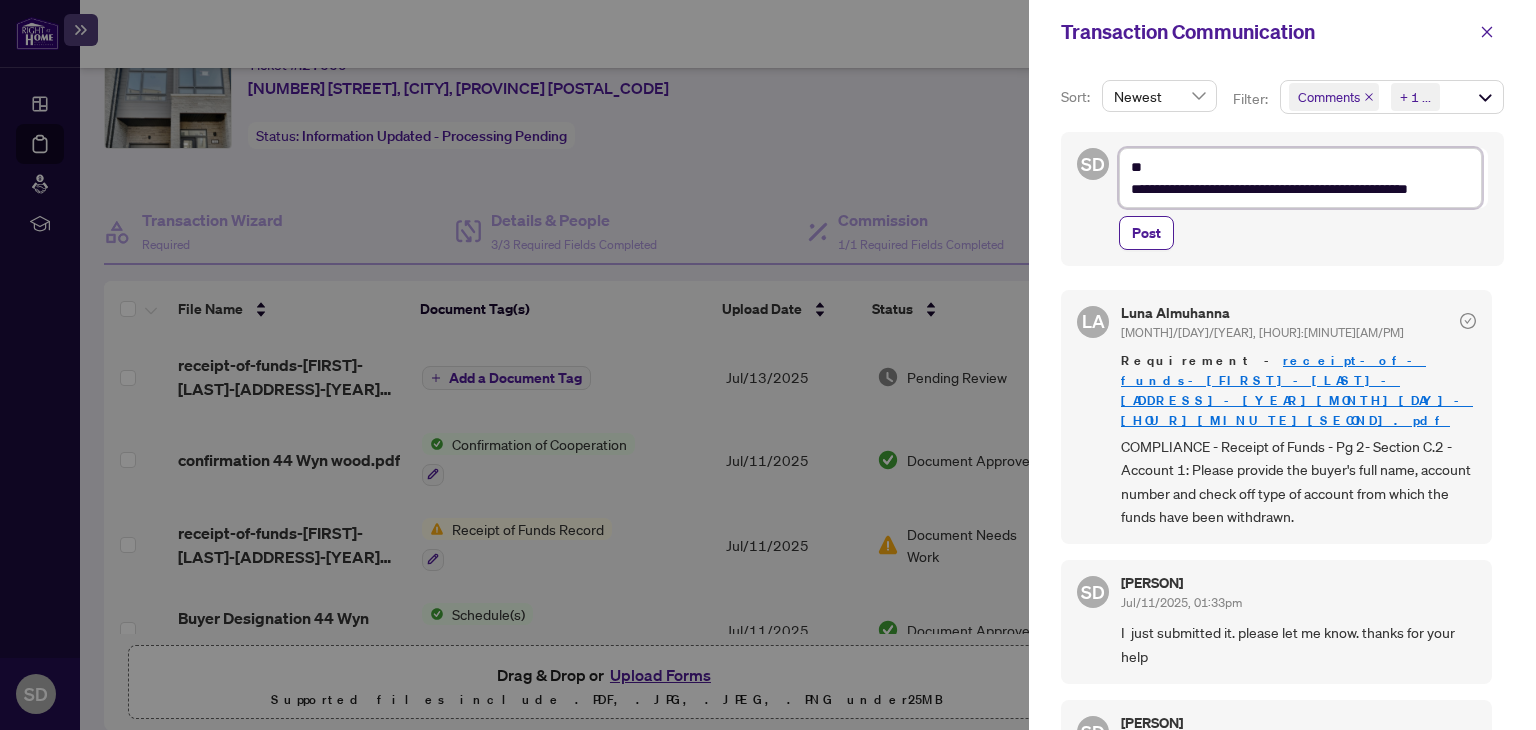 type on "**********" 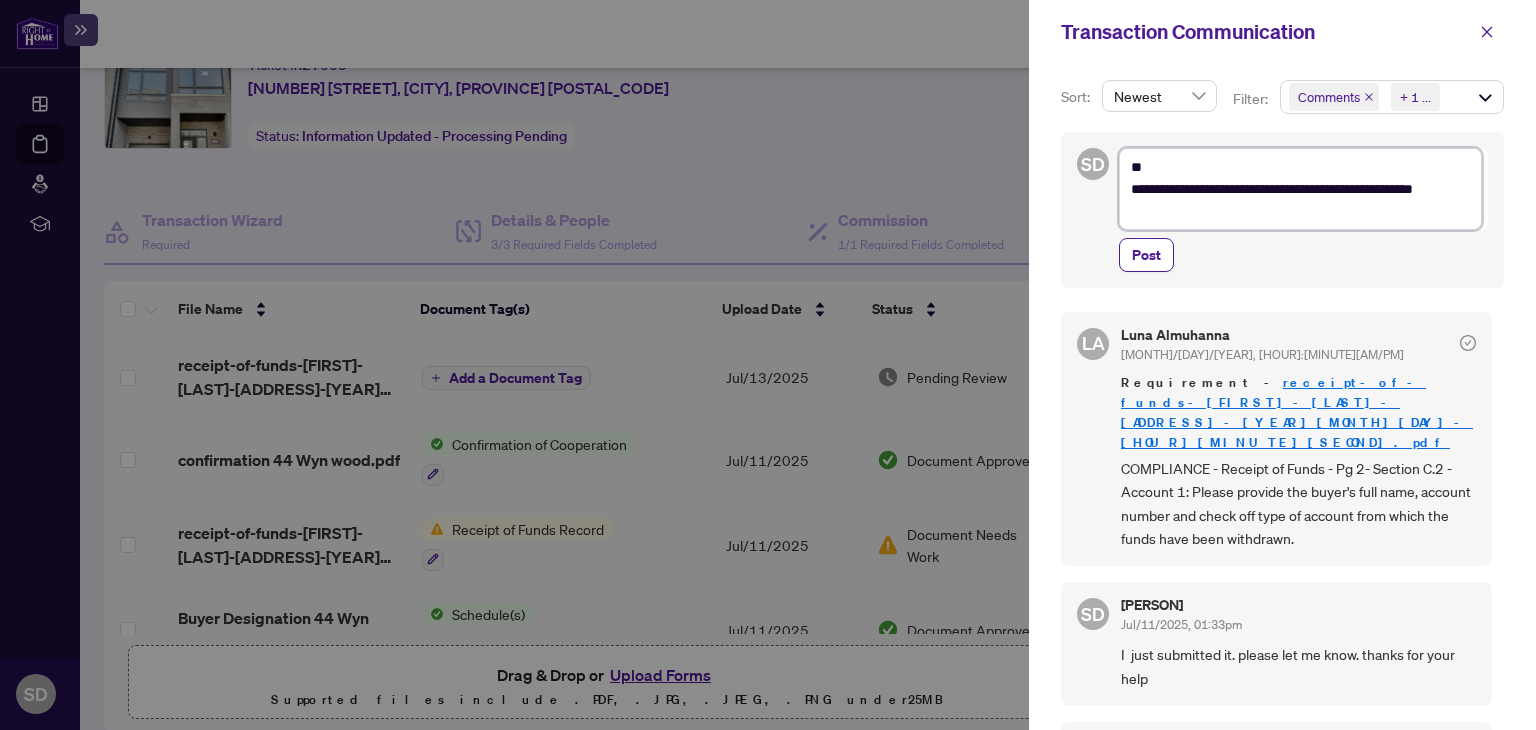 type on "**********" 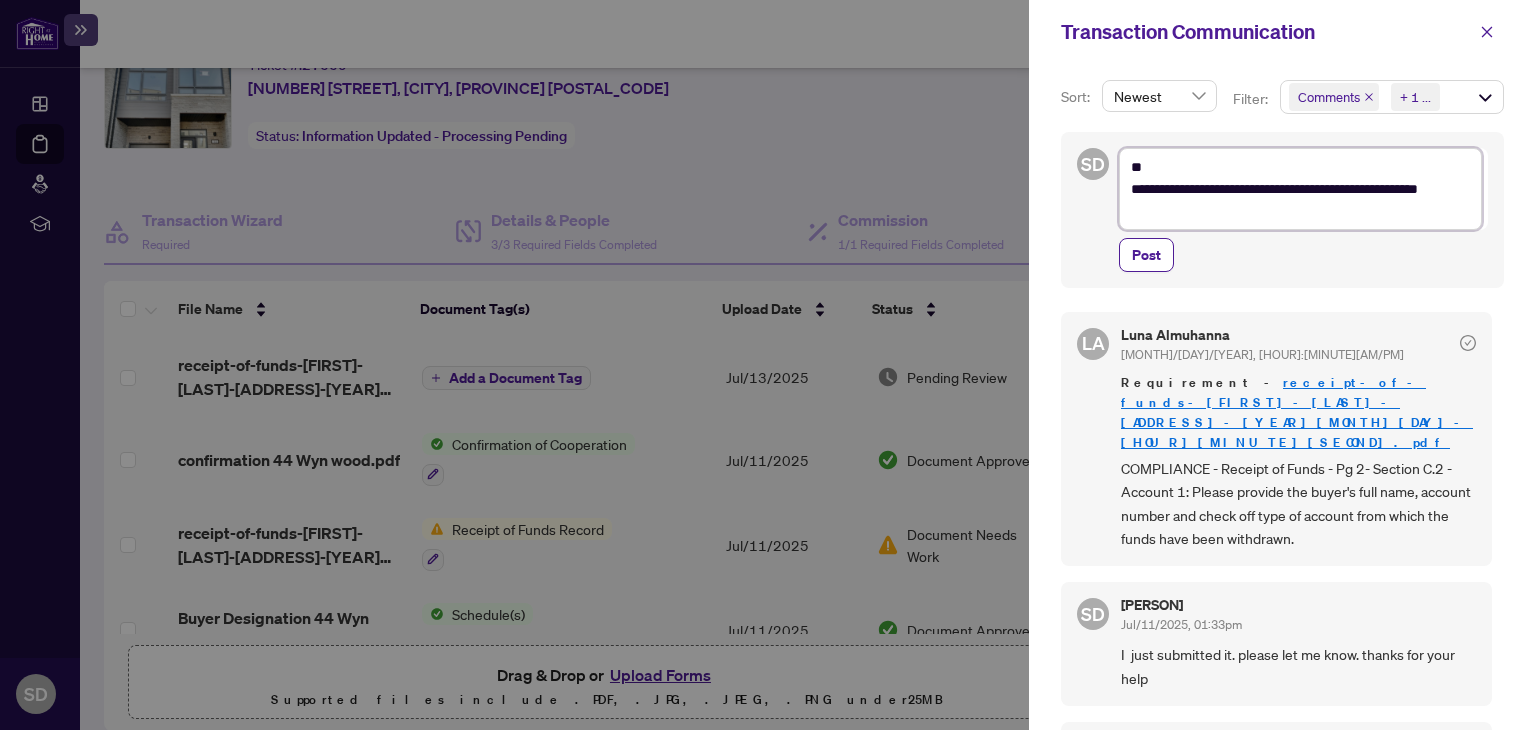 type on "**********" 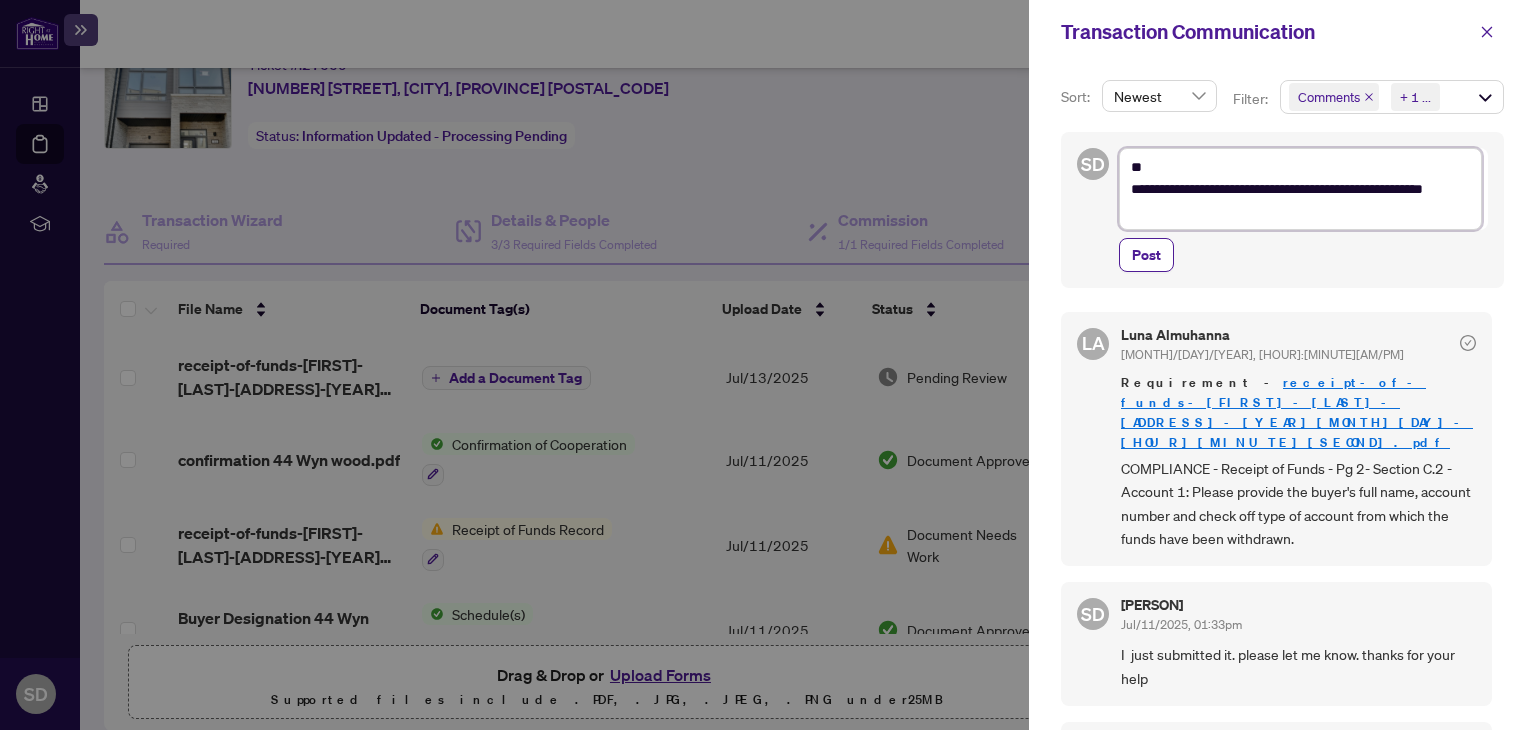 type on "**********" 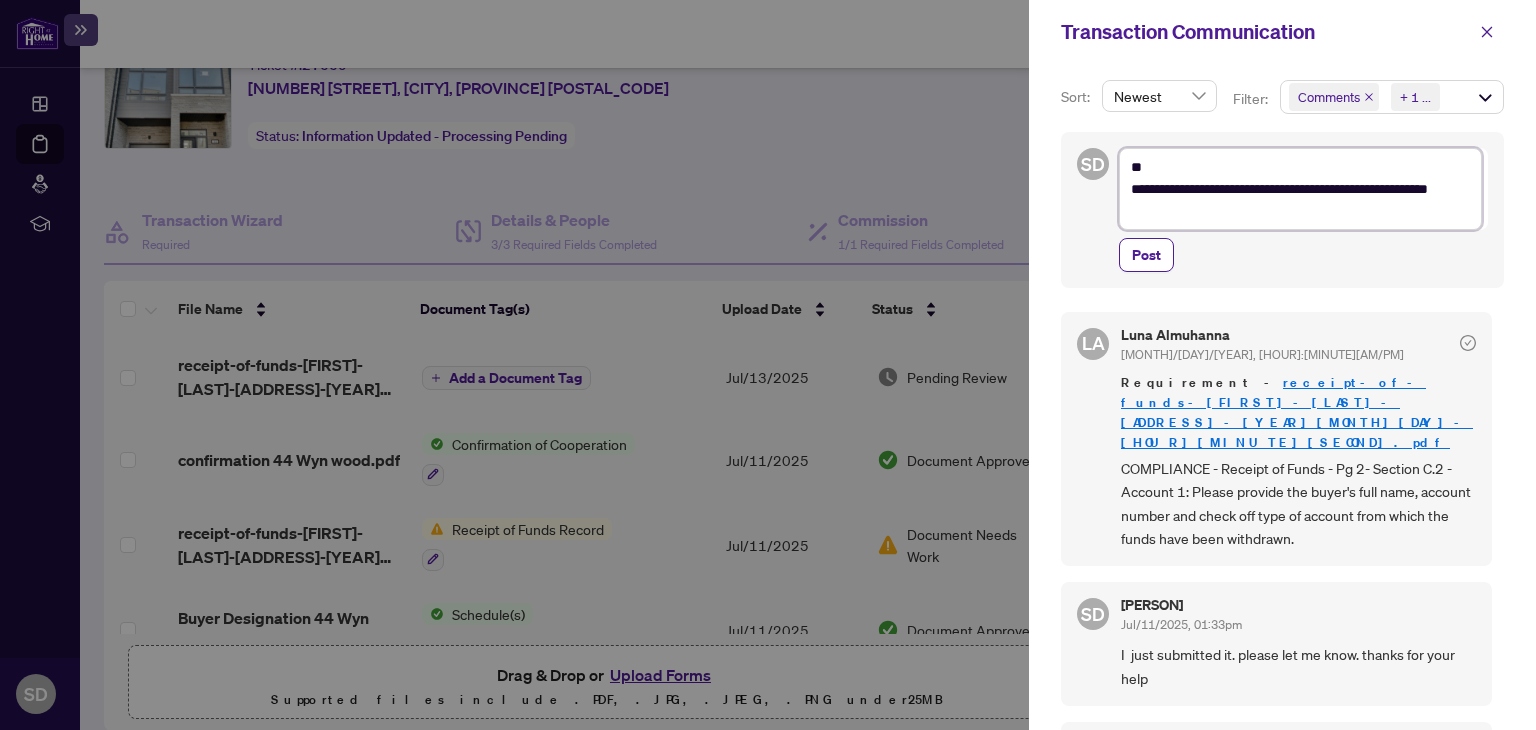 type on "**********" 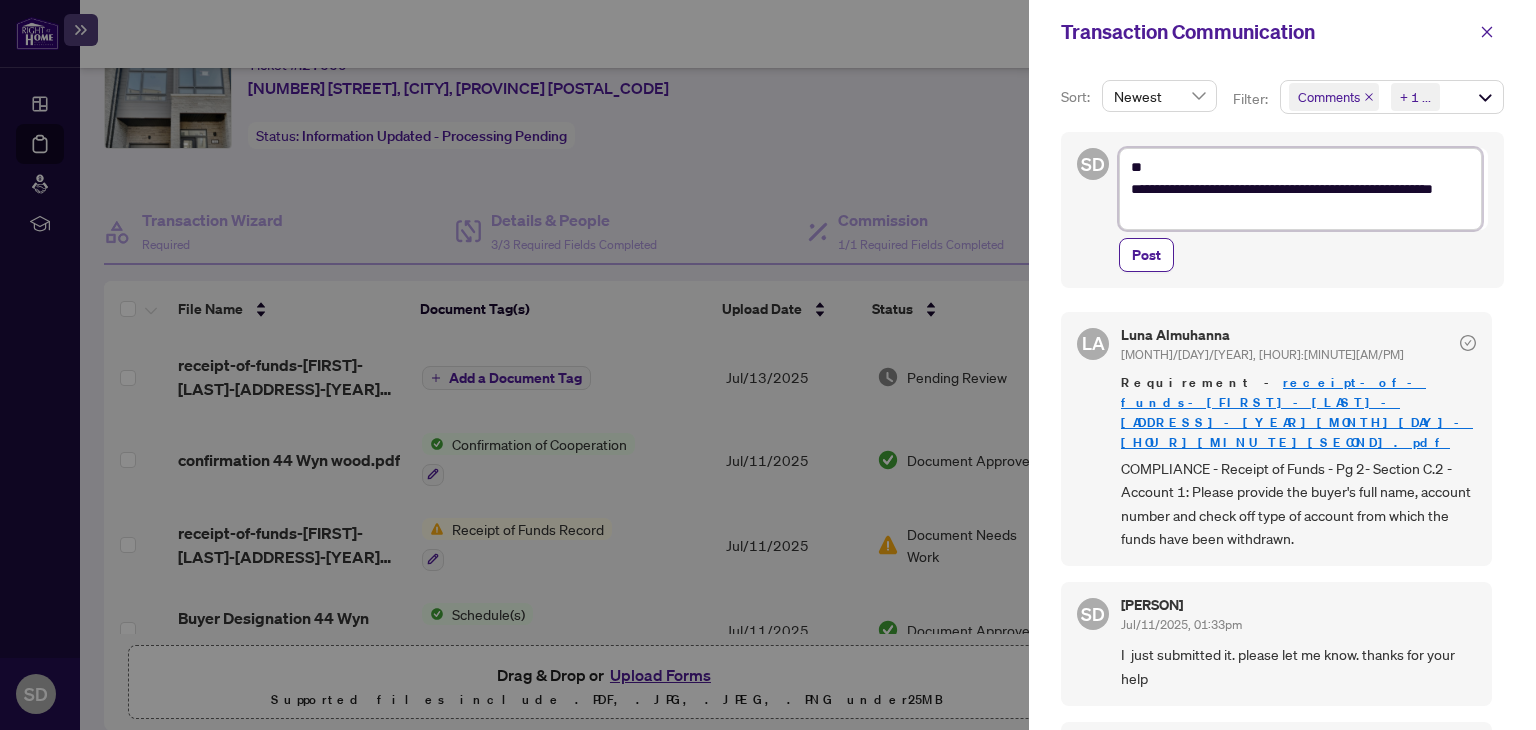 type on "**********" 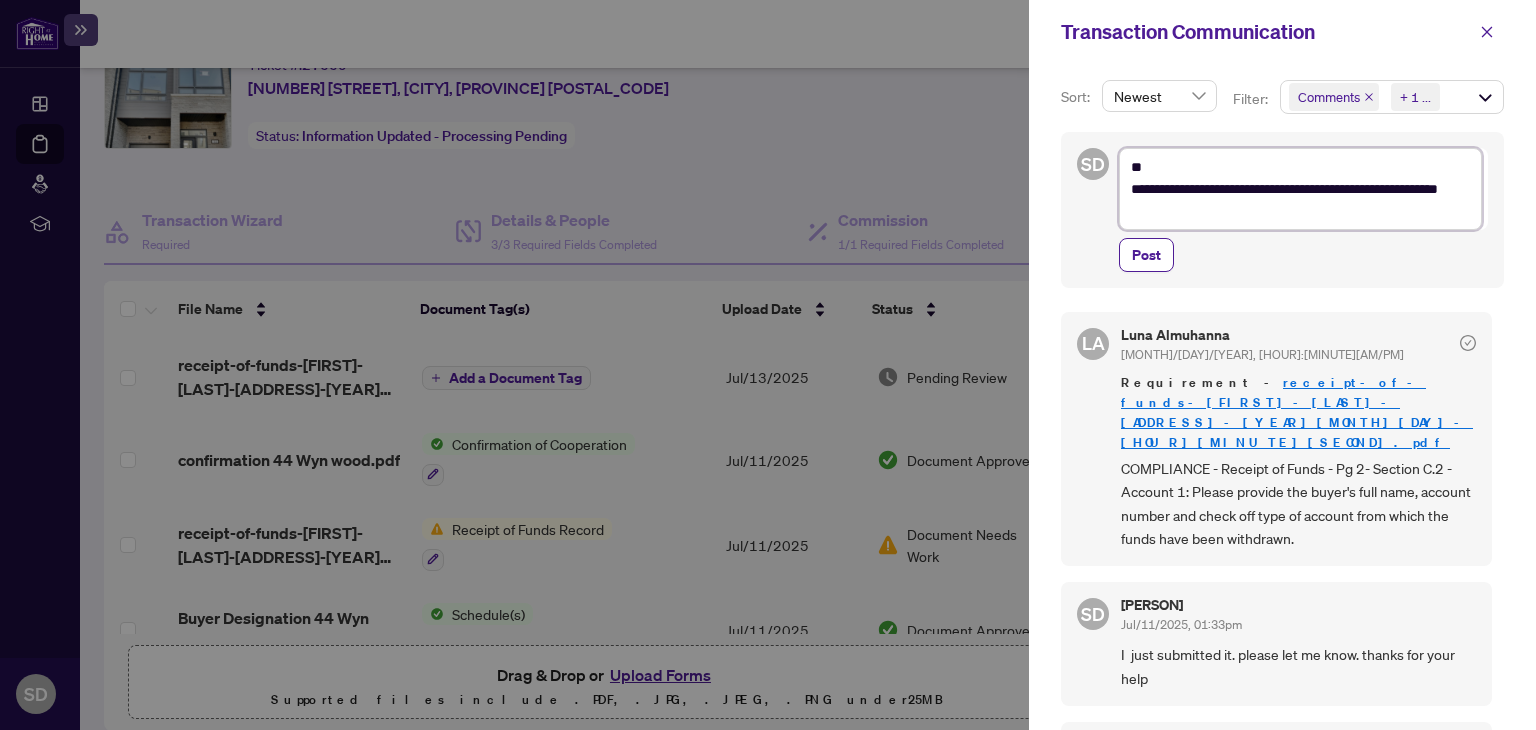 type on "**********" 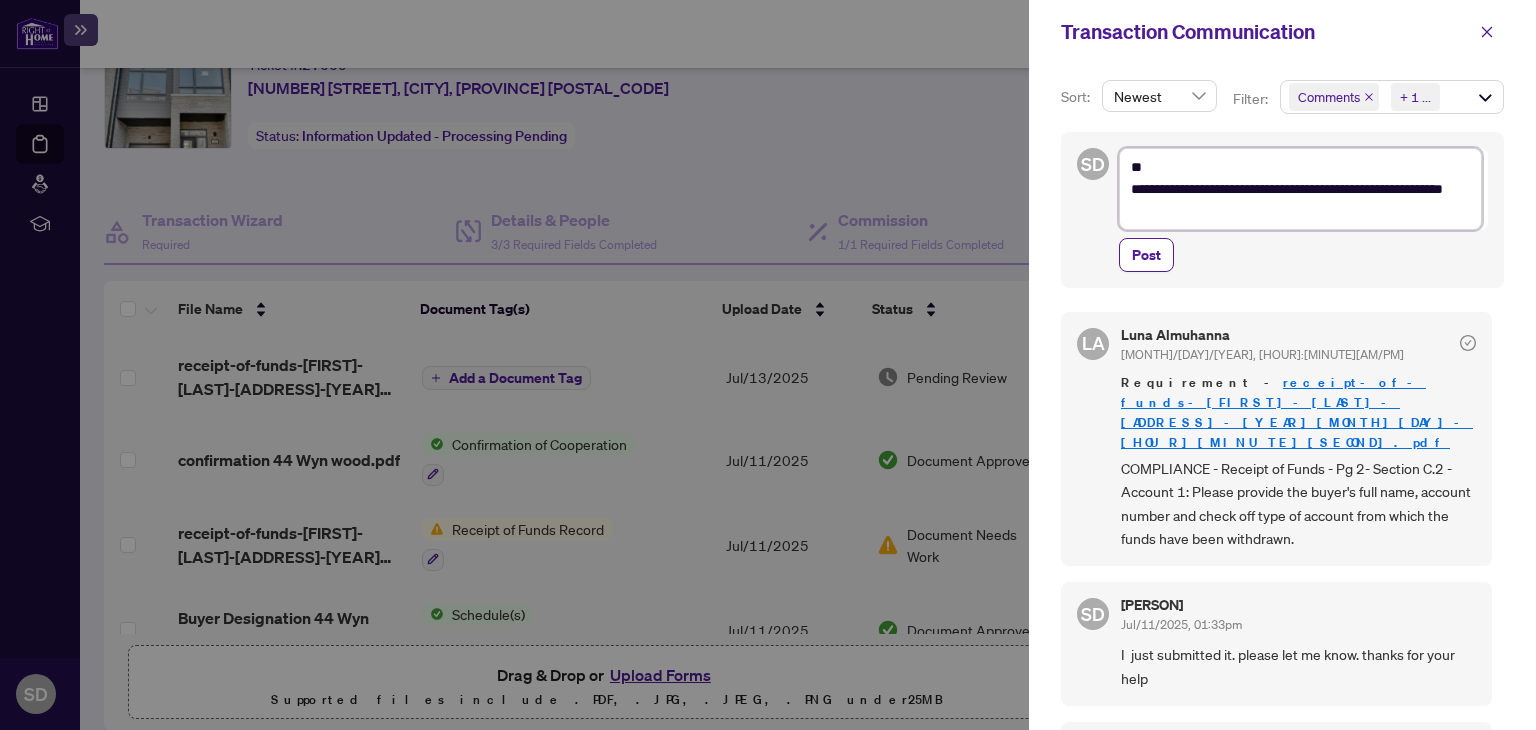 type on "**********" 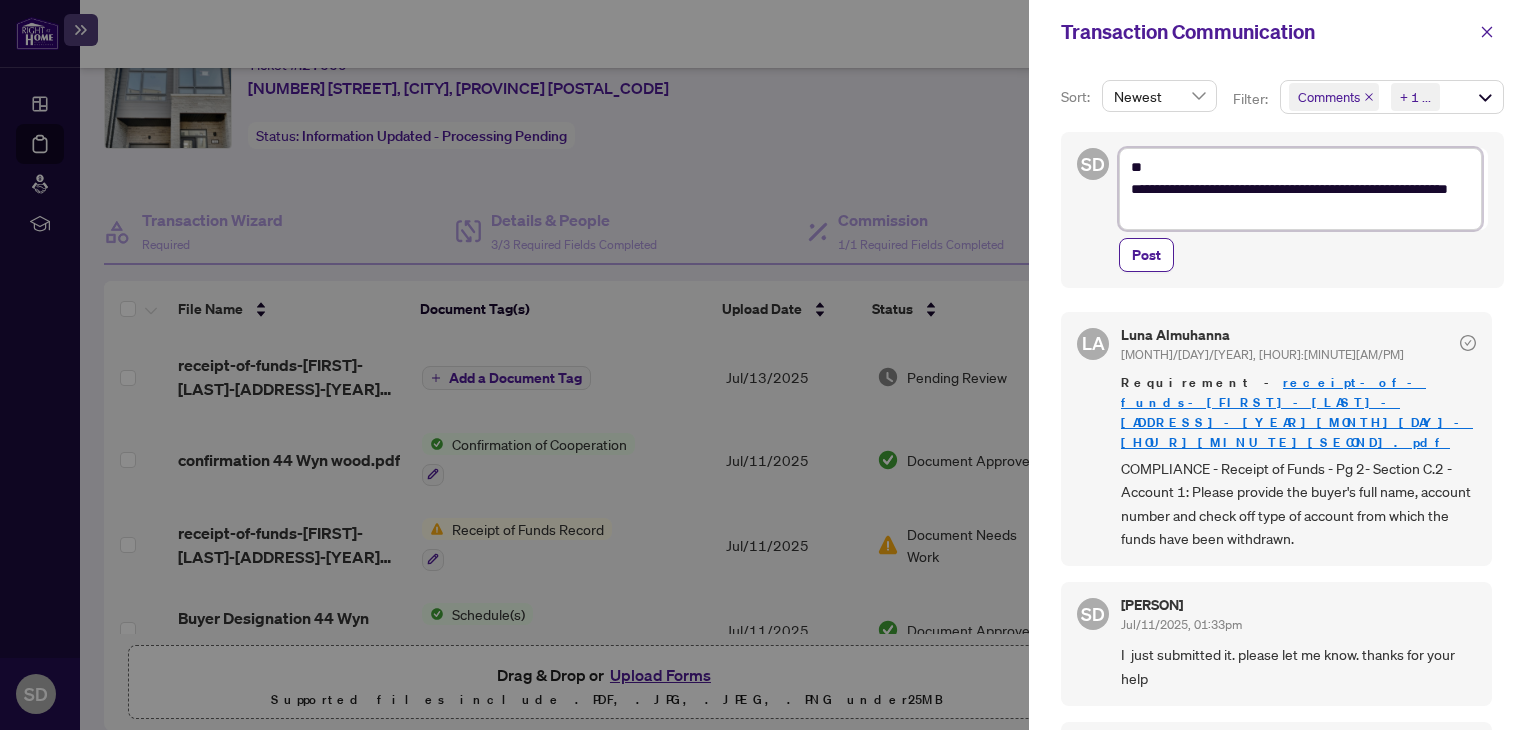 type on "**********" 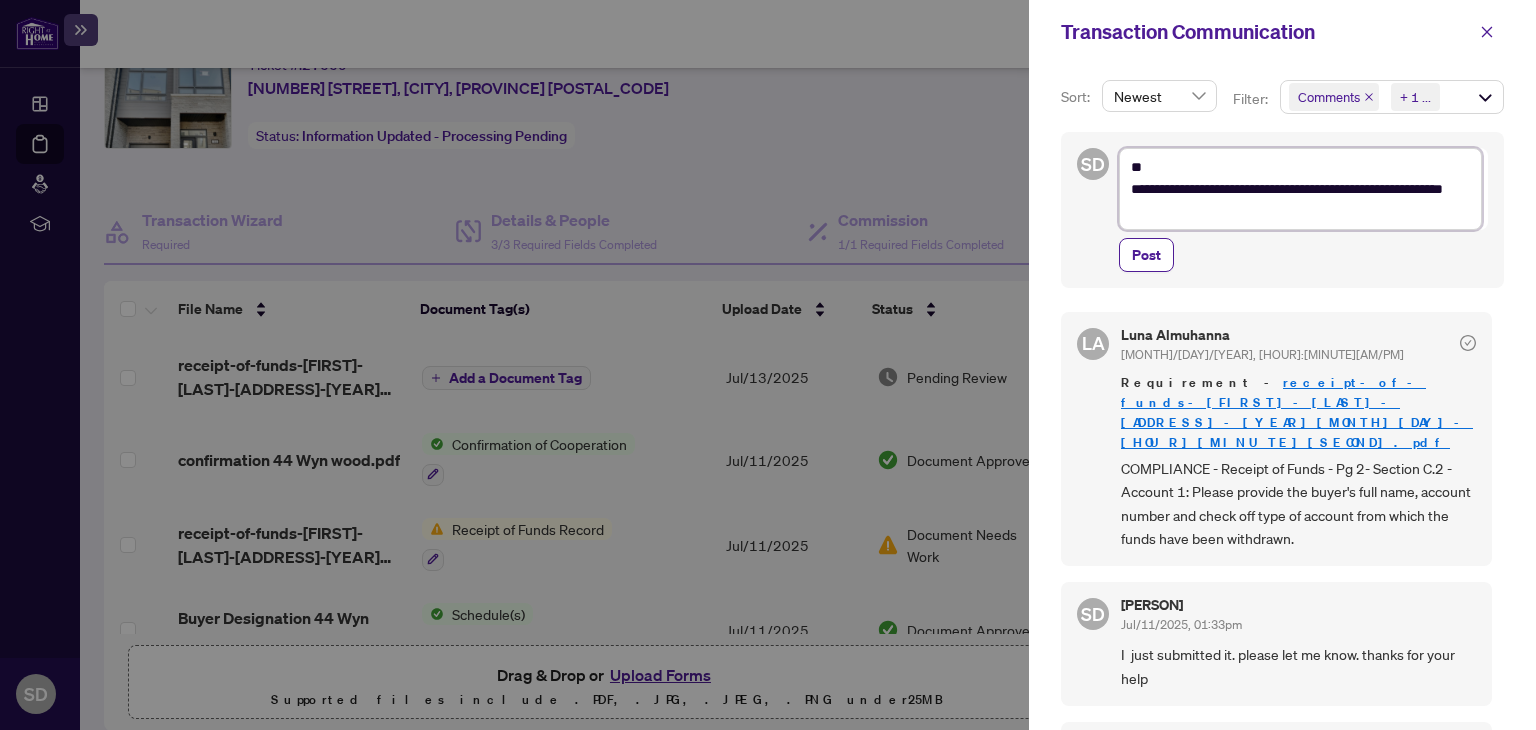 type on "**********" 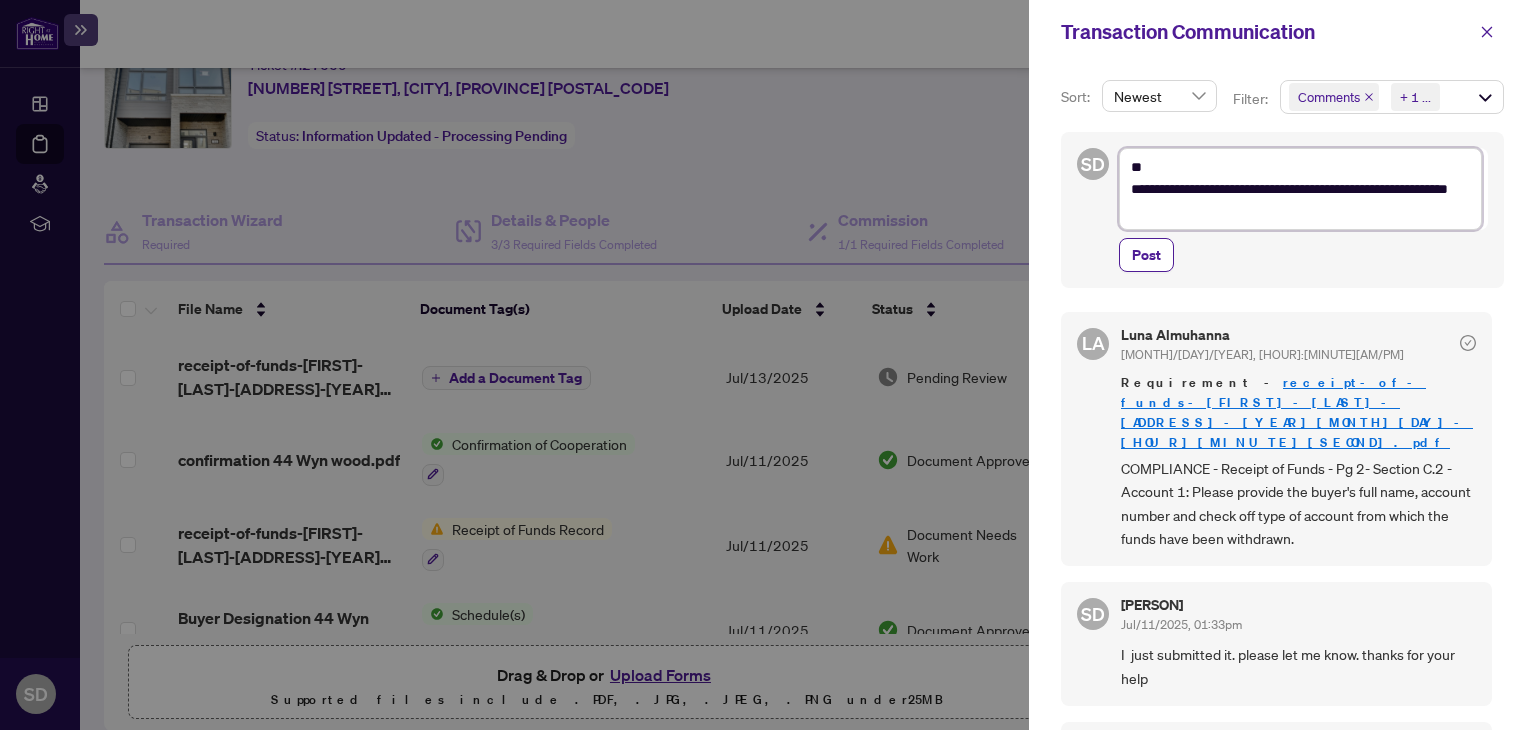 type on "**********" 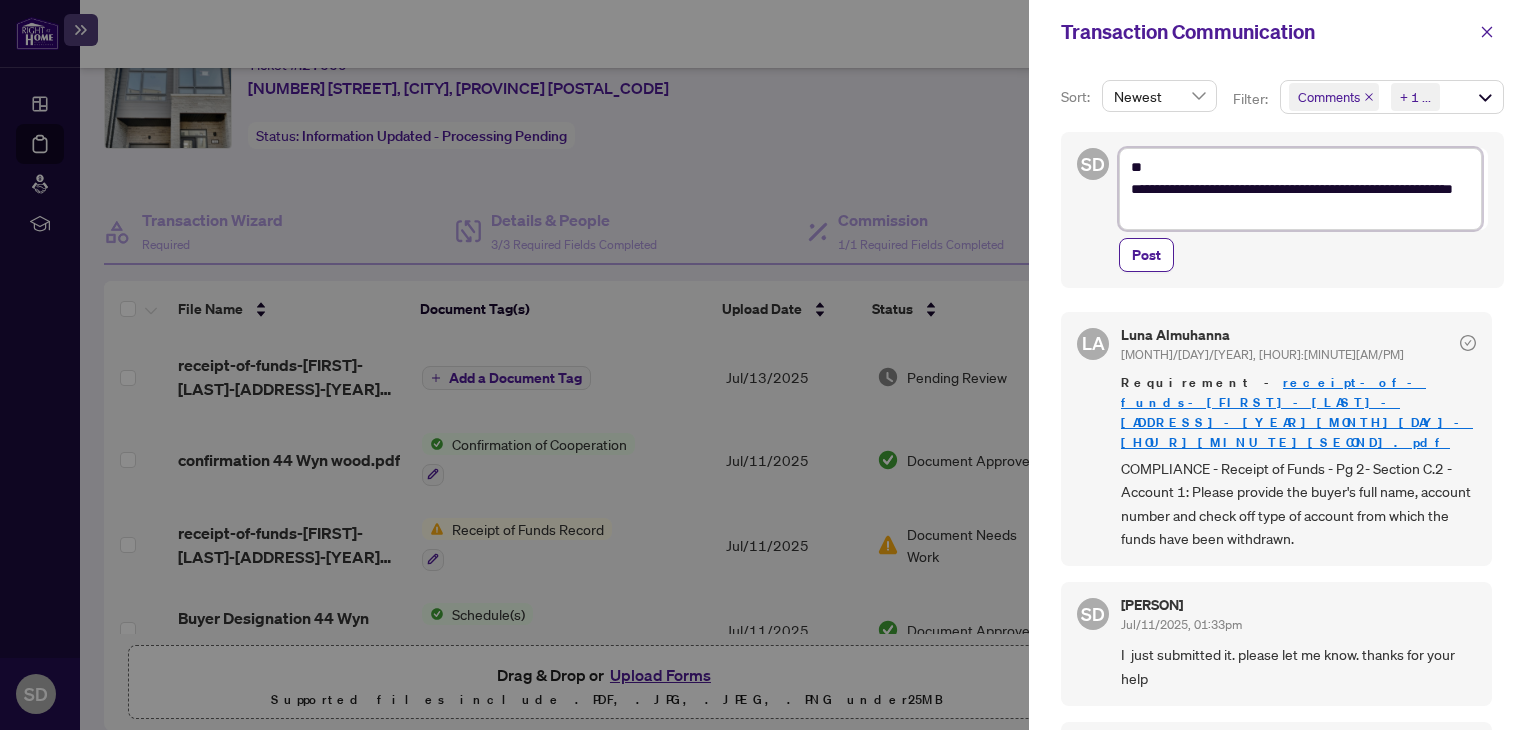 type on "**********" 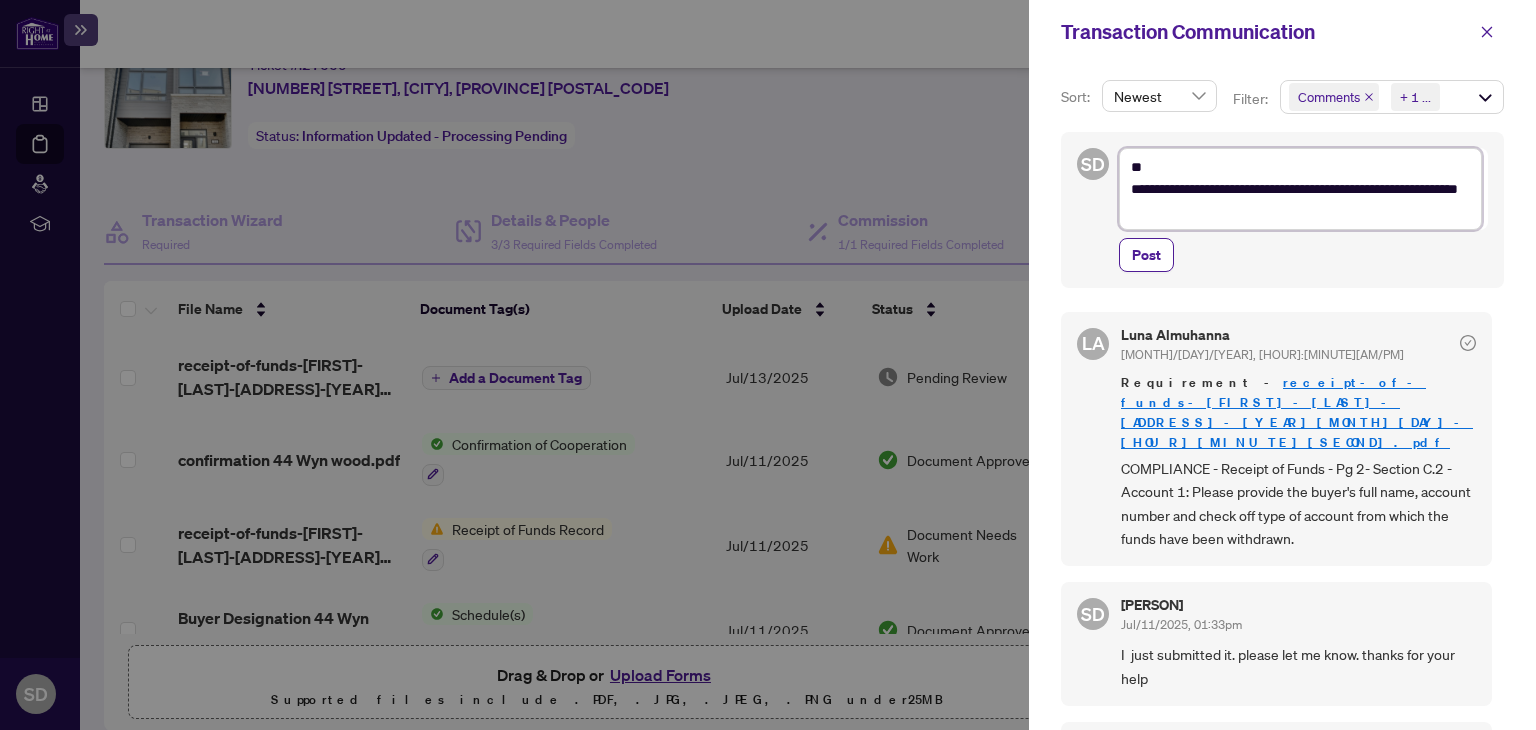 type on "**********" 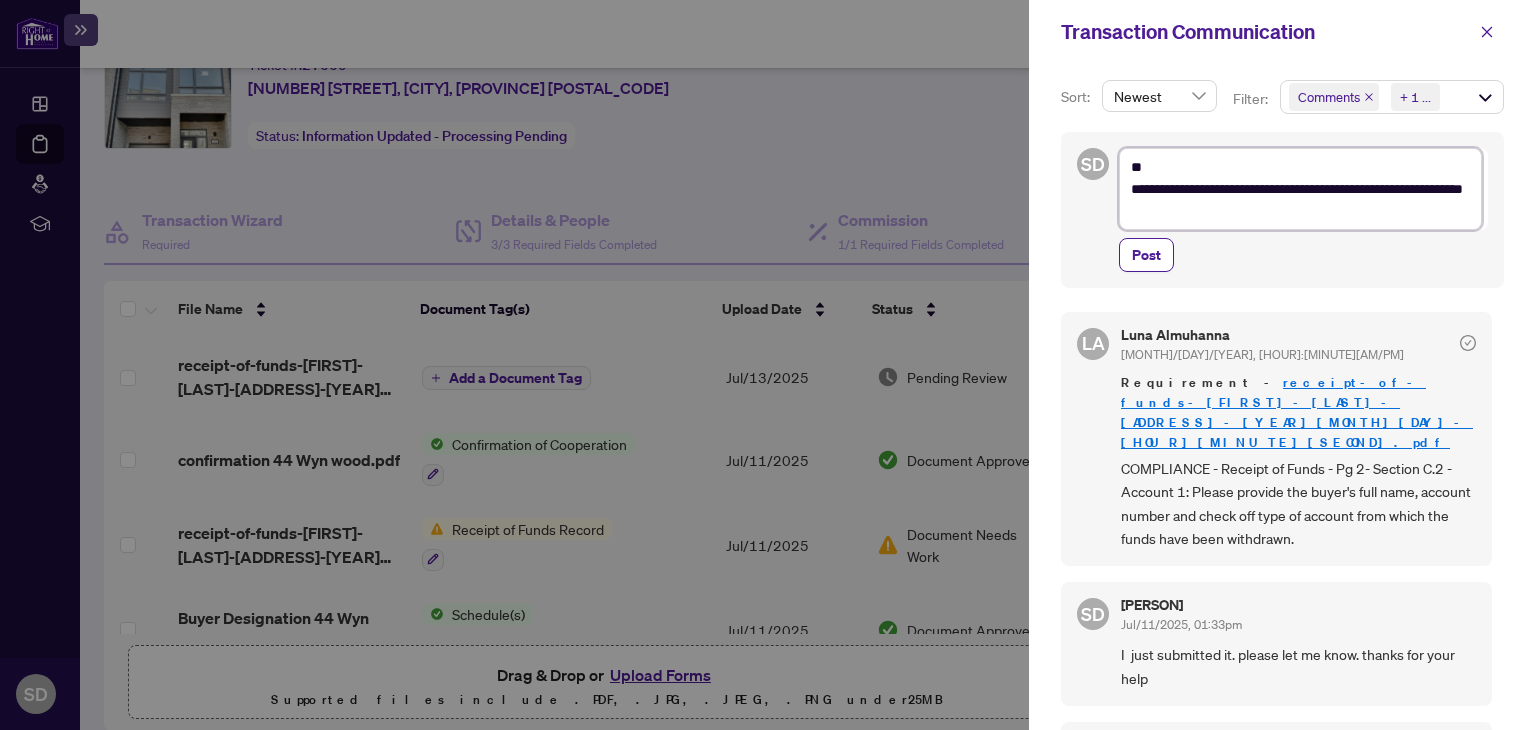type on "**********" 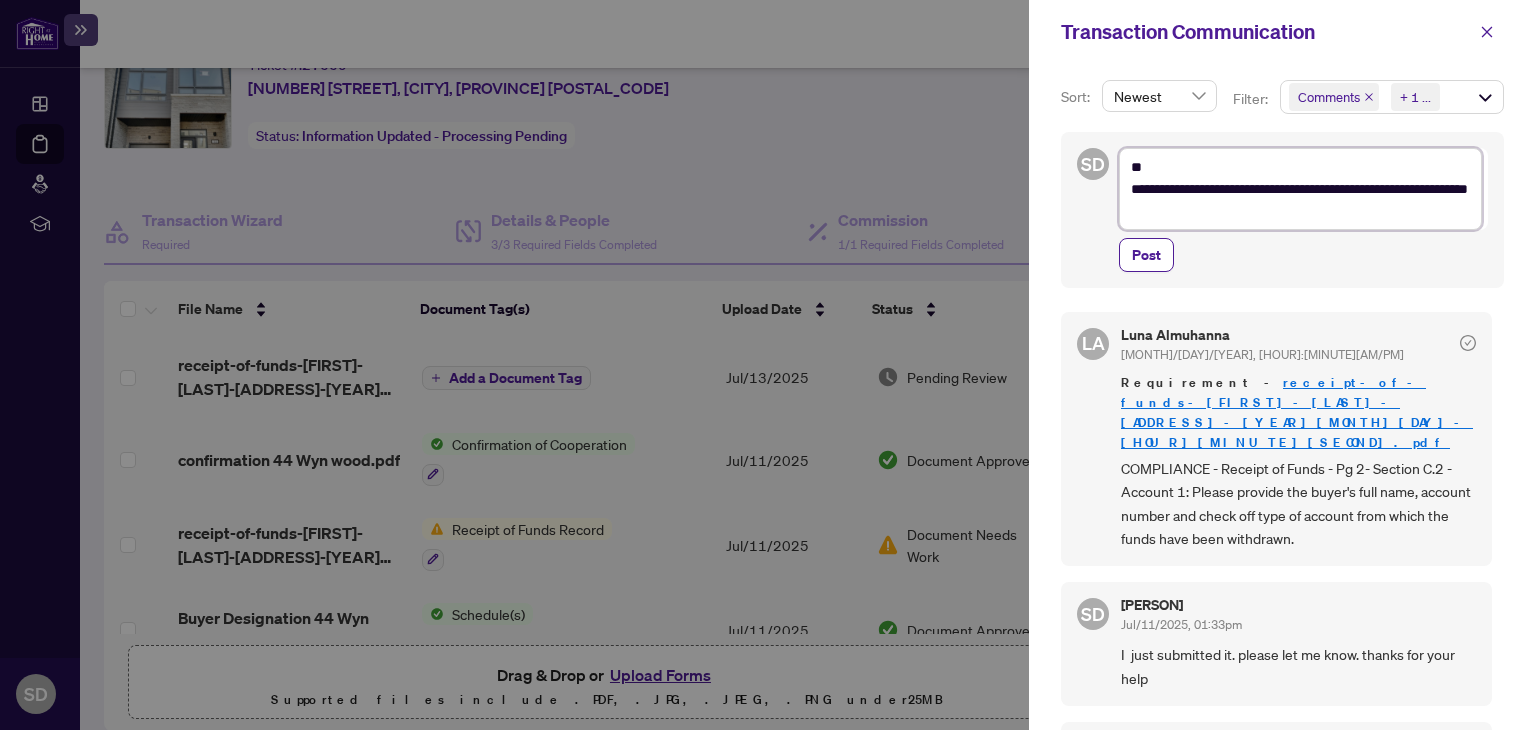 type on "**********" 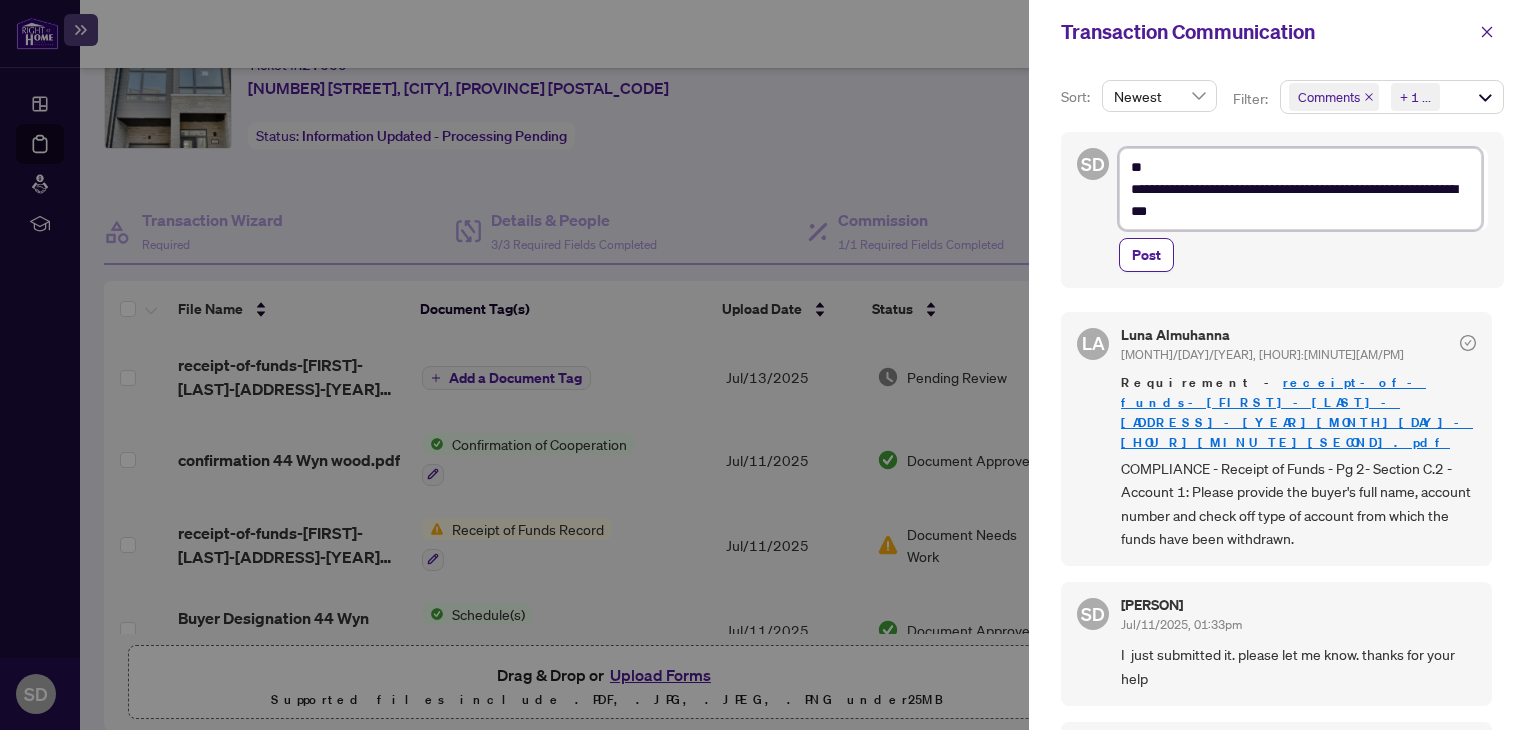 type on "**********" 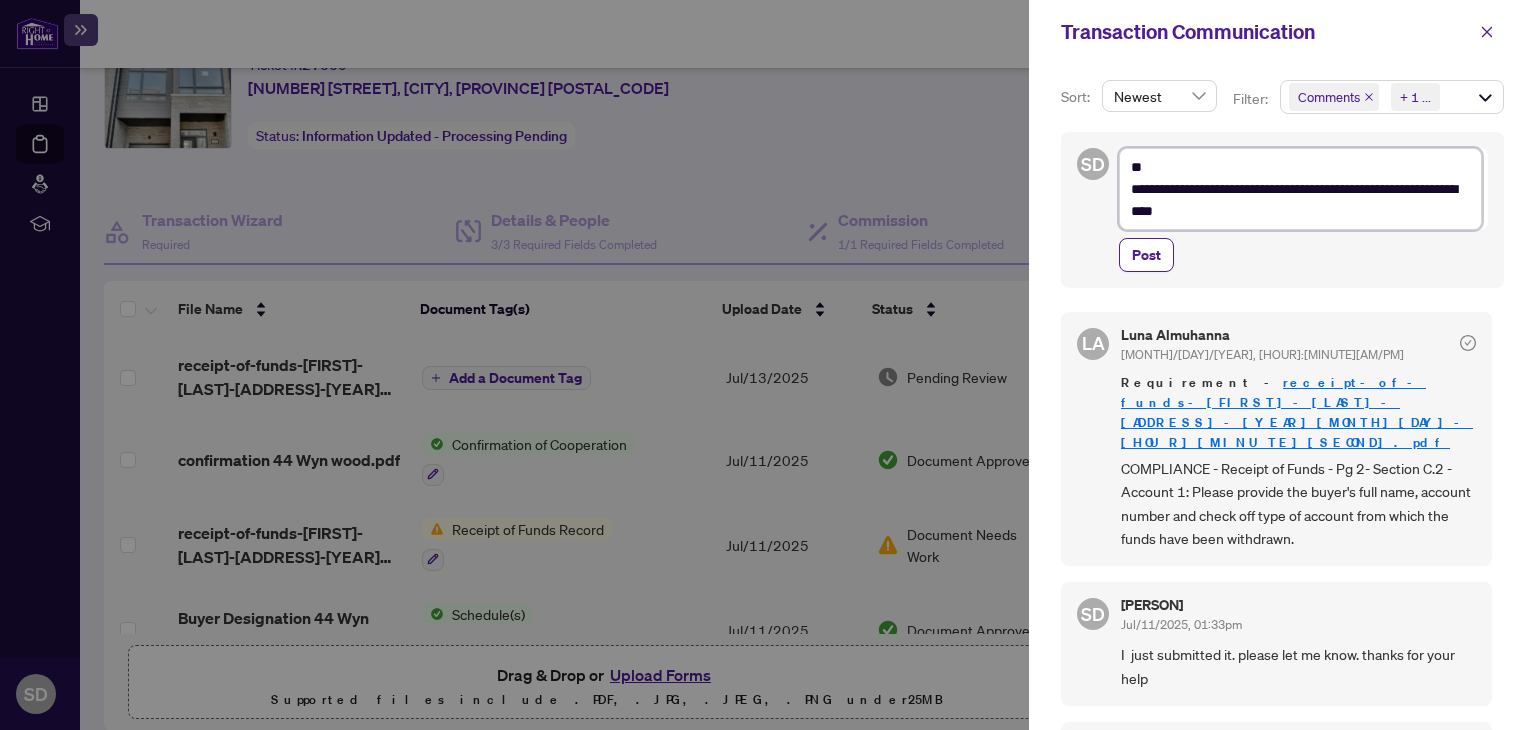 type 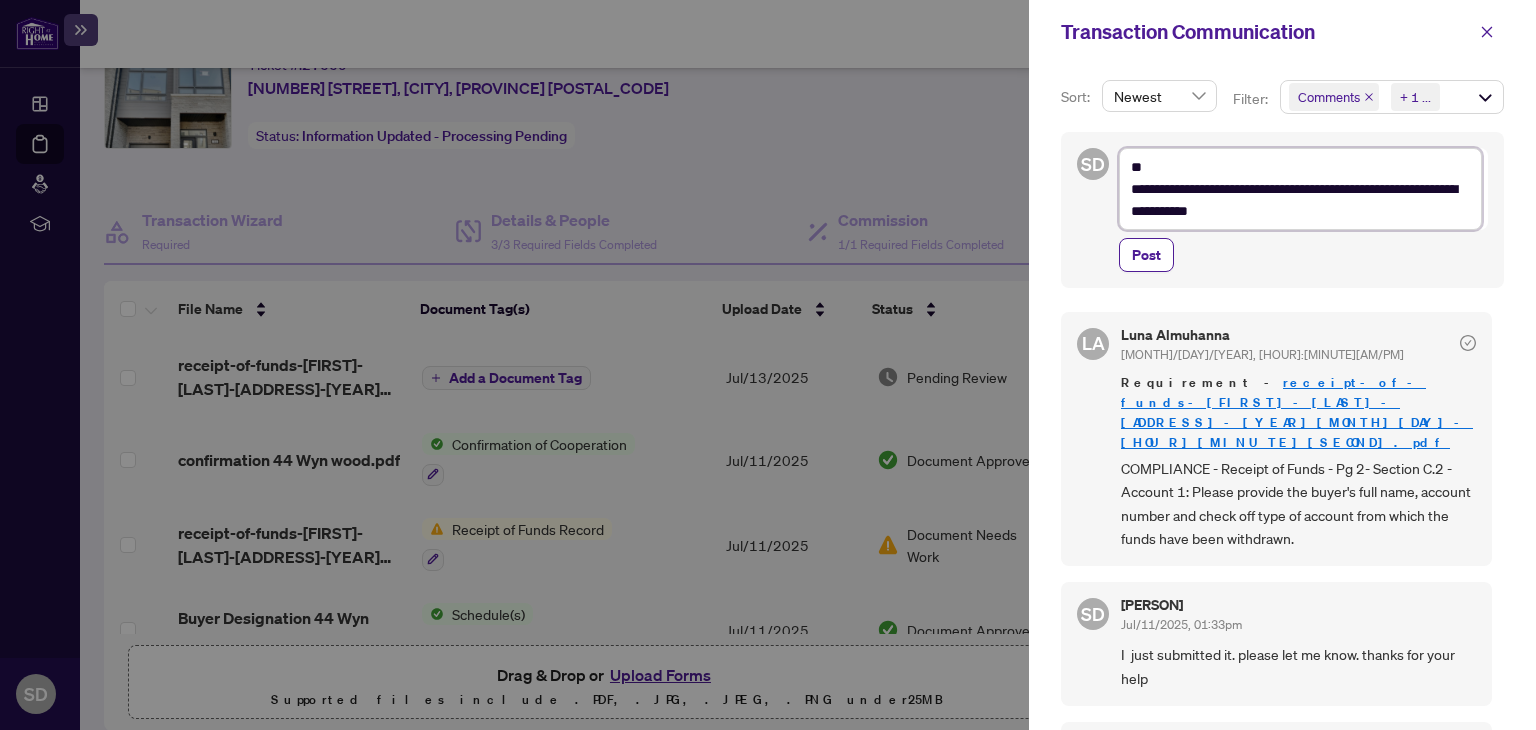 click on "**********" at bounding box center (1300, 189) 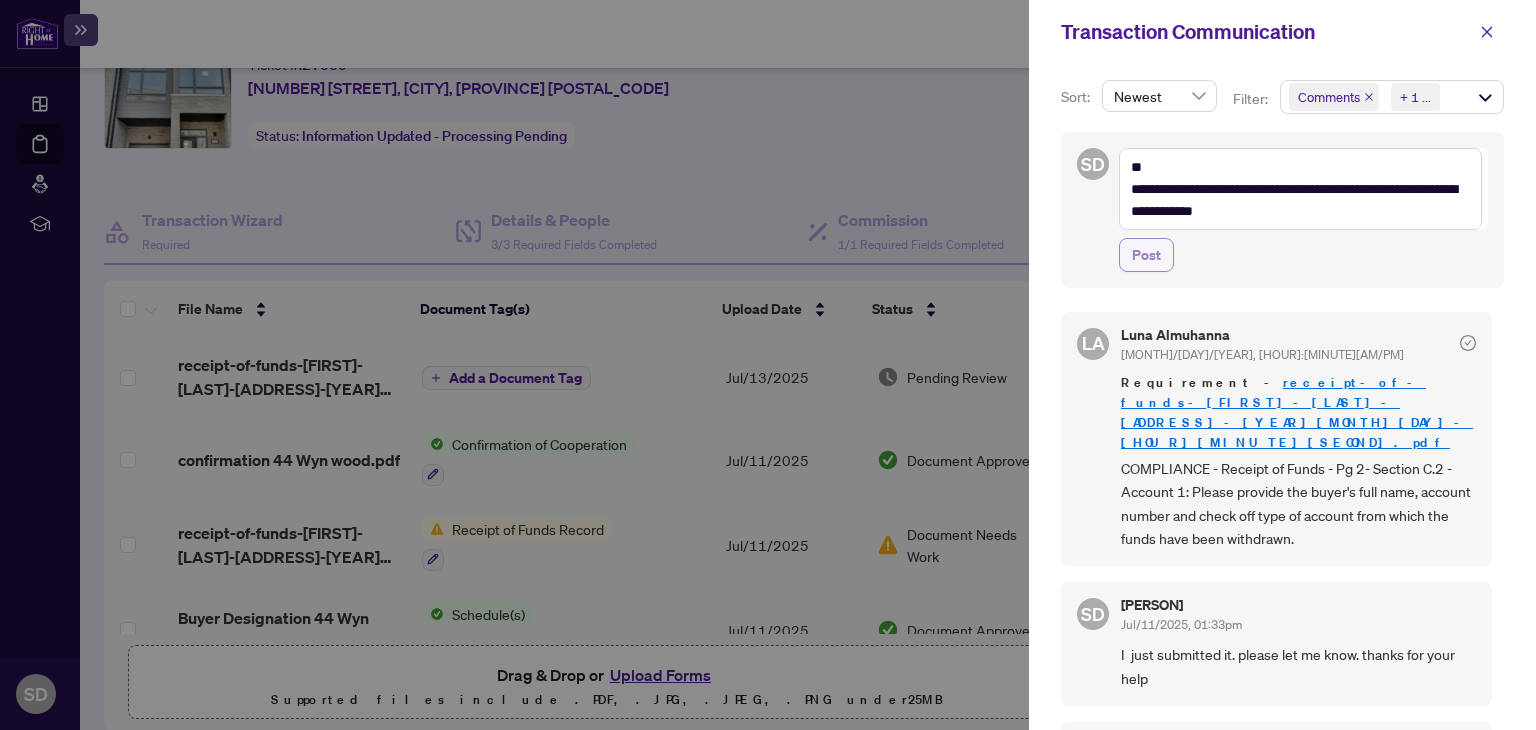 click on "Post" at bounding box center [1146, 255] 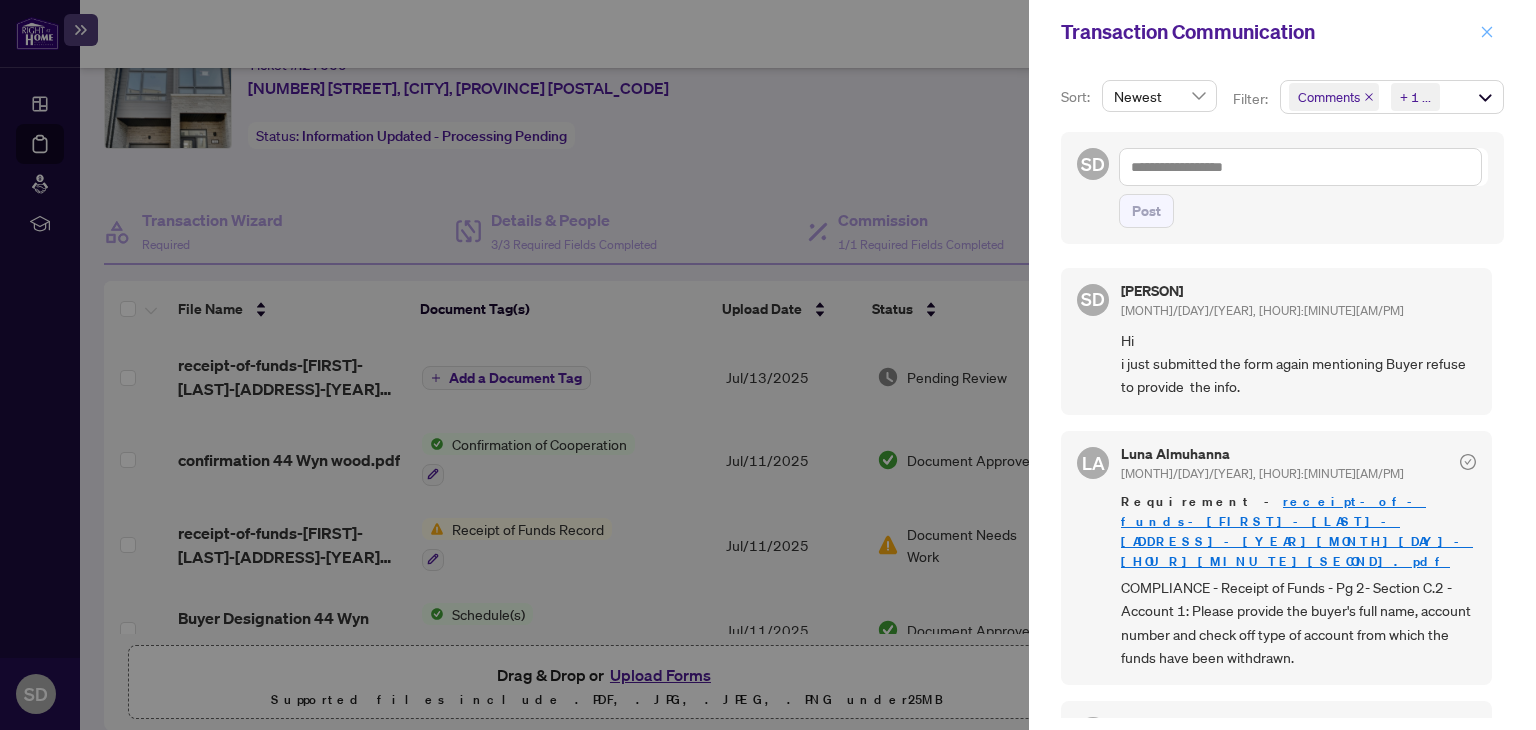 click 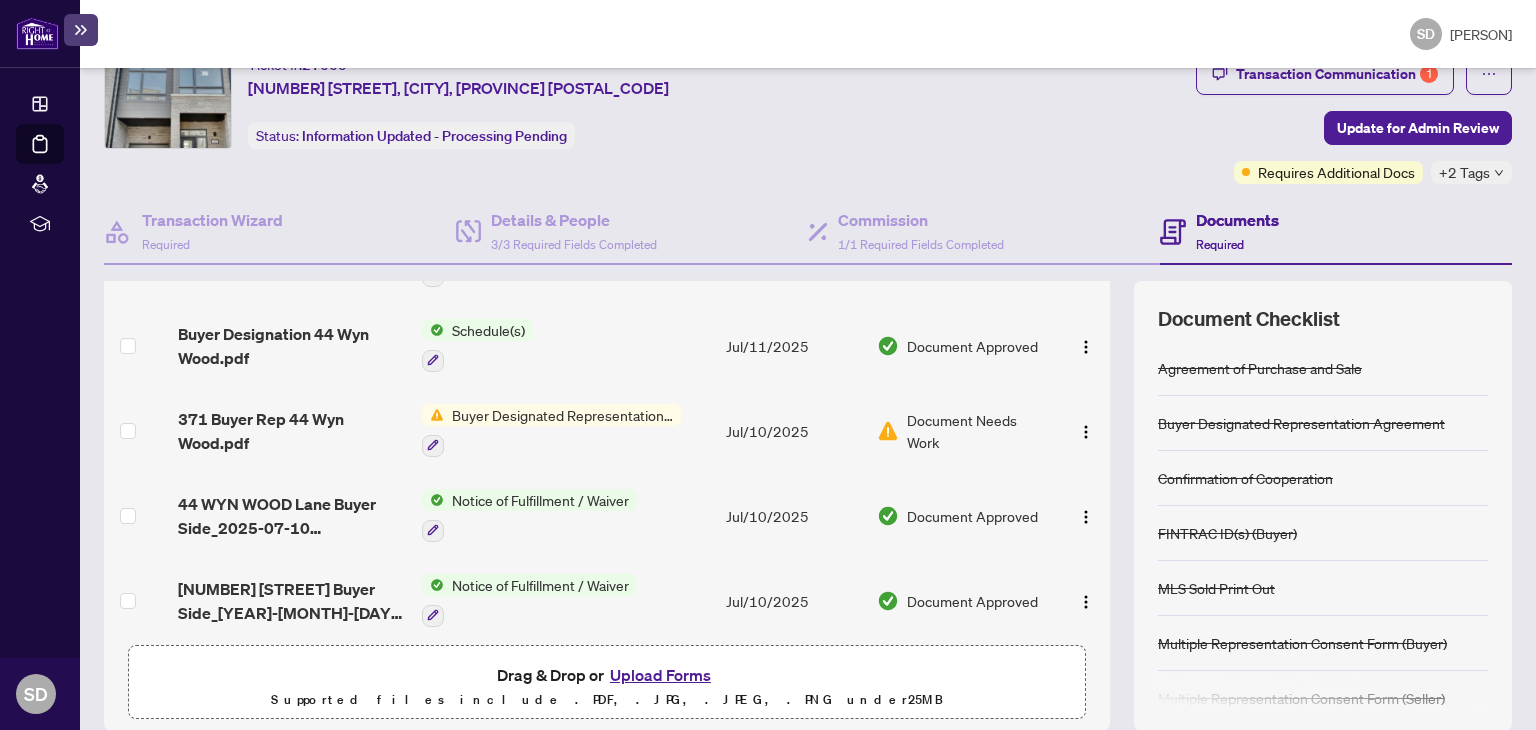 scroll, scrollTop: 0, scrollLeft: 0, axis: both 